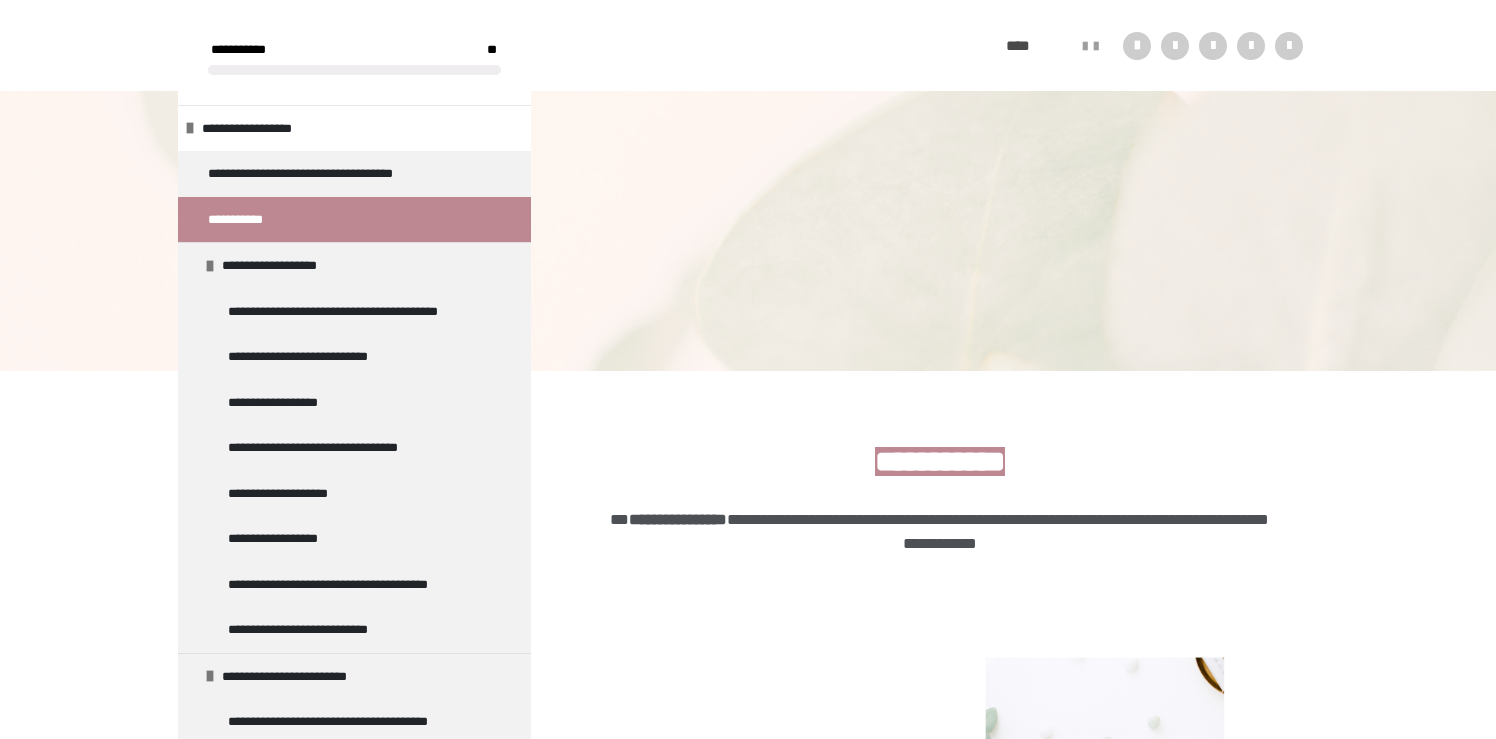 scroll, scrollTop: 371, scrollLeft: 0, axis: vertical 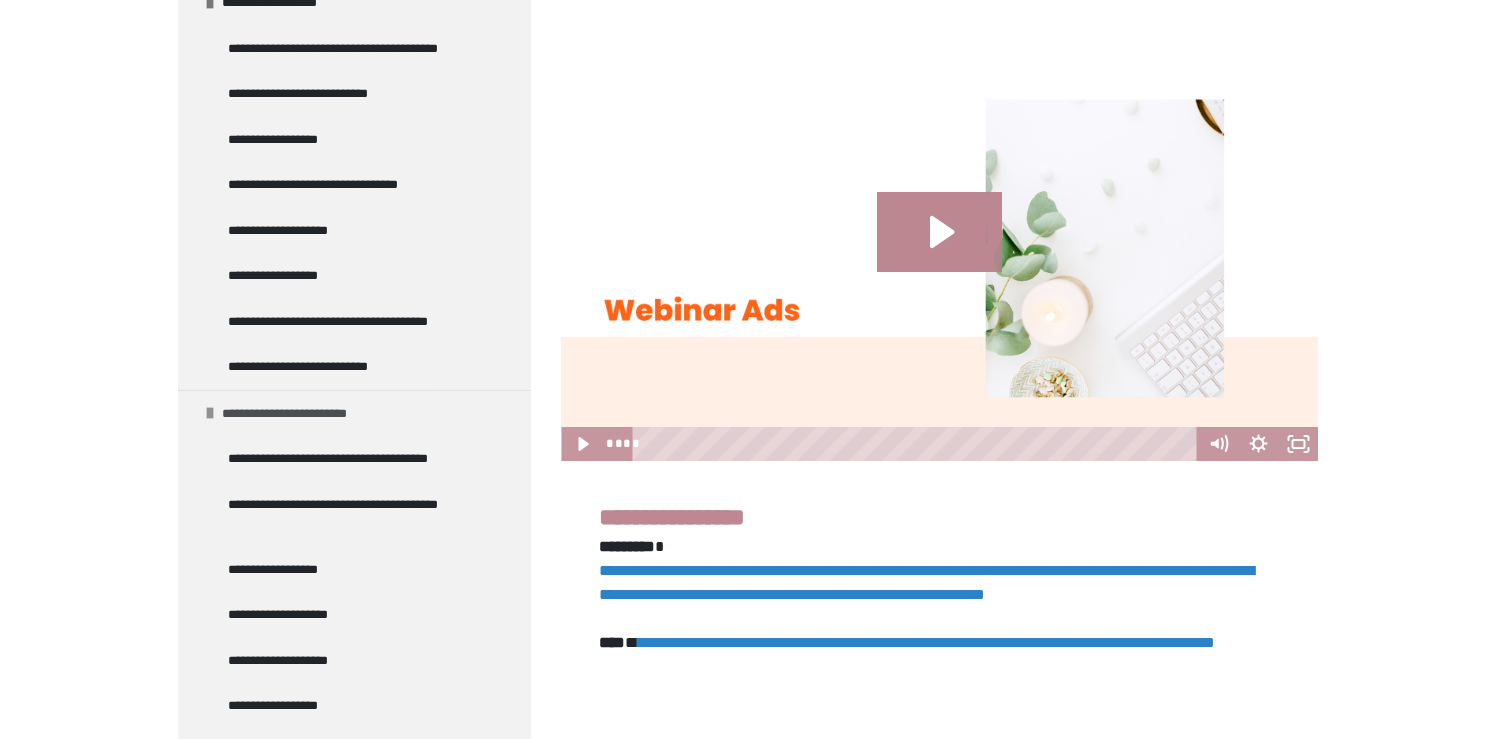 click at bounding box center [210, 413] 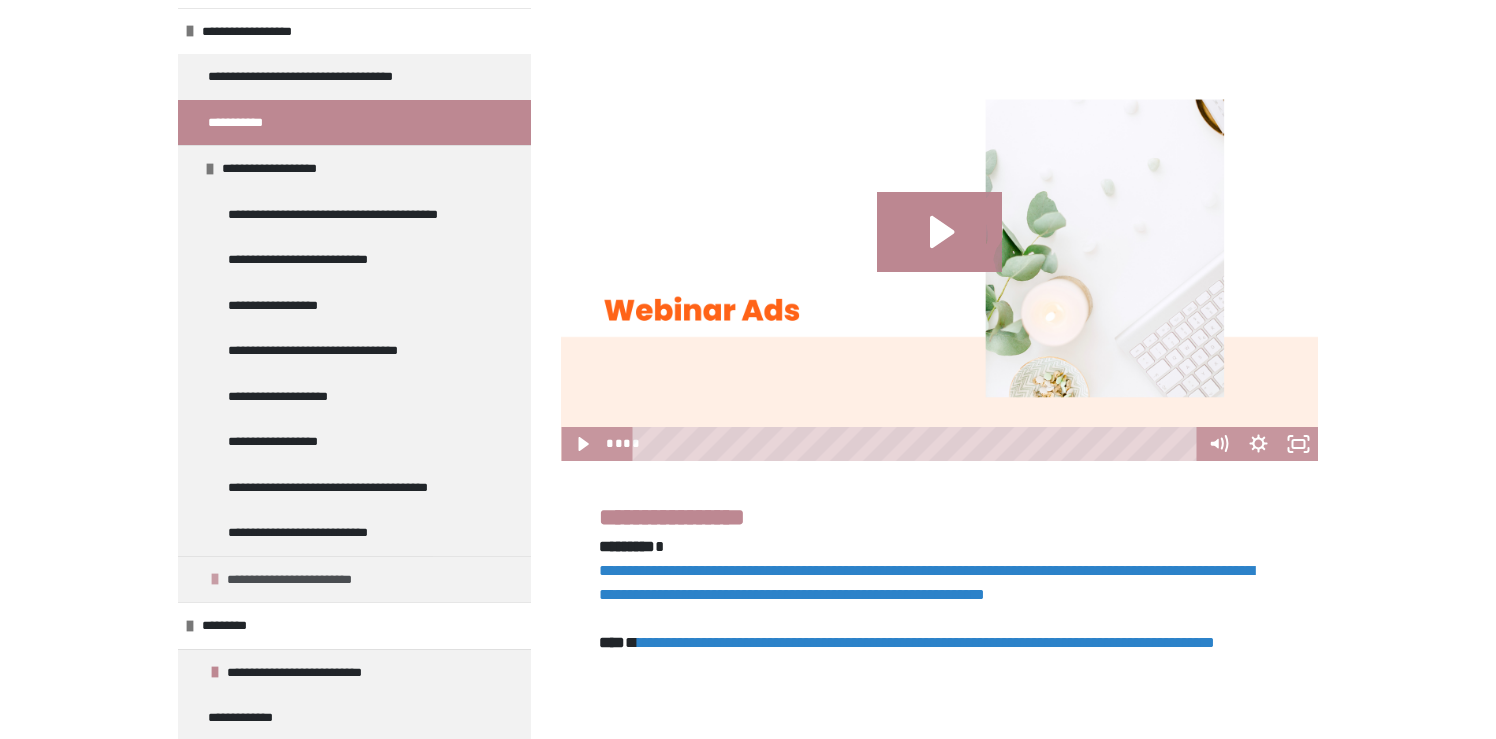 scroll, scrollTop: 65, scrollLeft: 0, axis: vertical 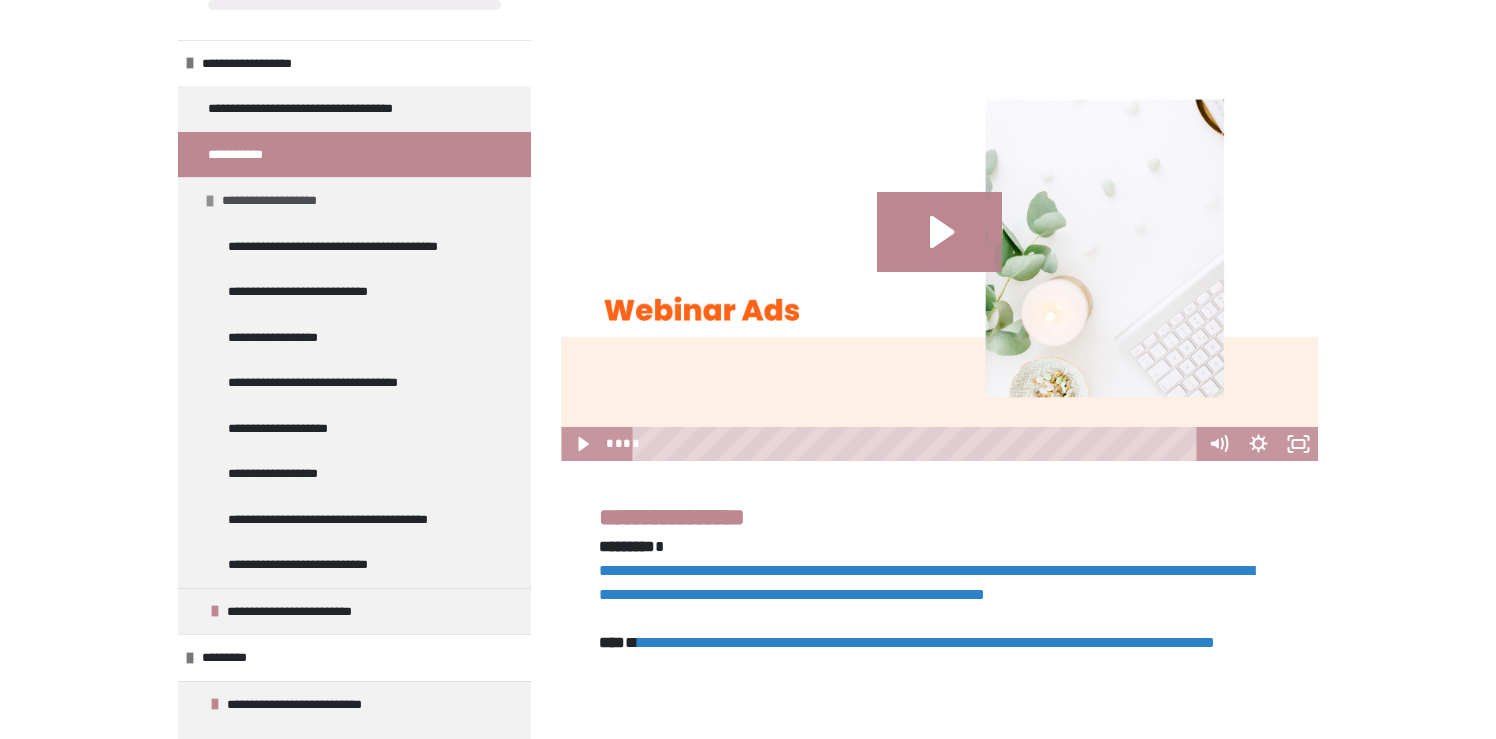 click at bounding box center [210, 201] 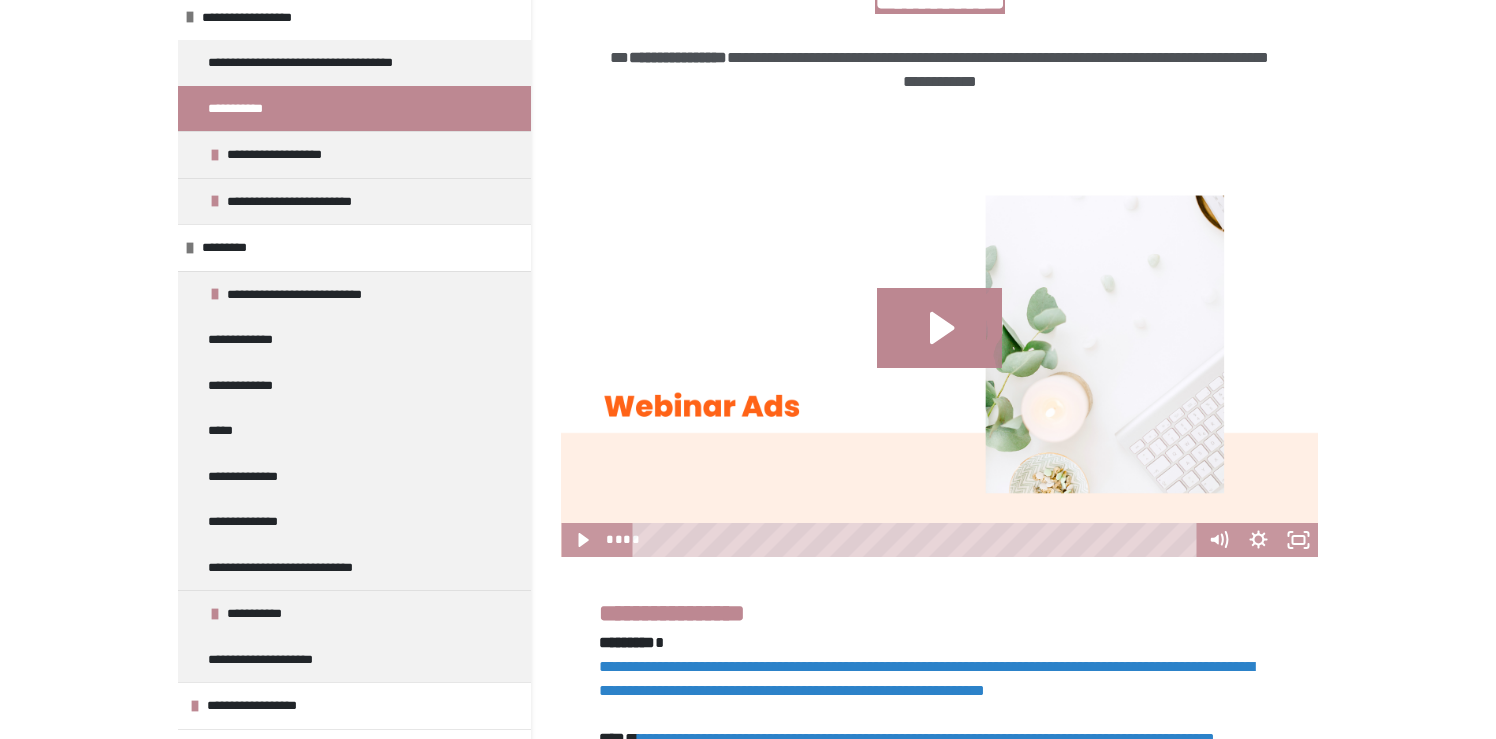 scroll, scrollTop: 229, scrollLeft: 0, axis: vertical 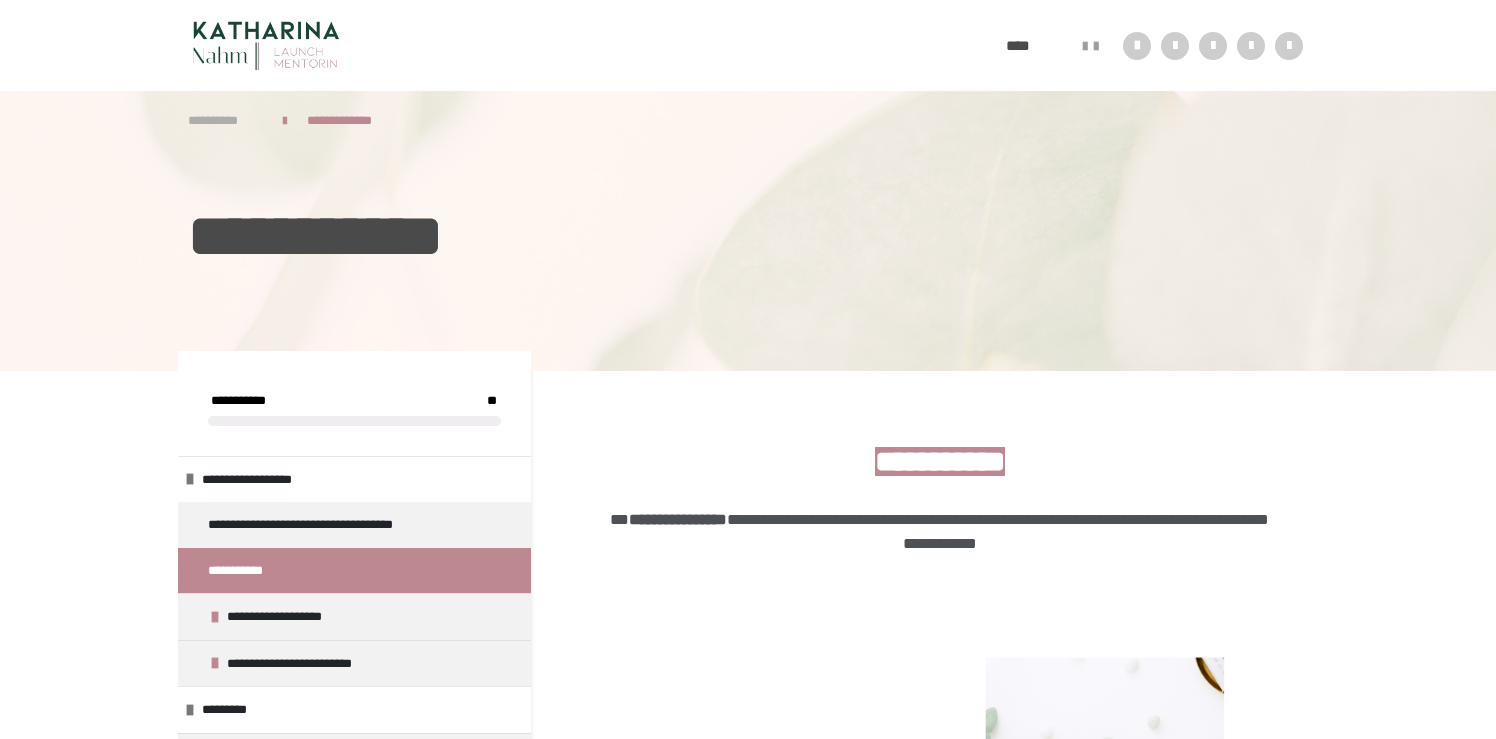 click on "**********" at bounding box center [225, 121] 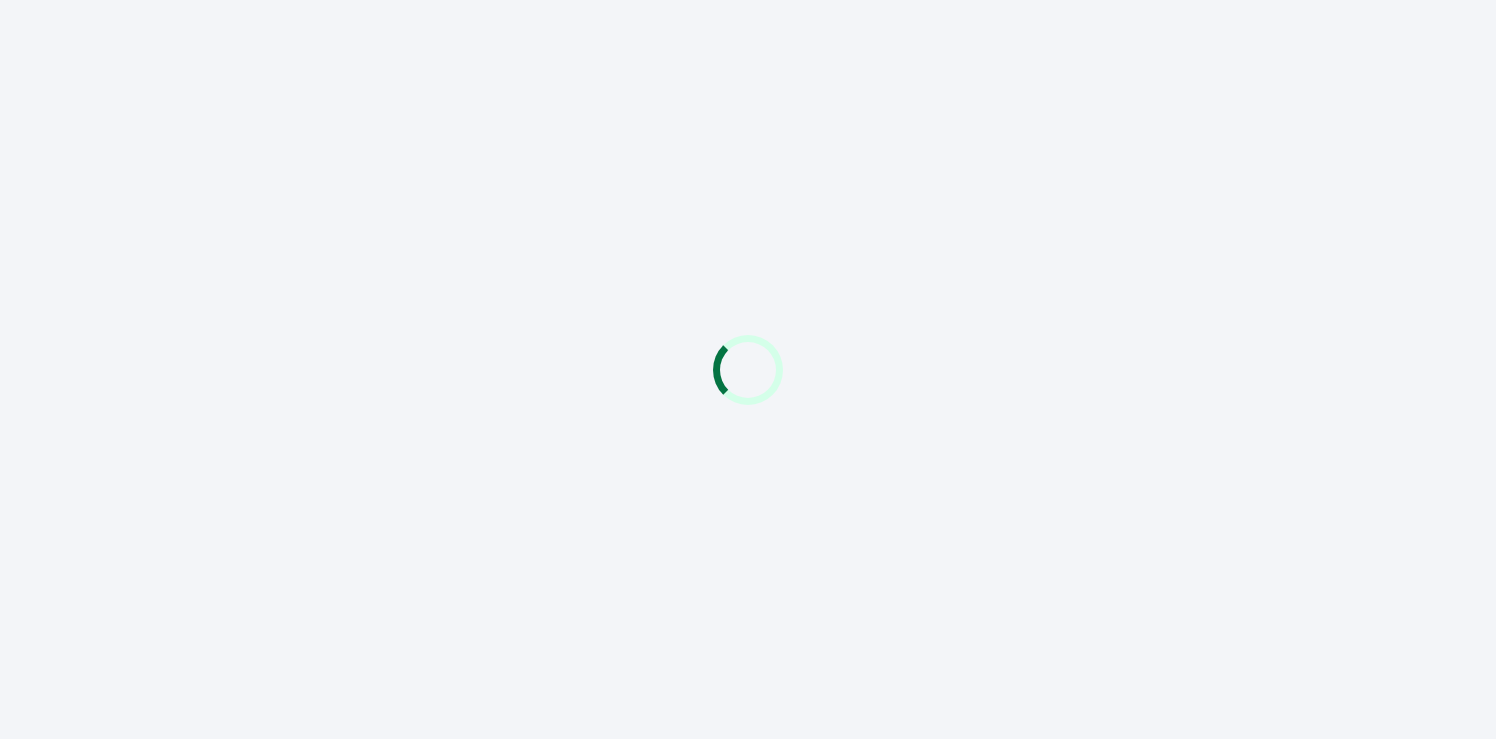 scroll, scrollTop: 0, scrollLeft: 0, axis: both 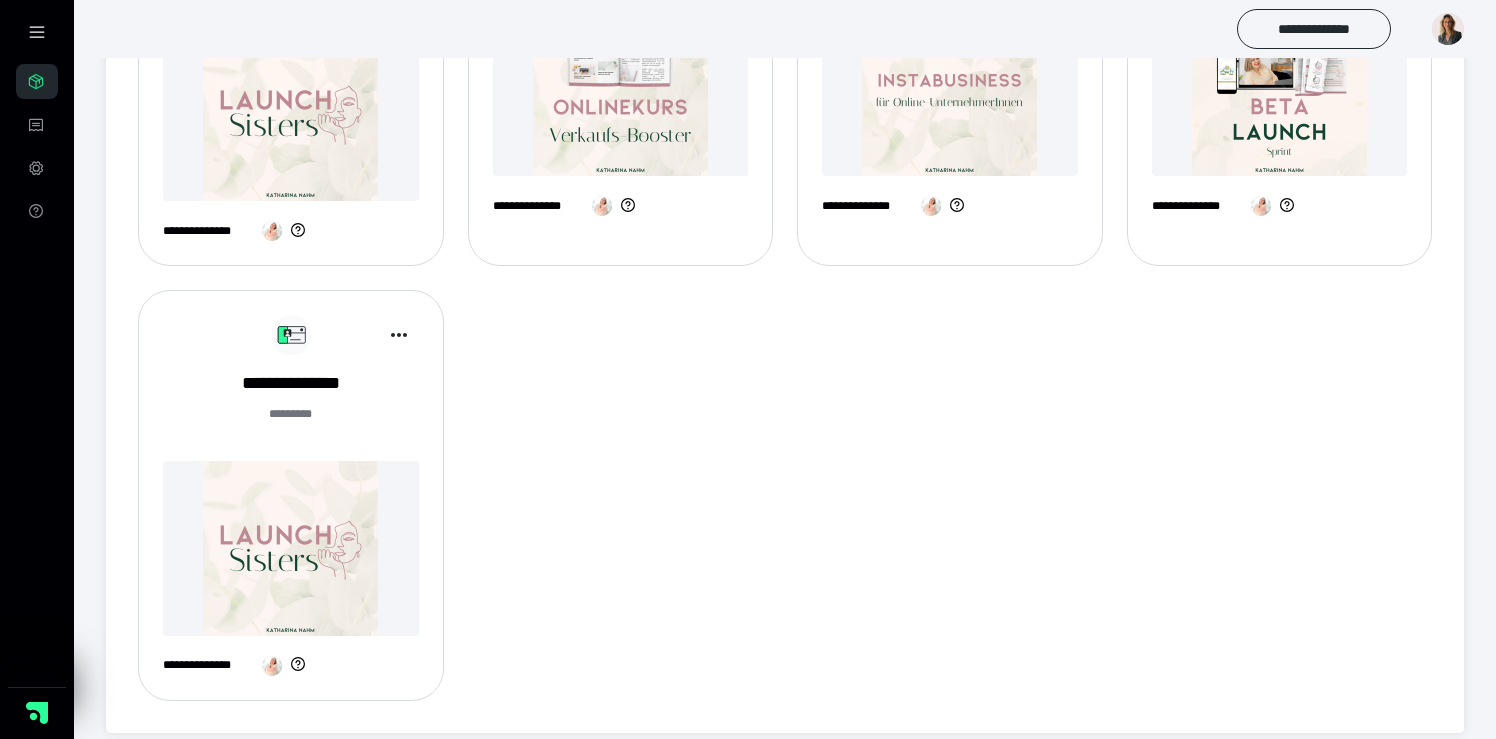 click at bounding box center (291, 548) 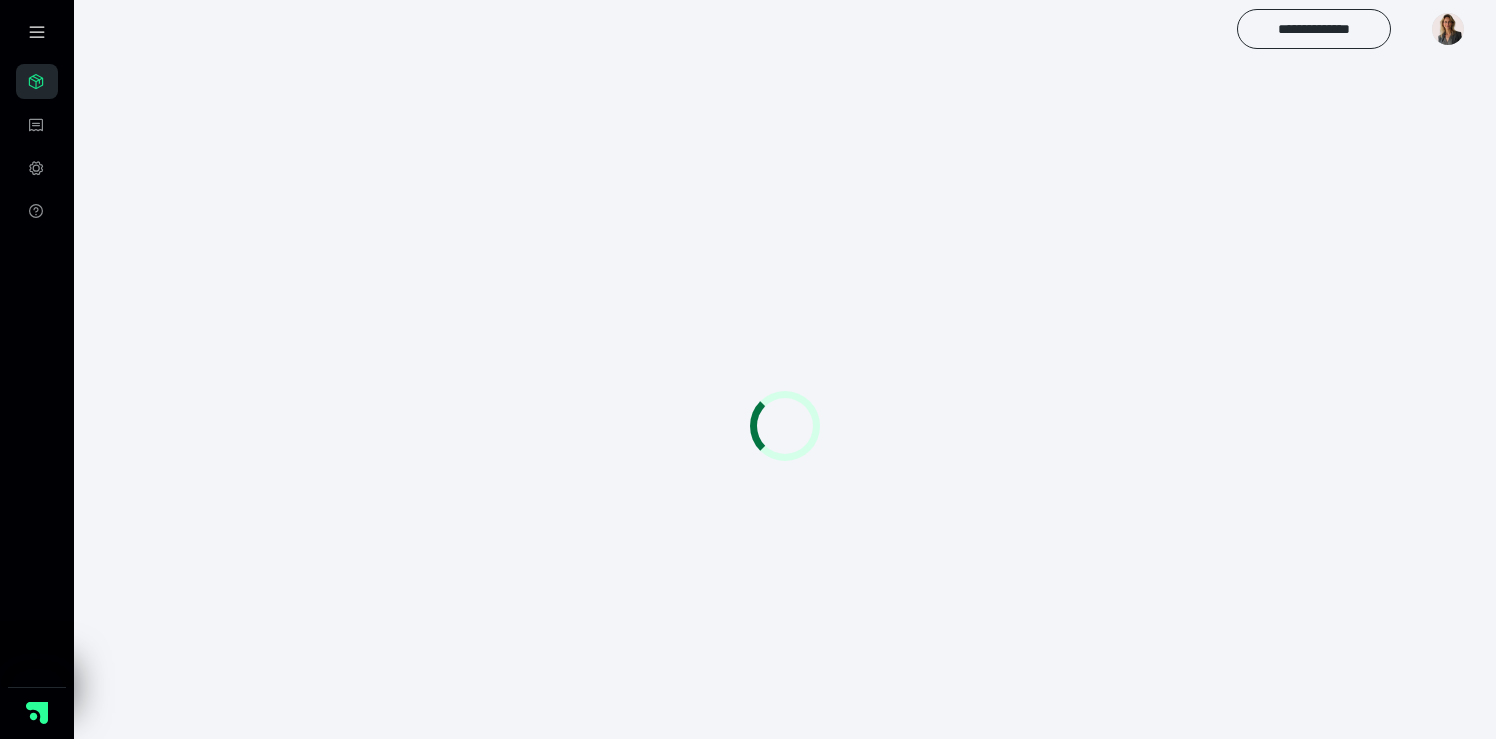 scroll, scrollTop: 0, scrollLeft: 0, axis: both 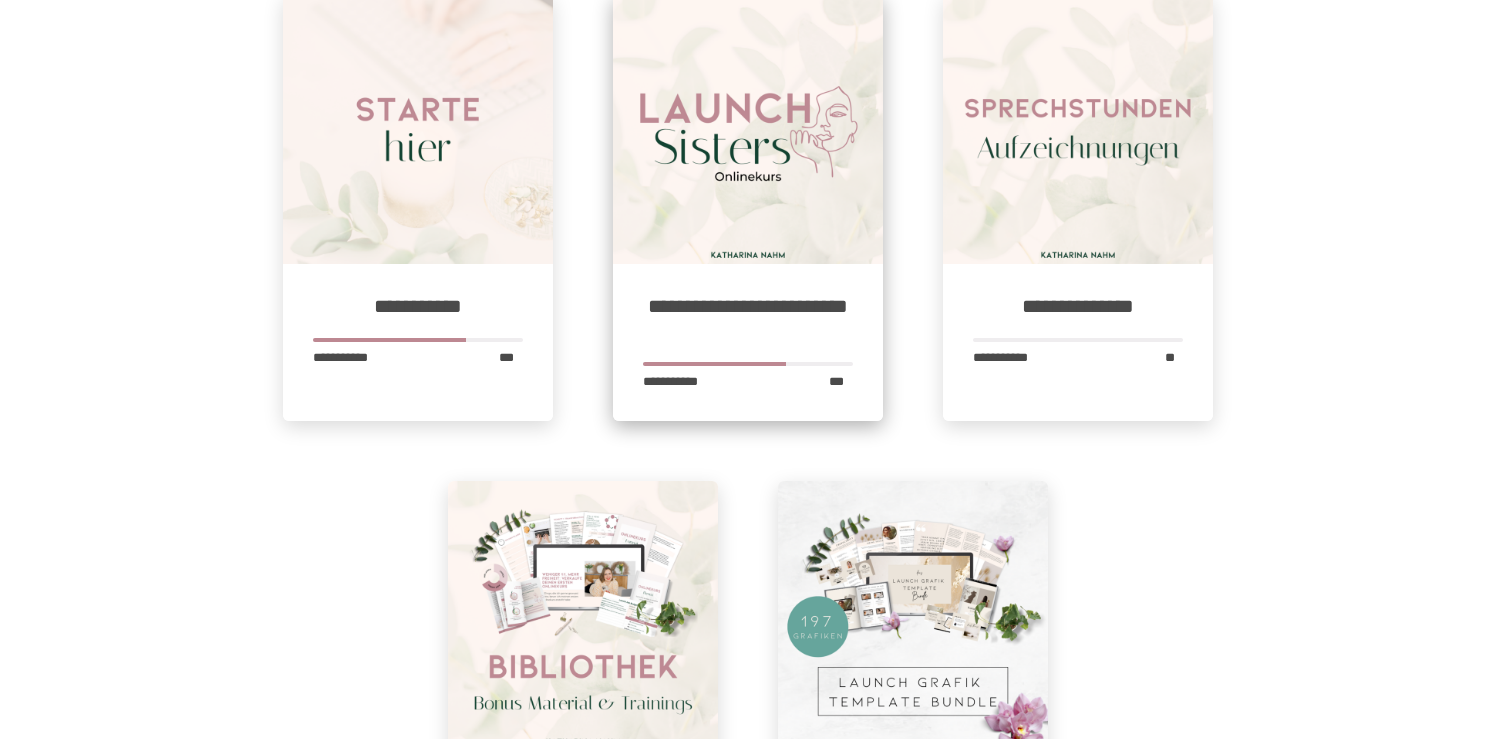 click at bounding box center (748, 129) 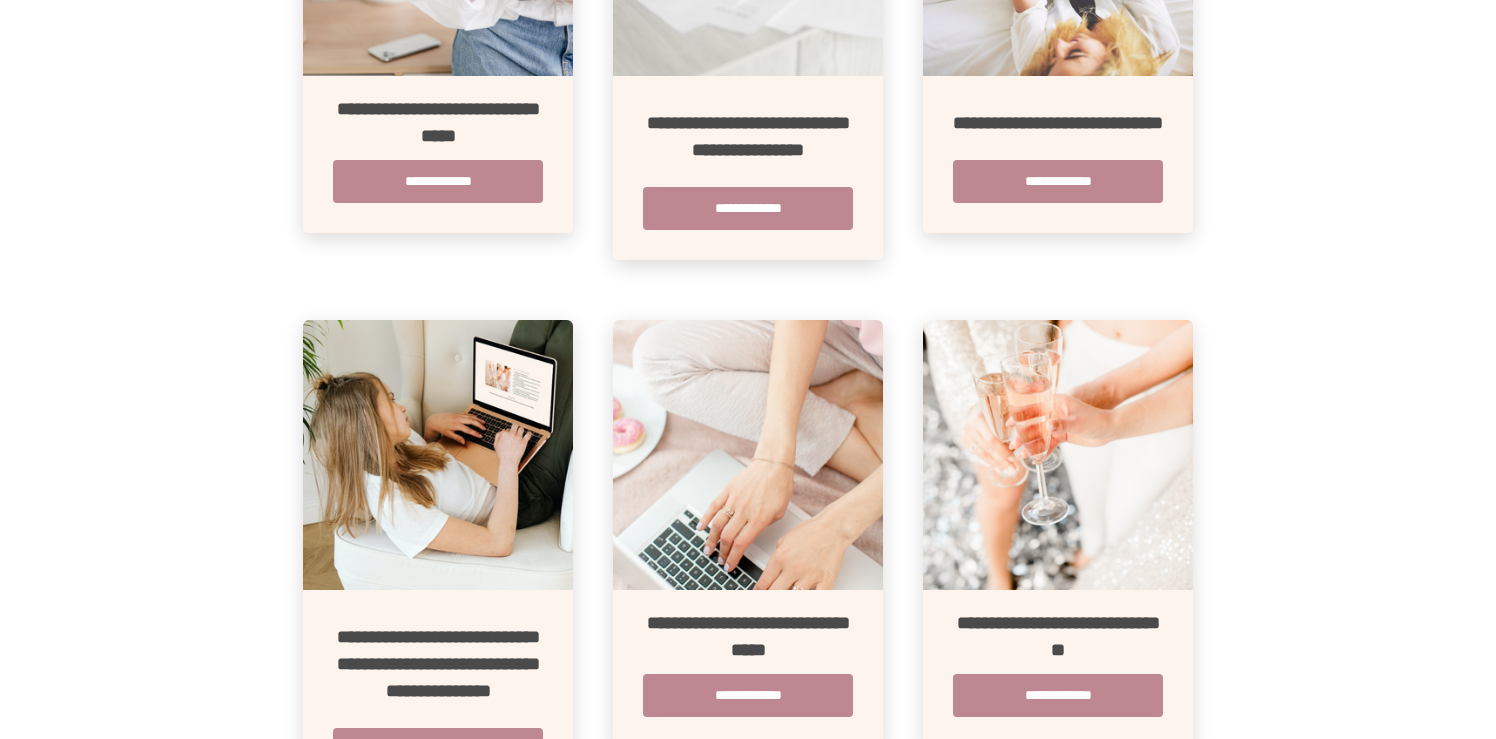 scroll, scrollTop: 1228, scrollLeft: 0, axis: vertical 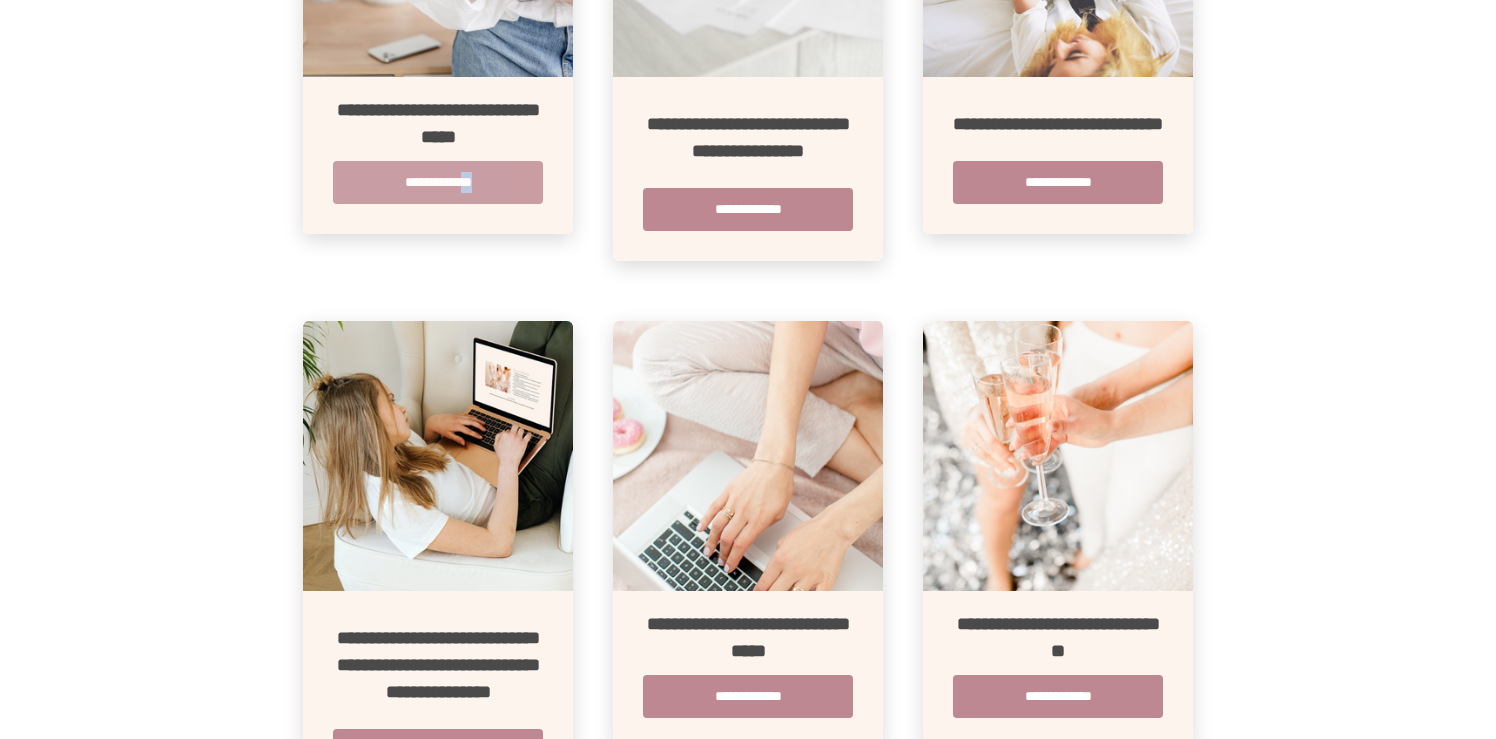 click on "**********" at bounding box center (438, 182) 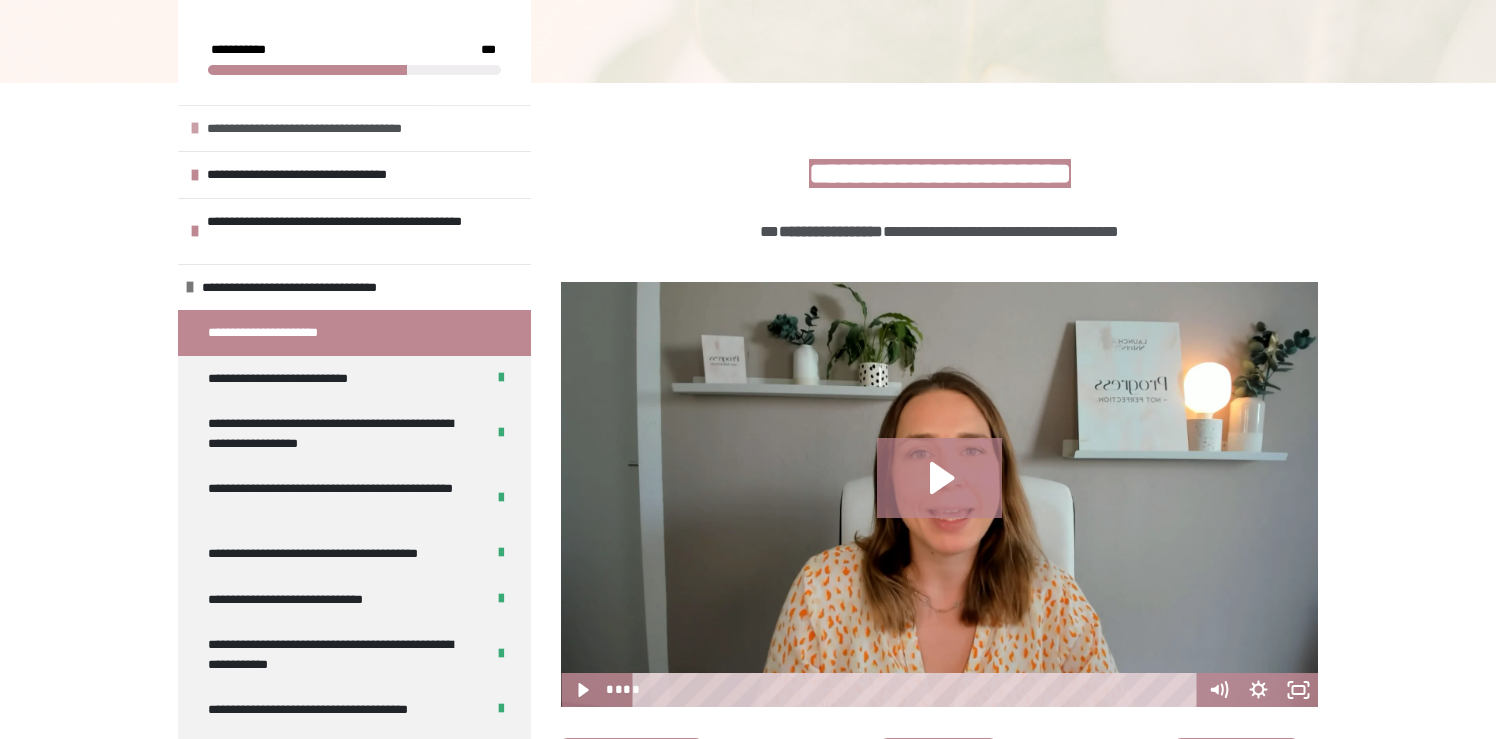 scroll, scrollTop: 431, scrollLeft: 0, axis: vertical 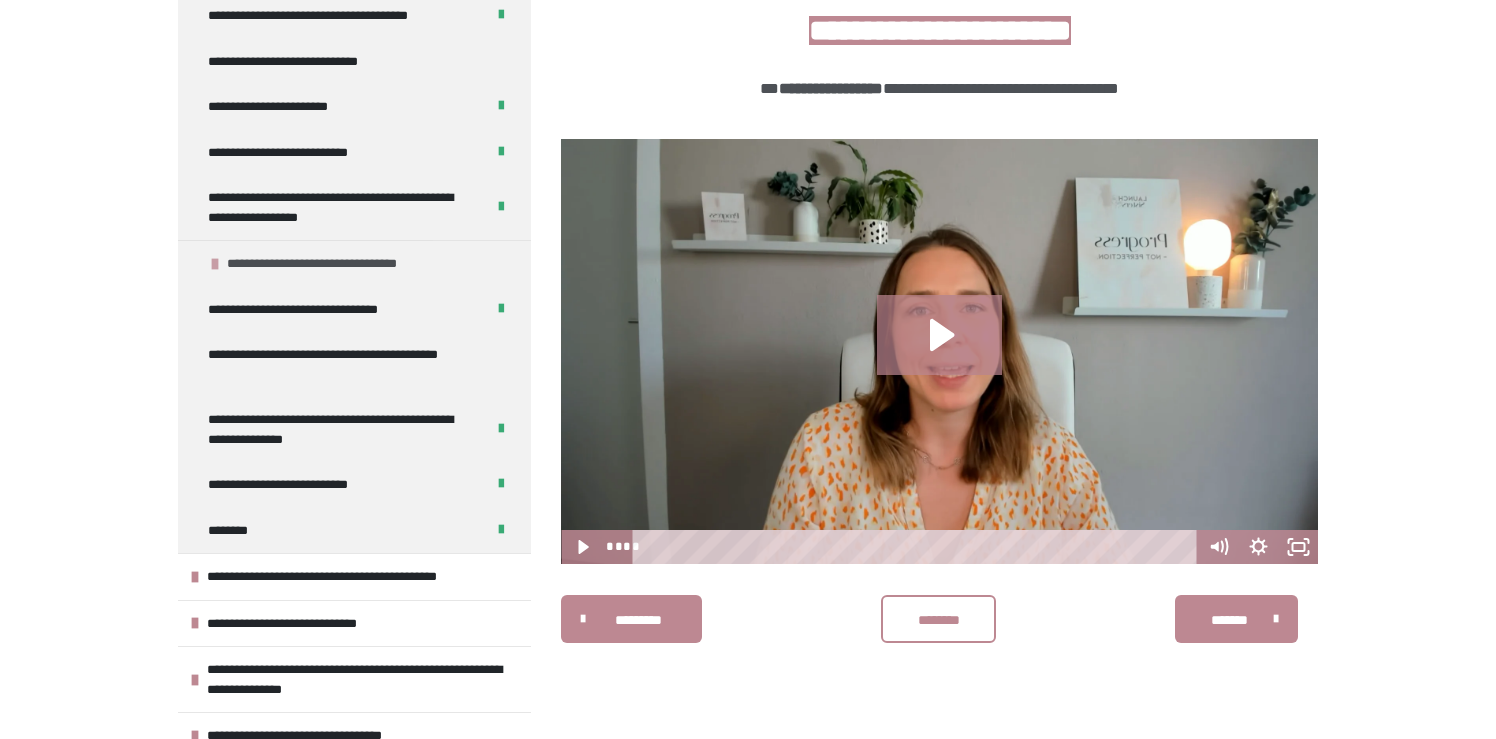 click on "**********" at bounding box center [339, 264] 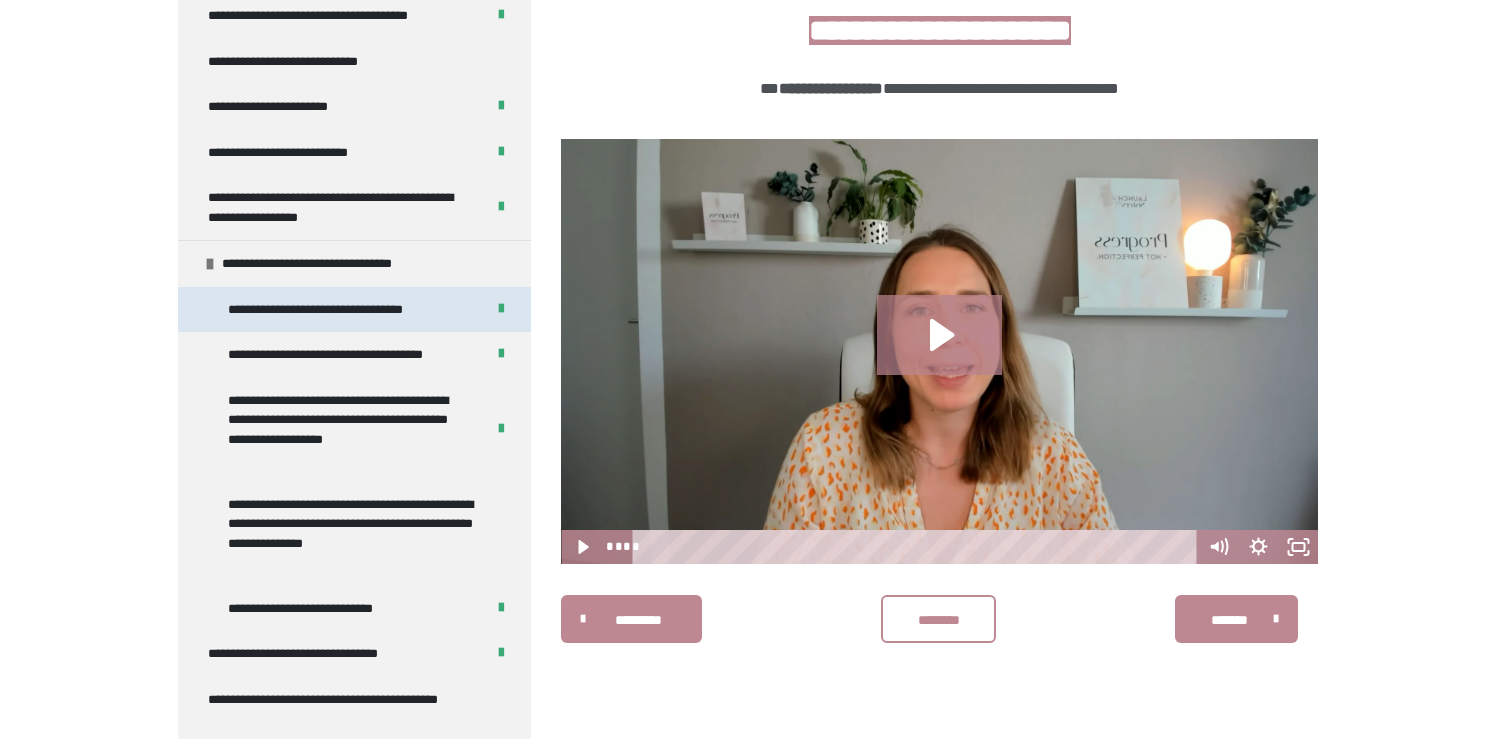 click on "**********" at bounding box center [338, 310] 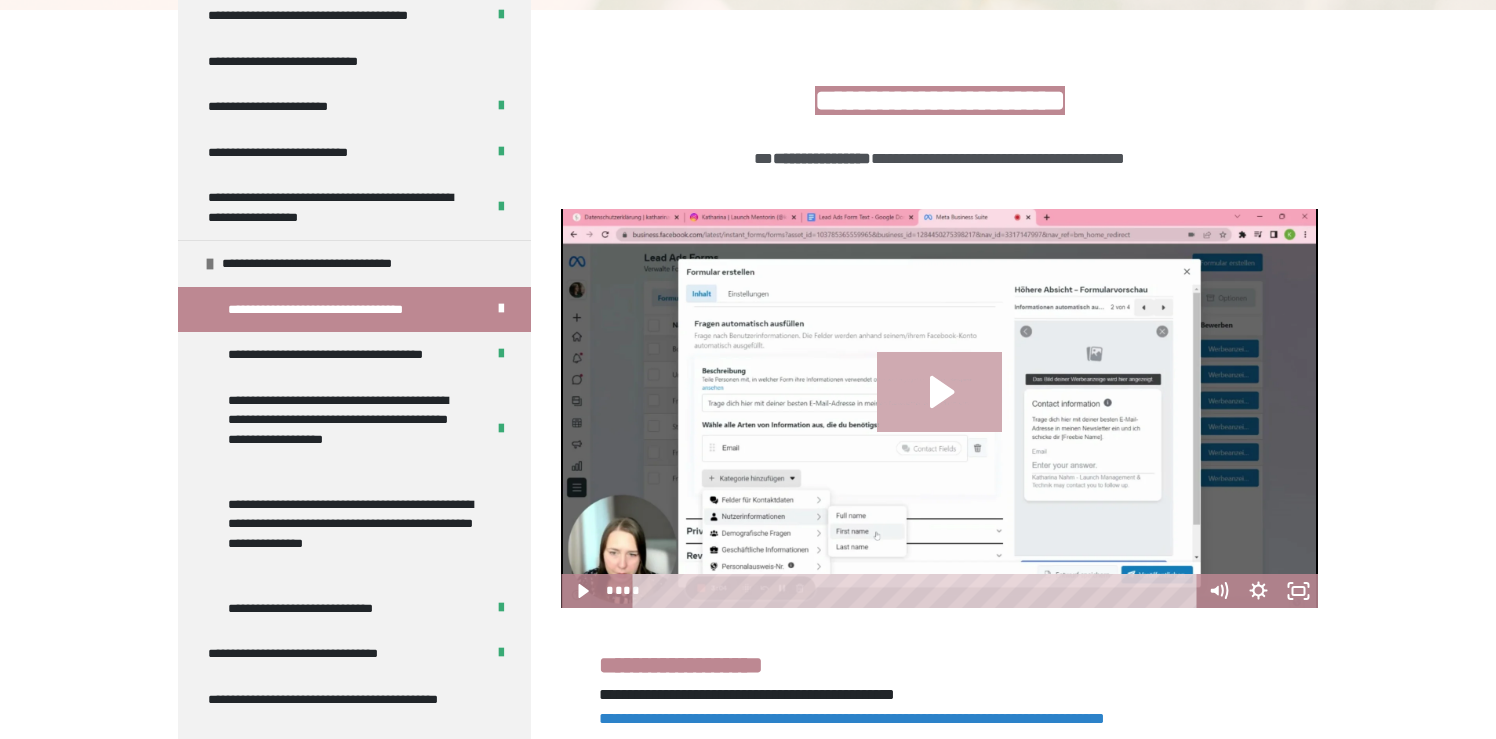 click 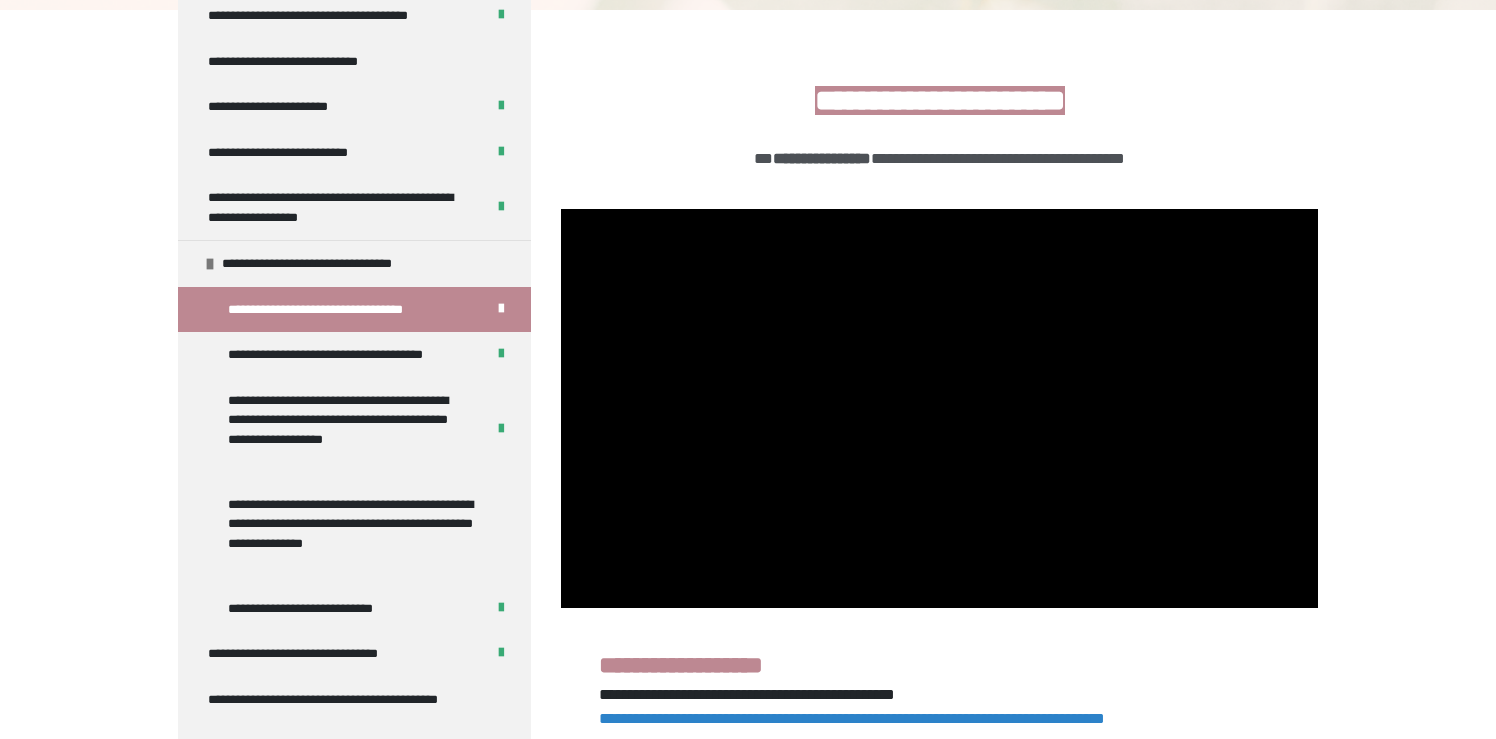 click on "**********" at bounding box center (748, 386) 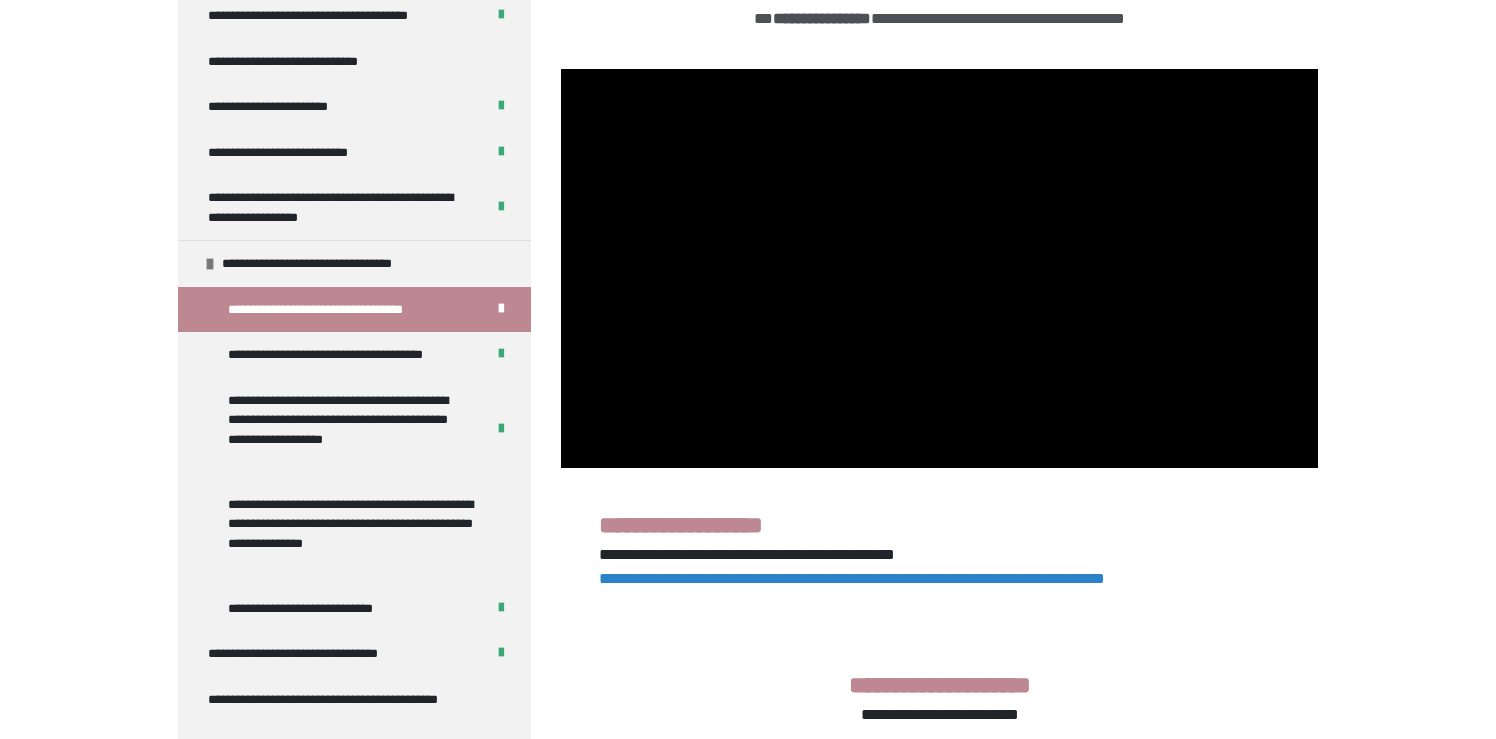 scroll, scrollTop: 522, scrollLeft: 0, axis: vertical 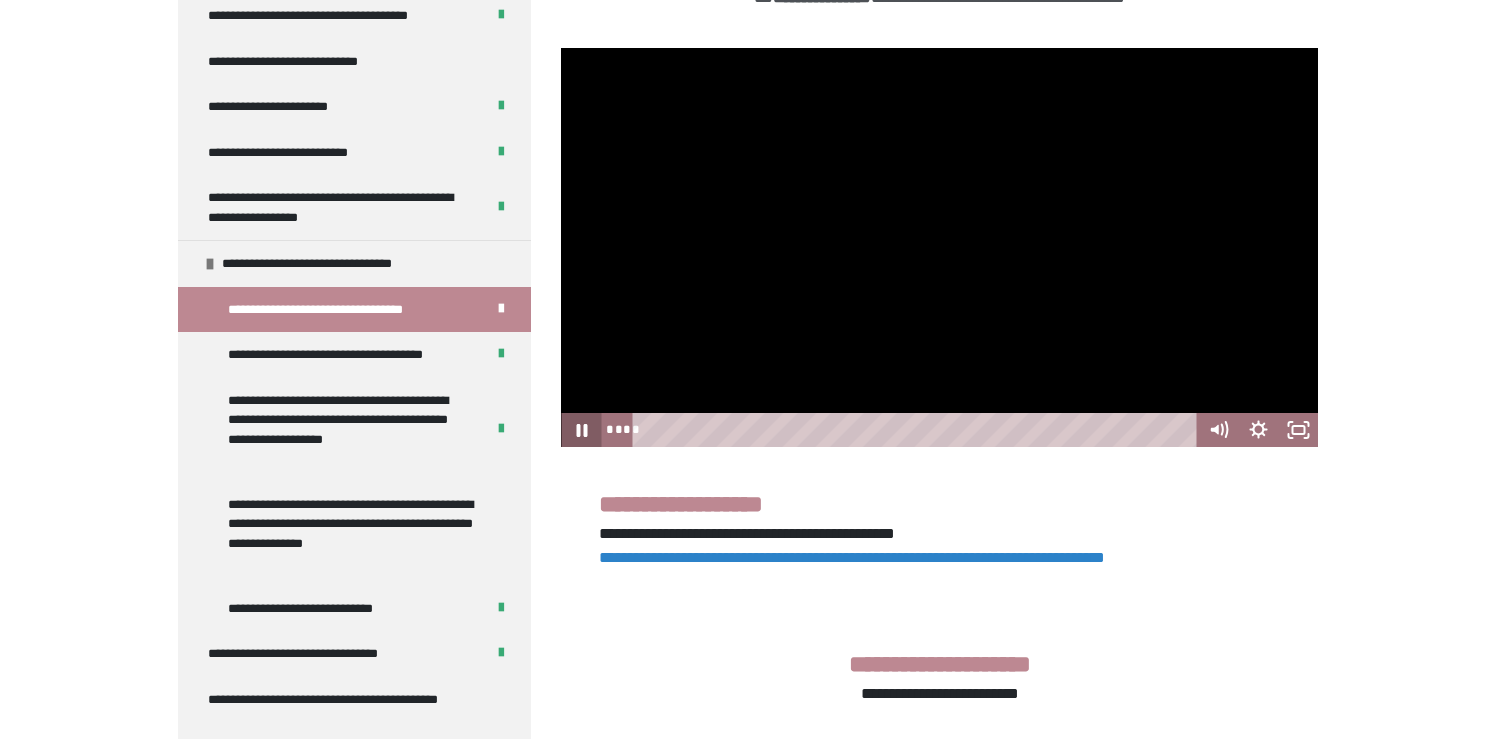 click 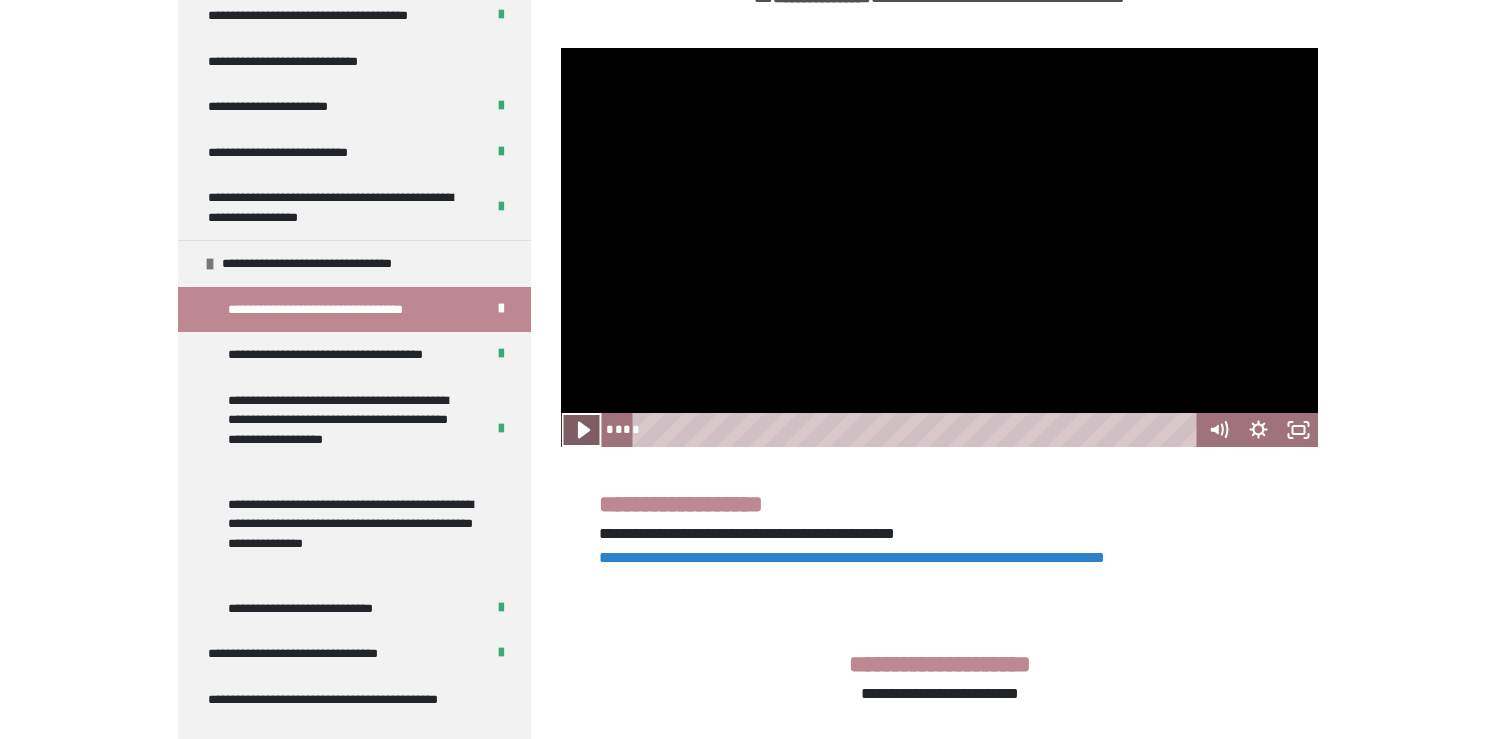 click 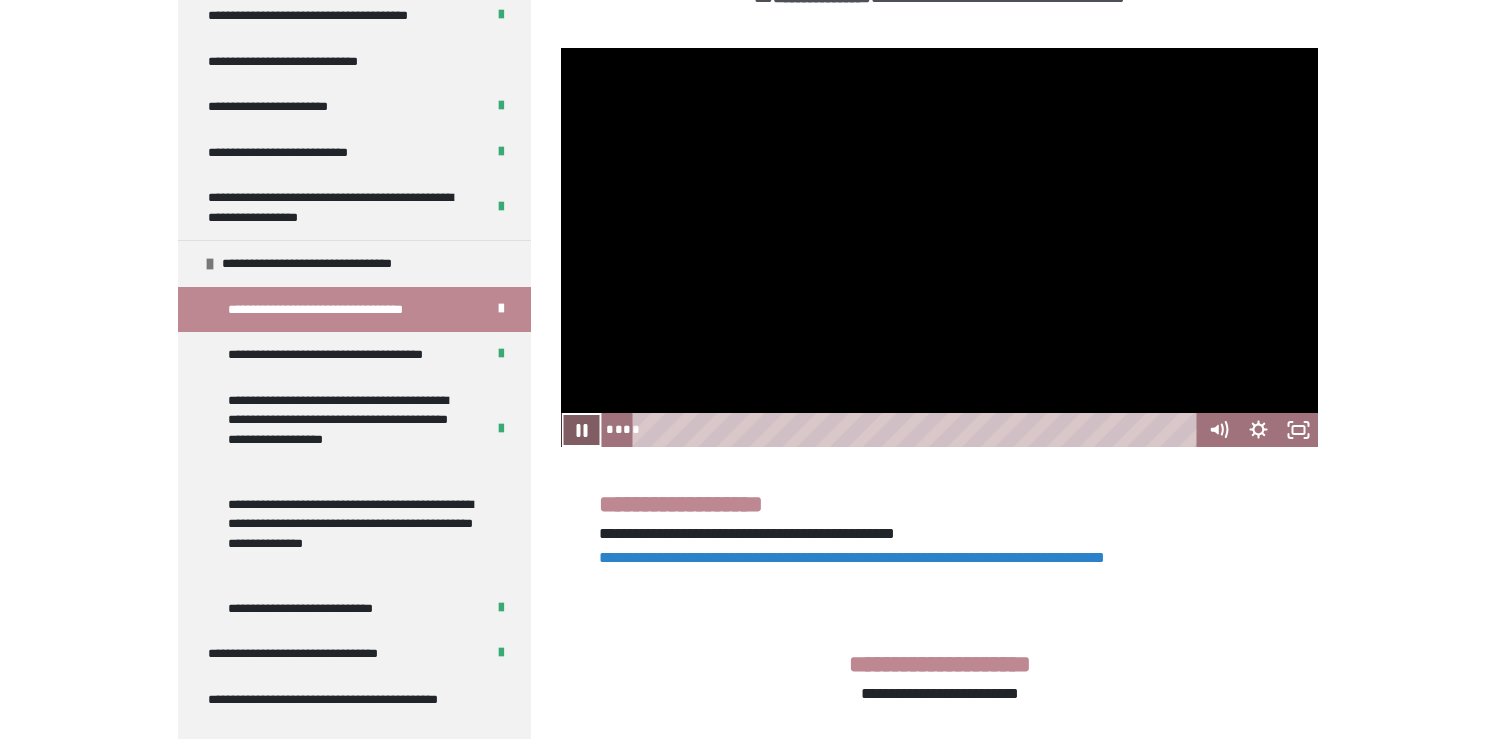 click 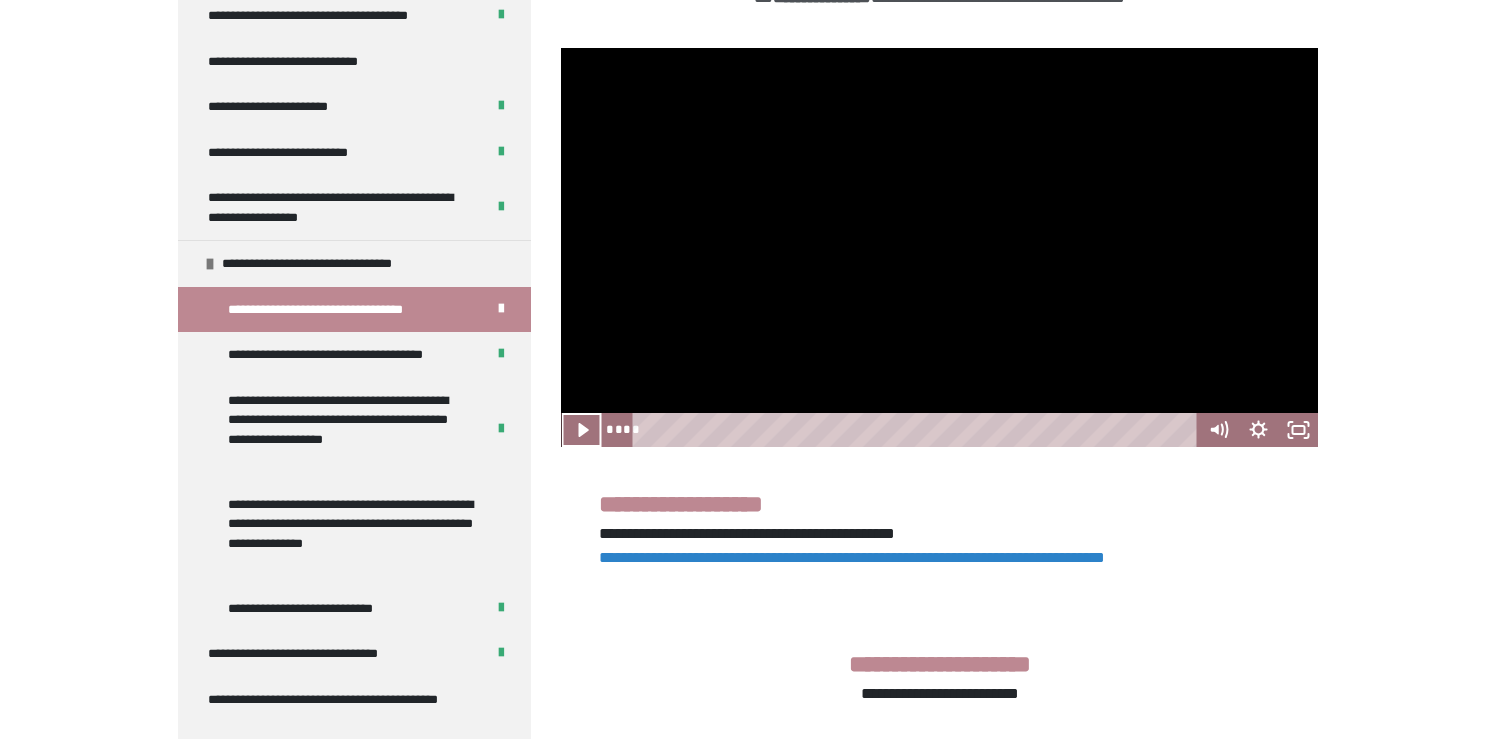 click 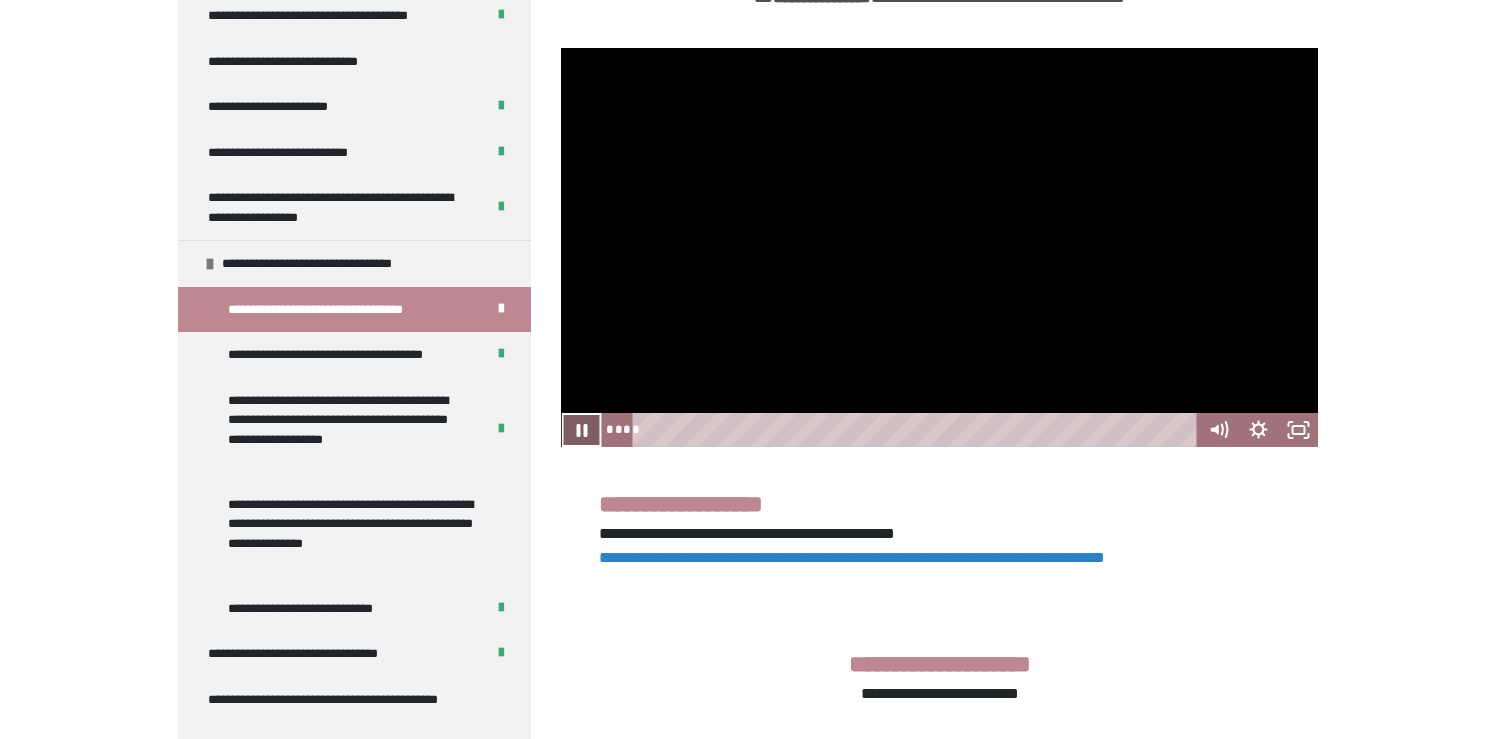 click 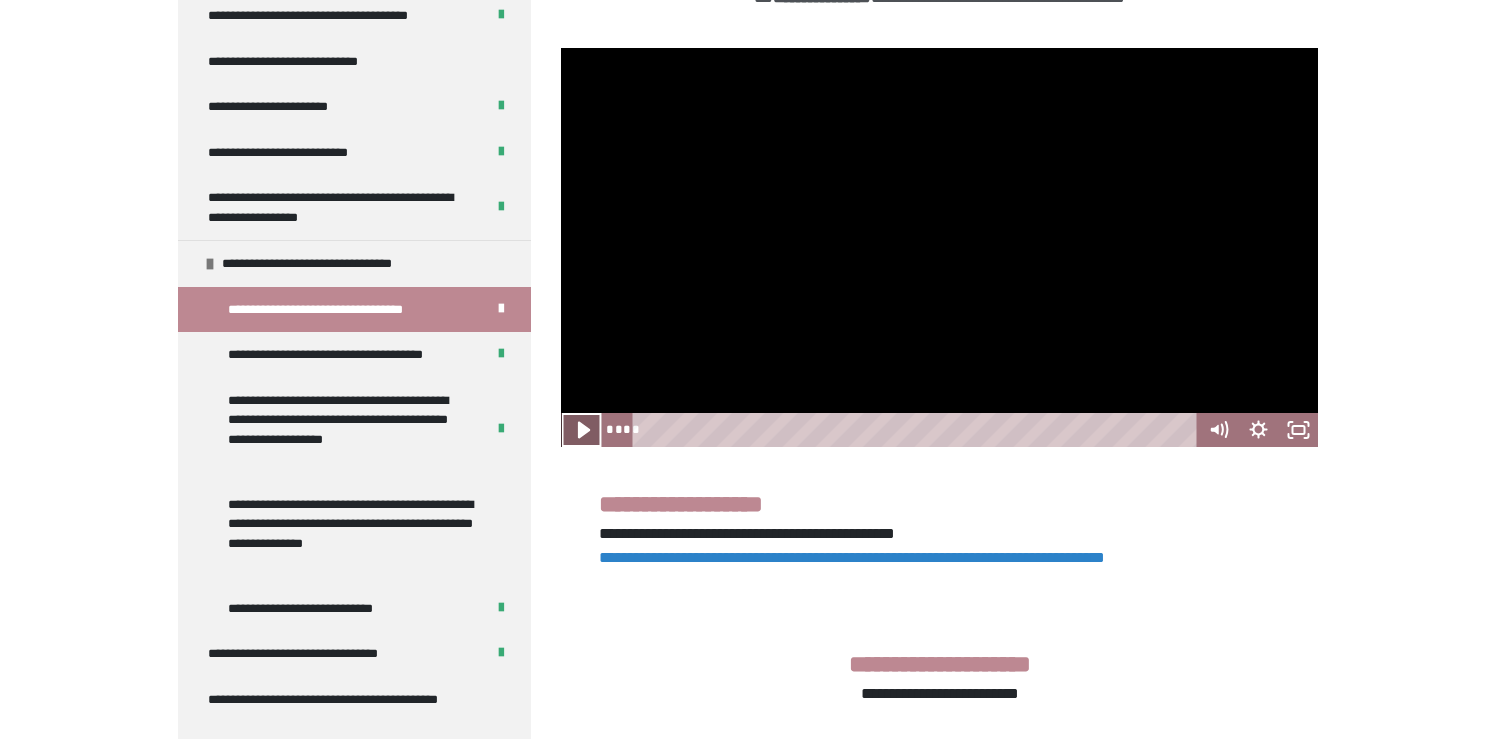 click 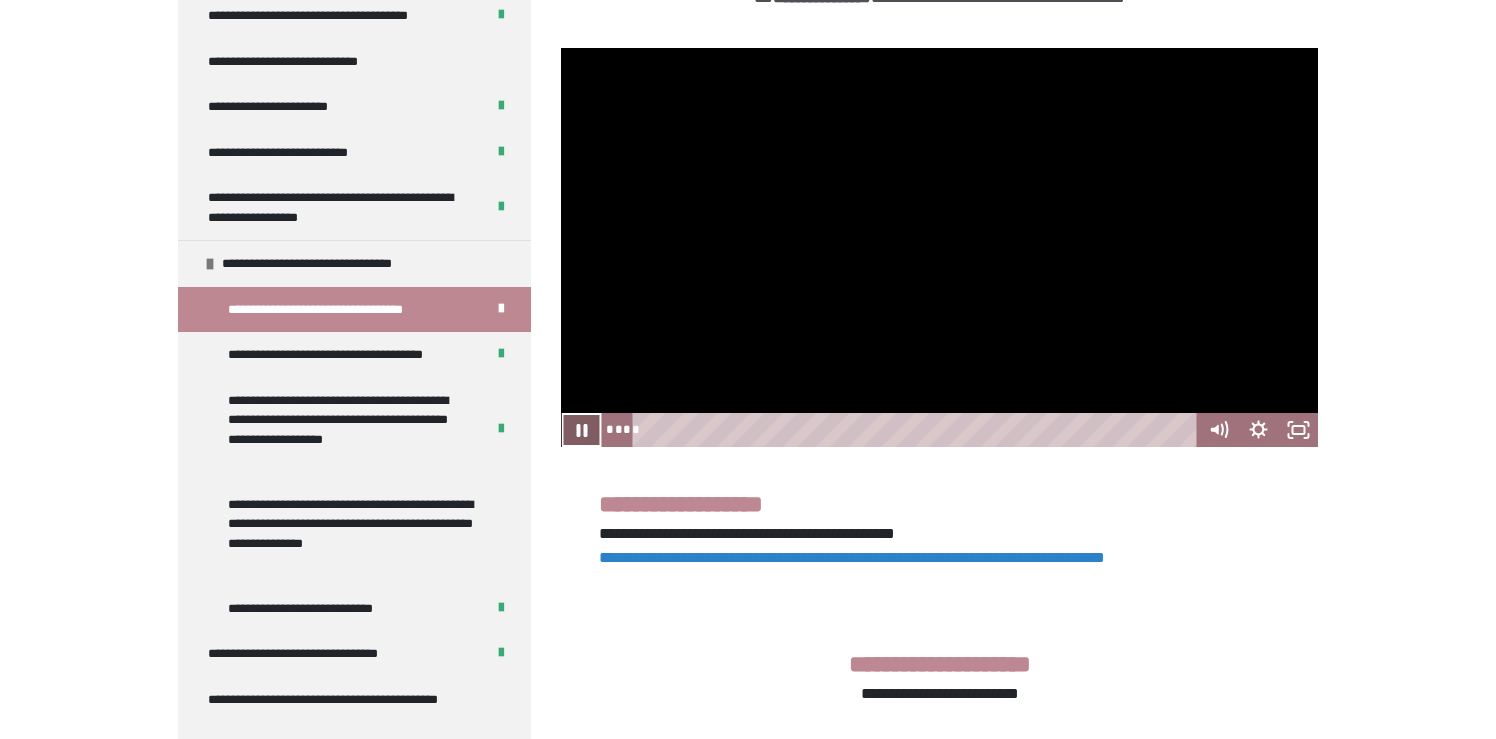 click 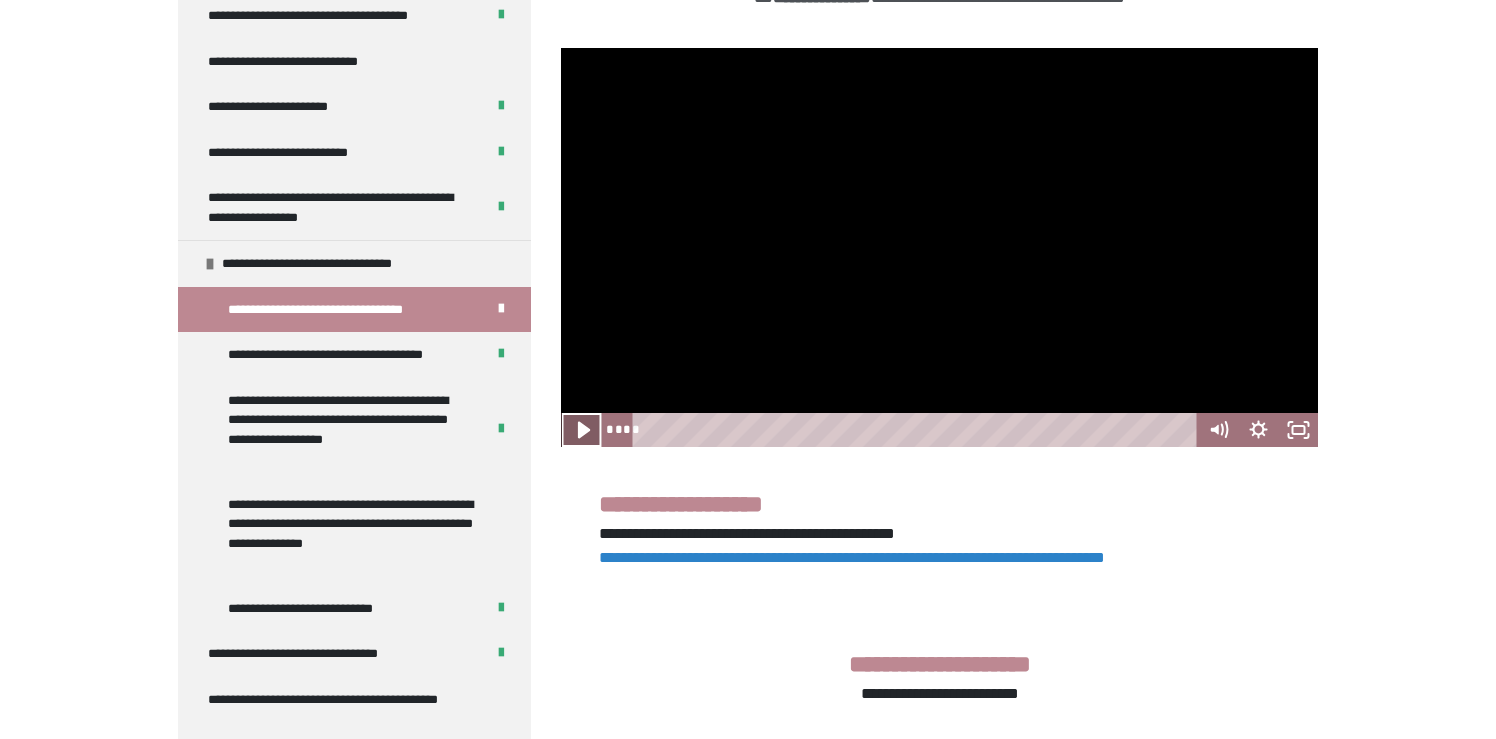 click 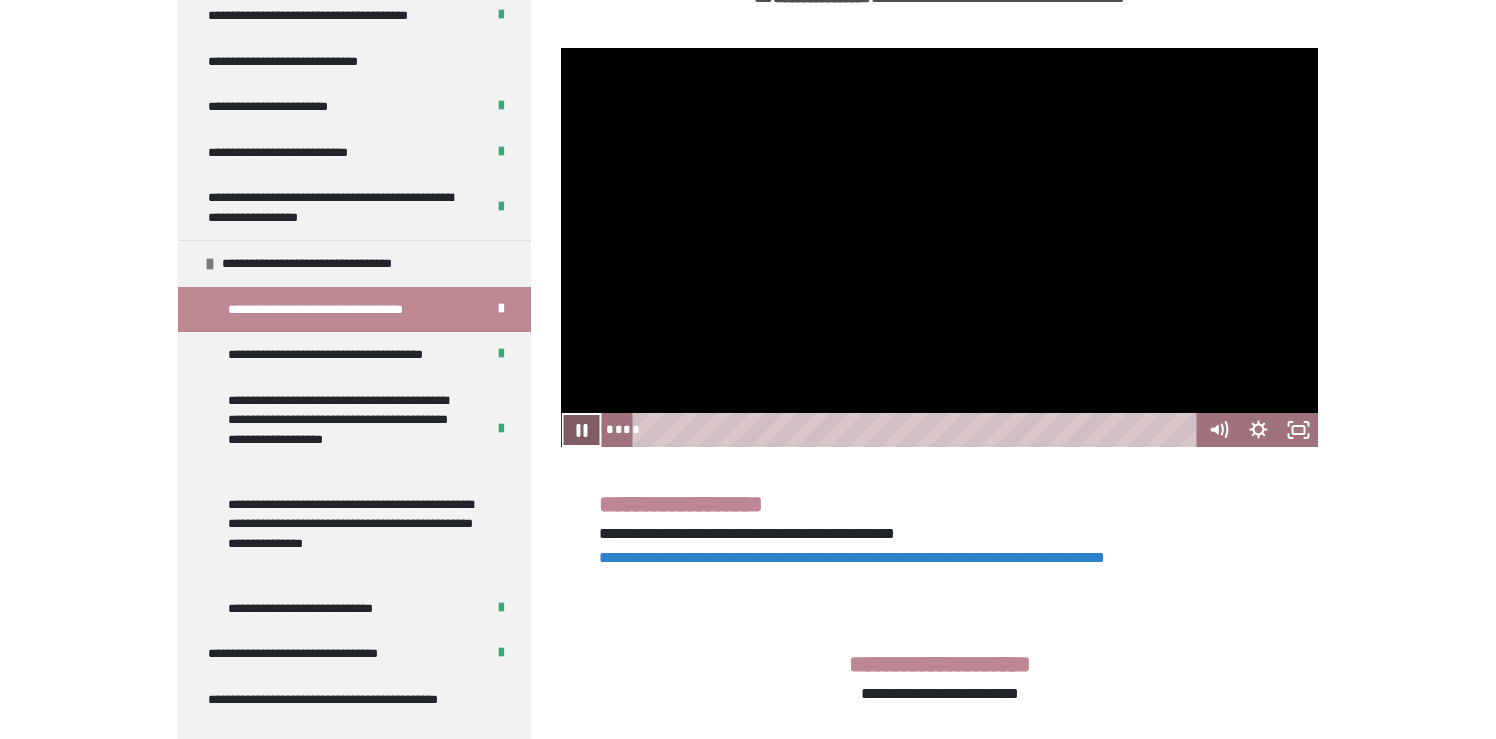 click 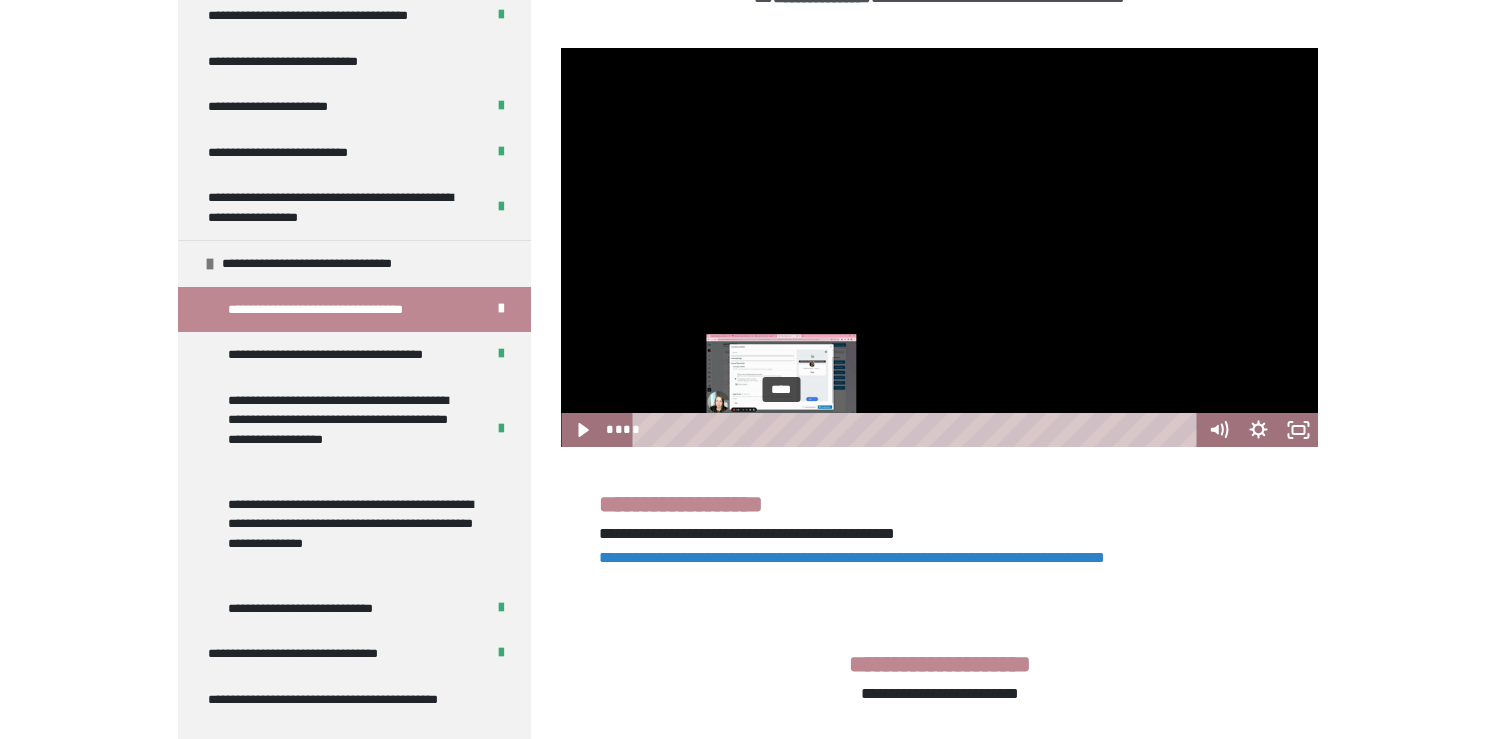 click on "****" at bounding box center (918, 430) 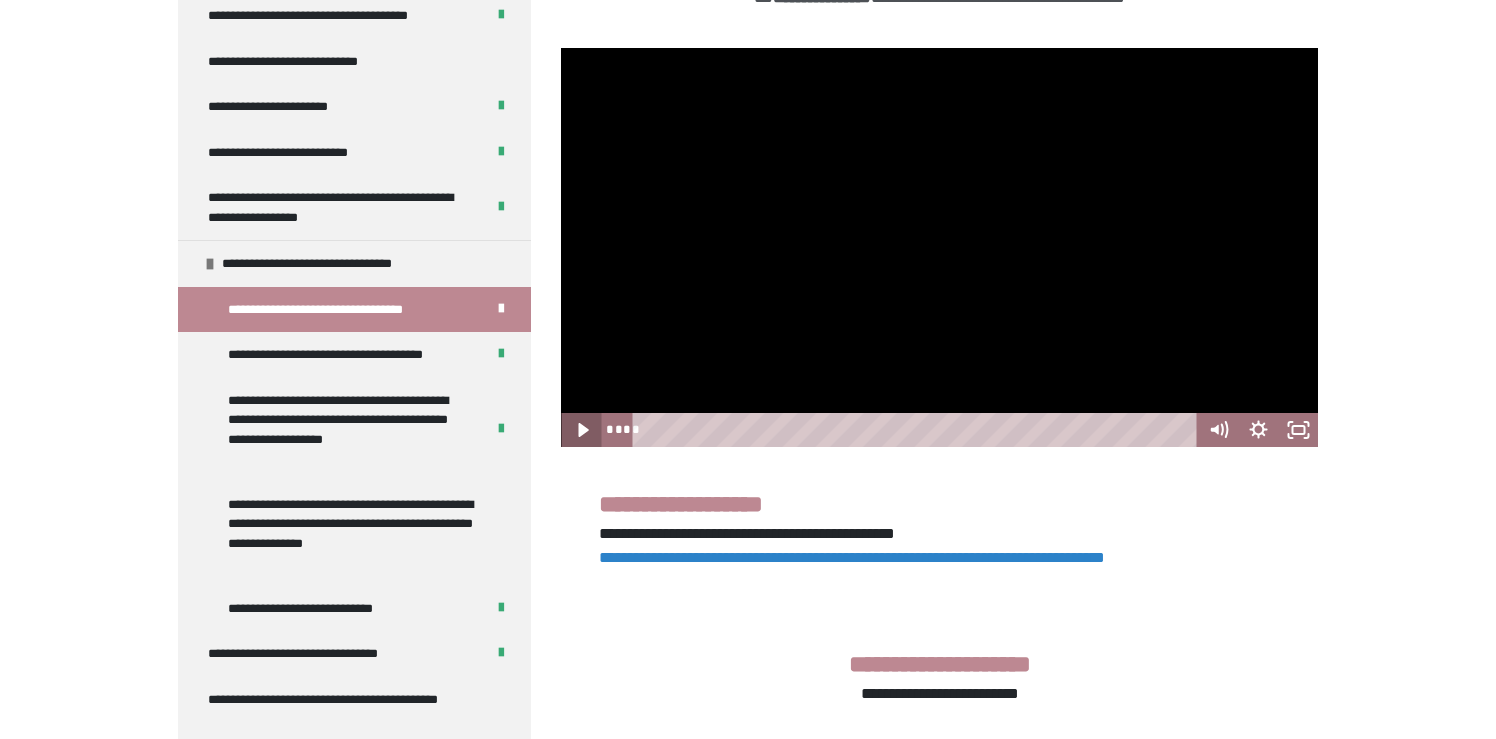 click 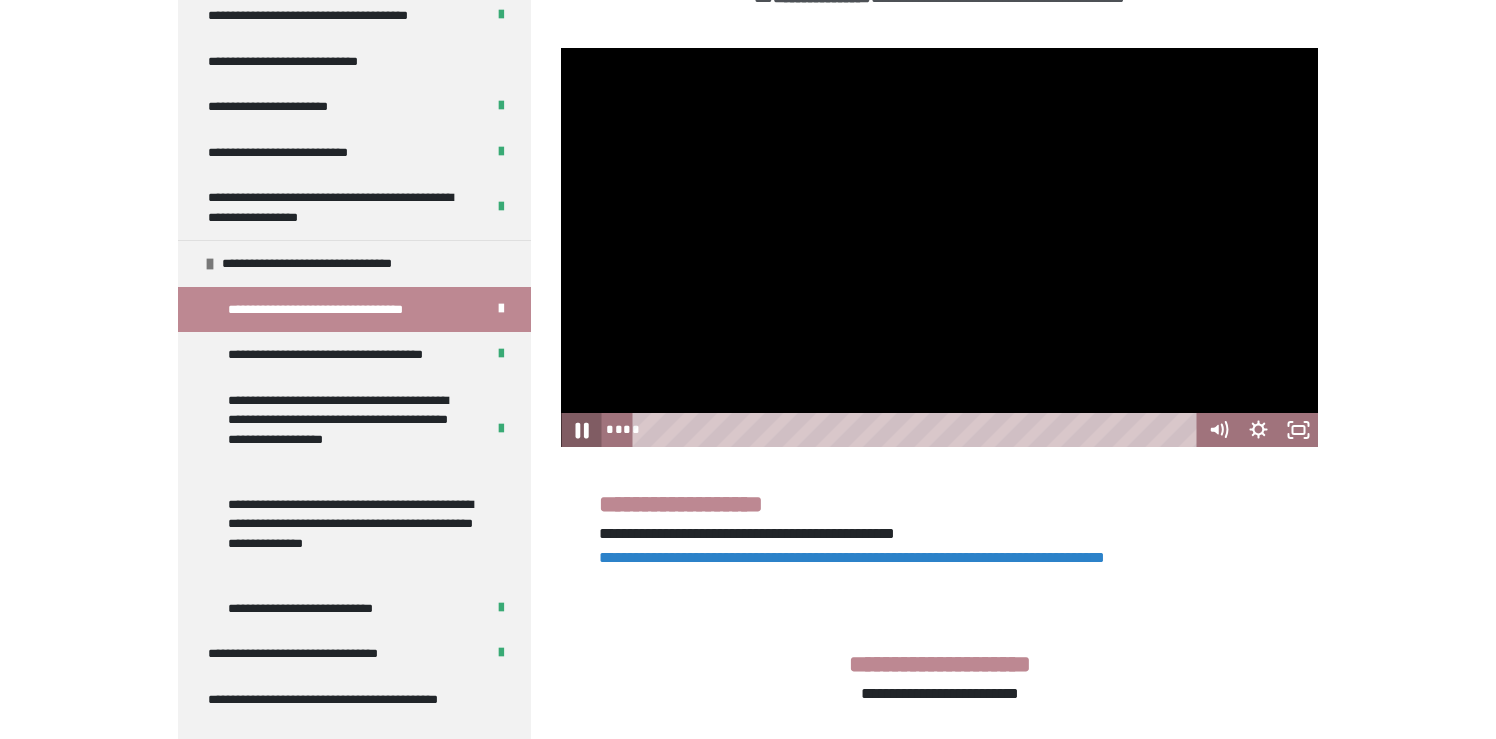 click 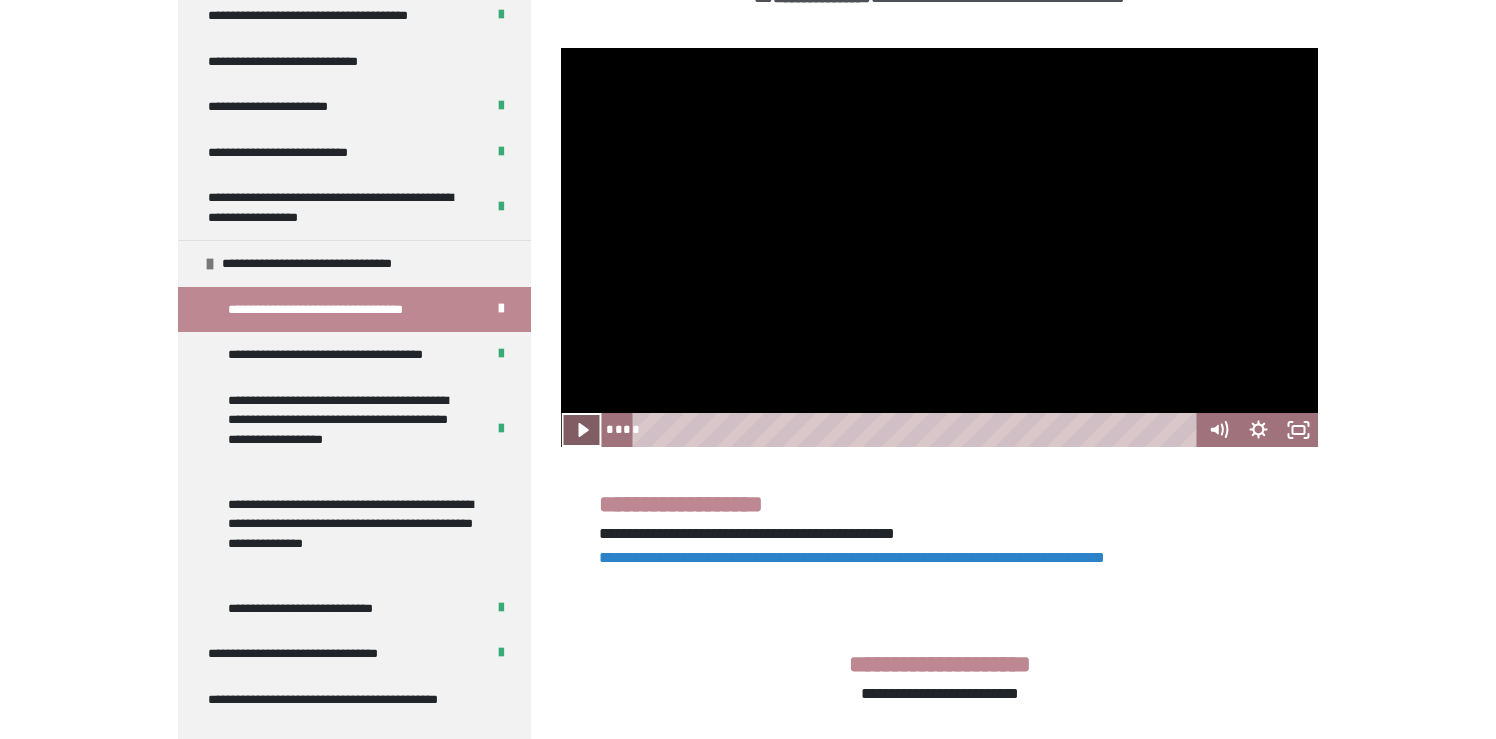 click 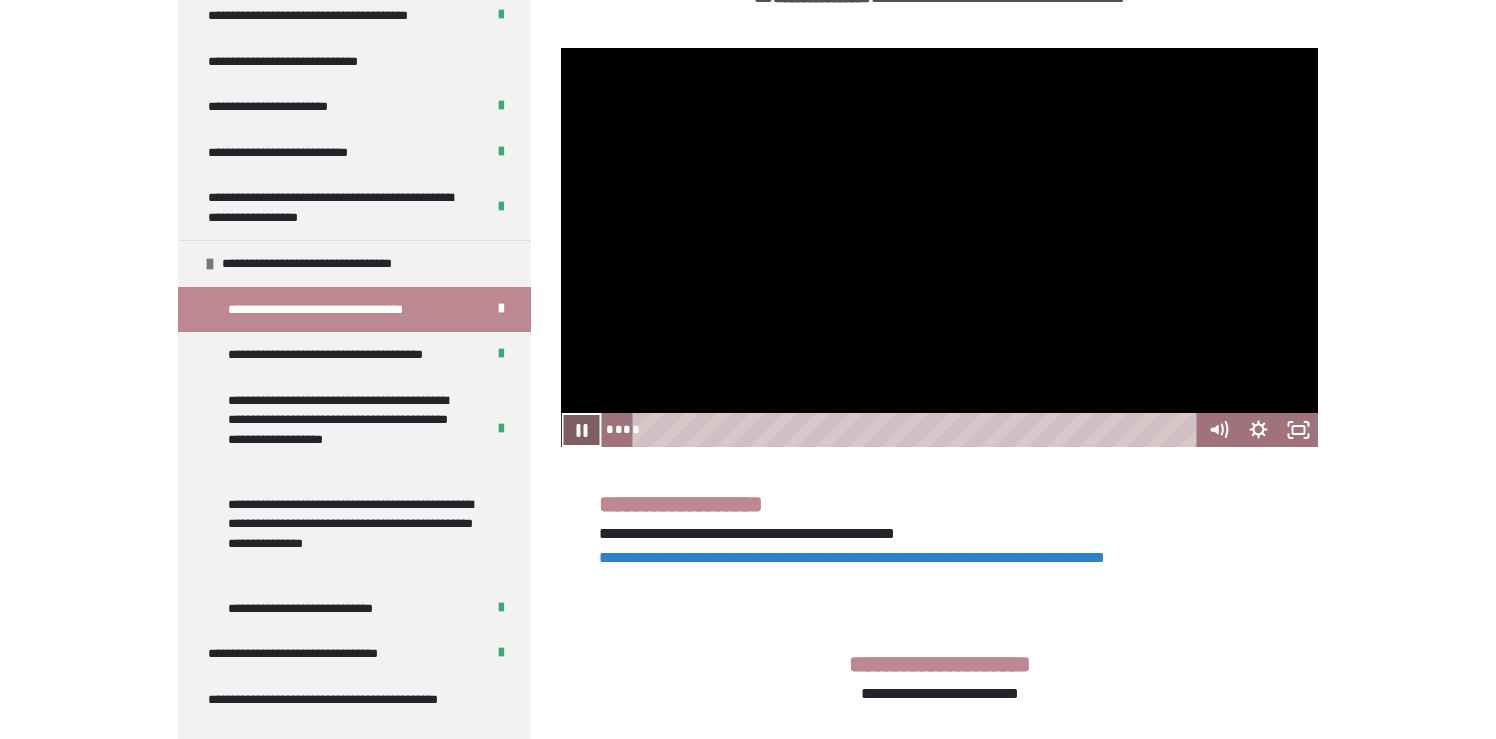 click 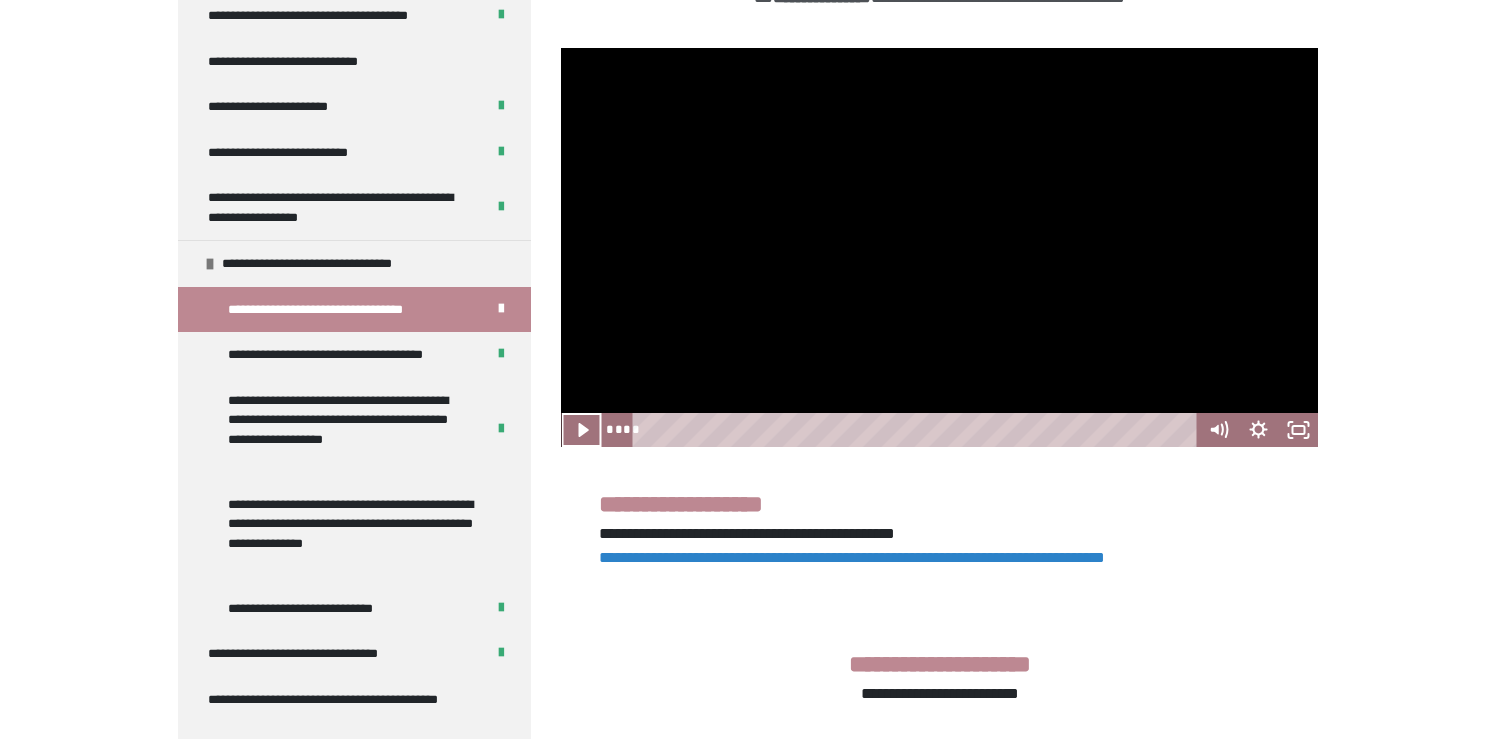 click on "**********" at bounding box center [939, 528] 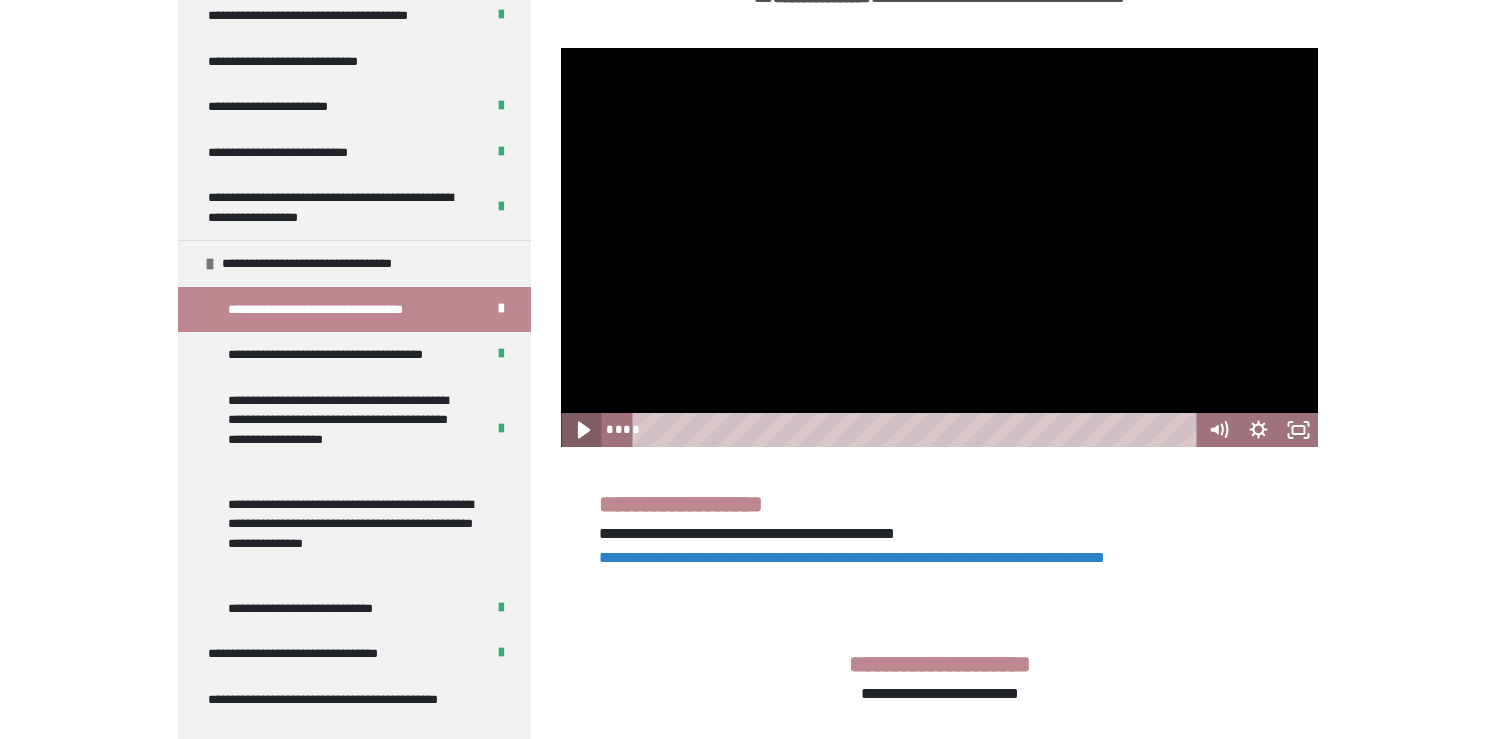 click 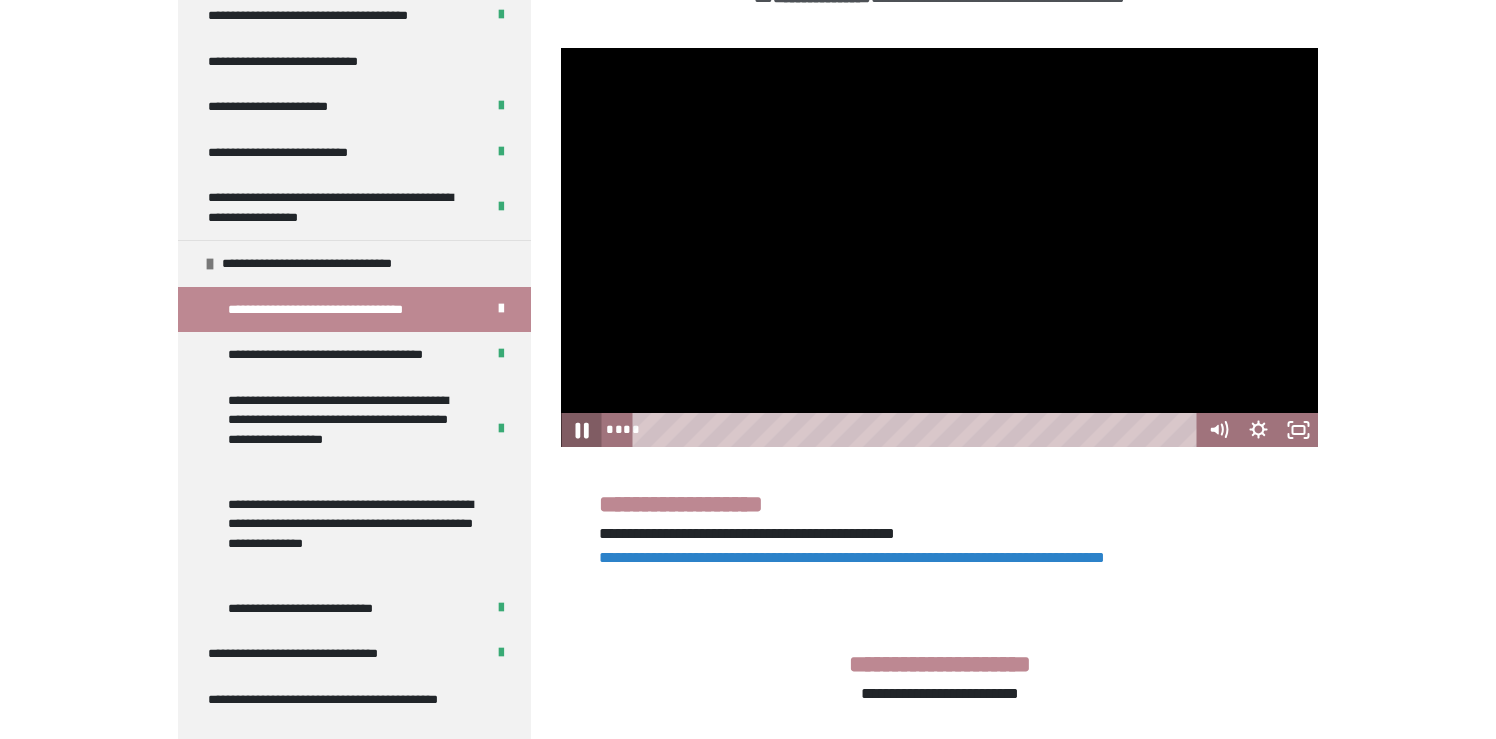 click 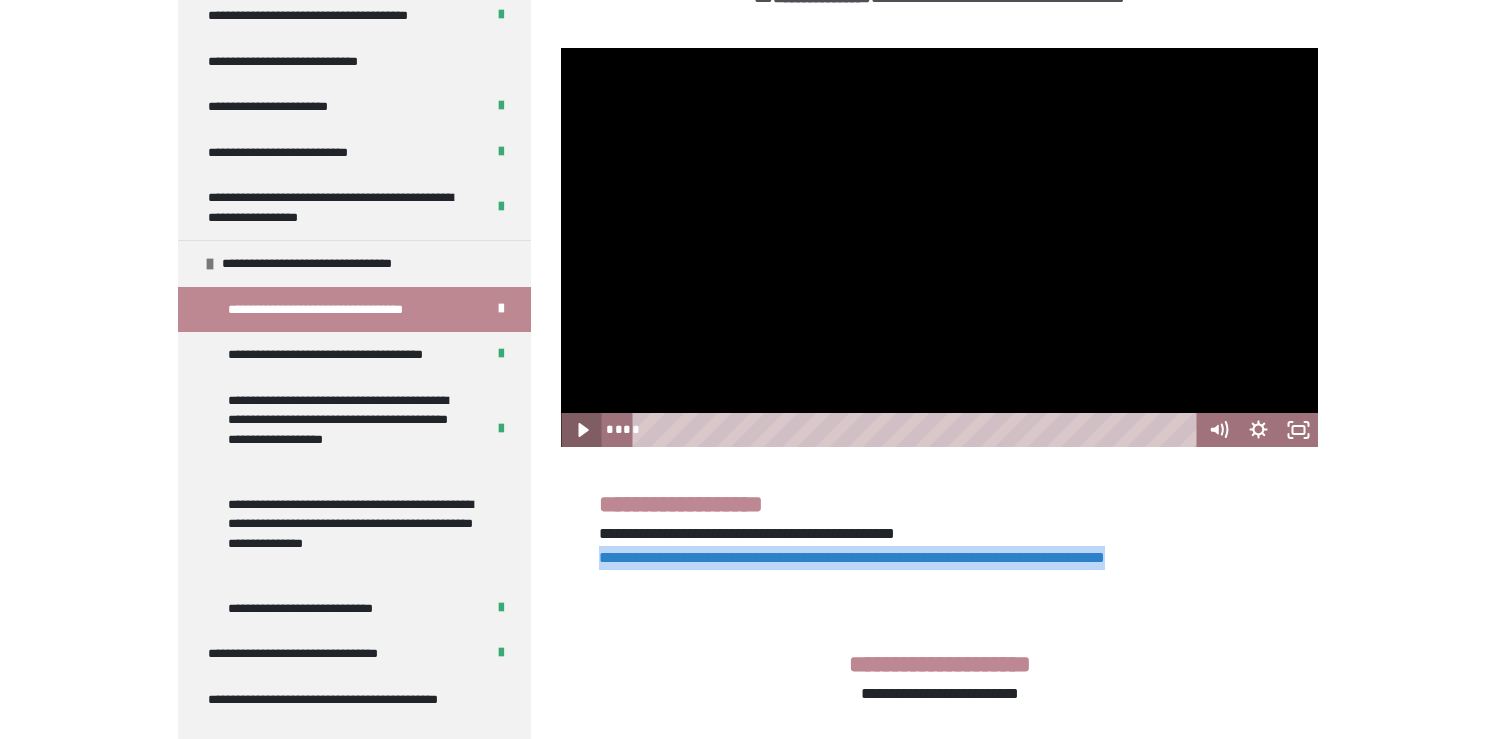 click 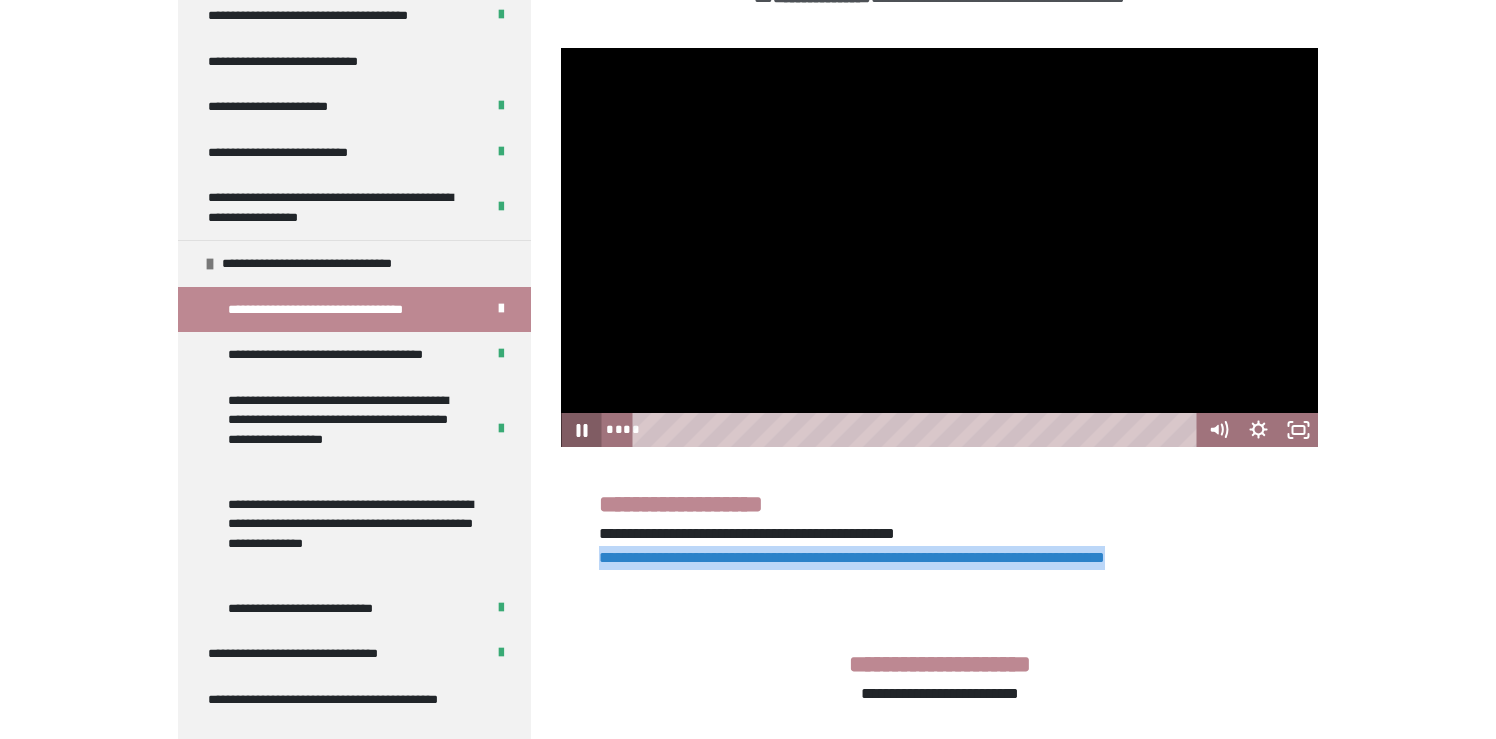 click 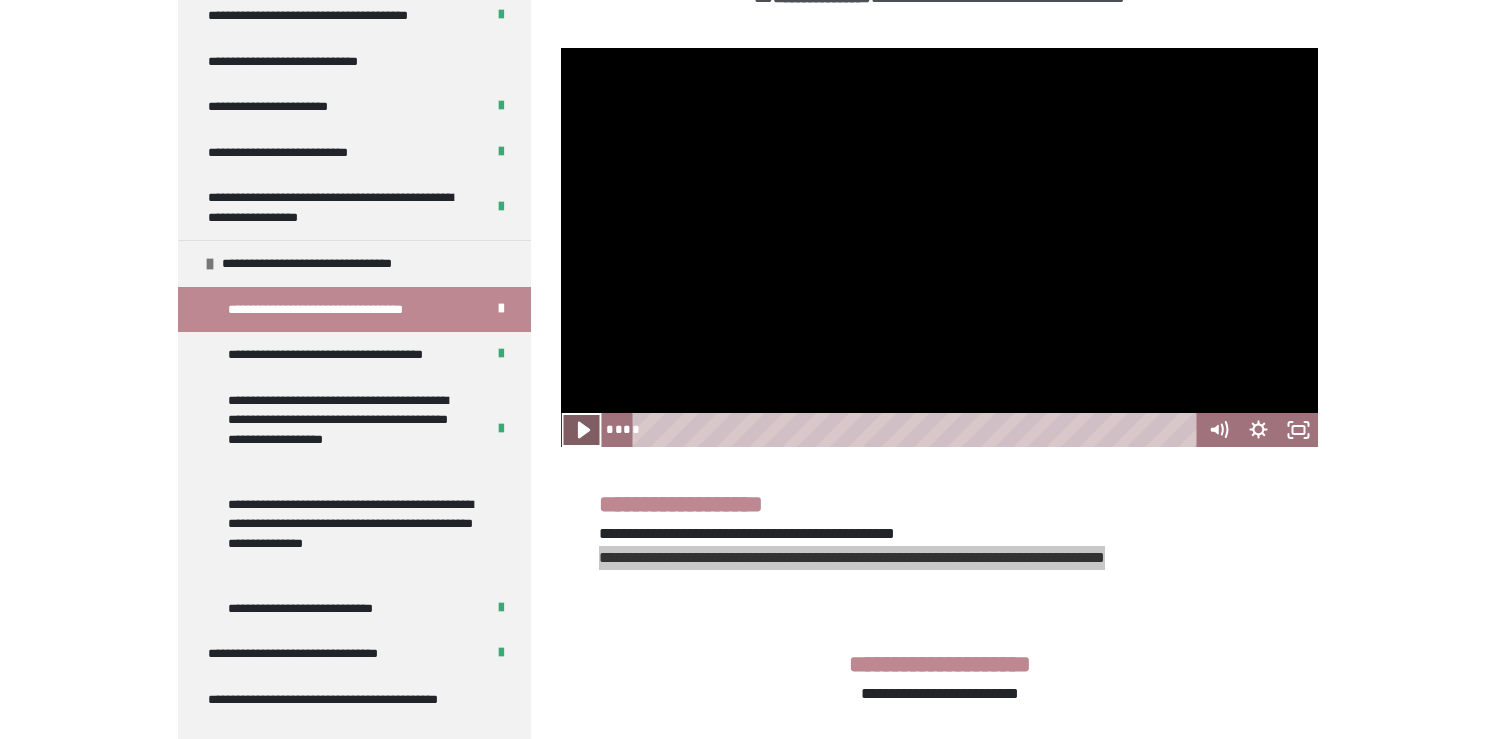 click 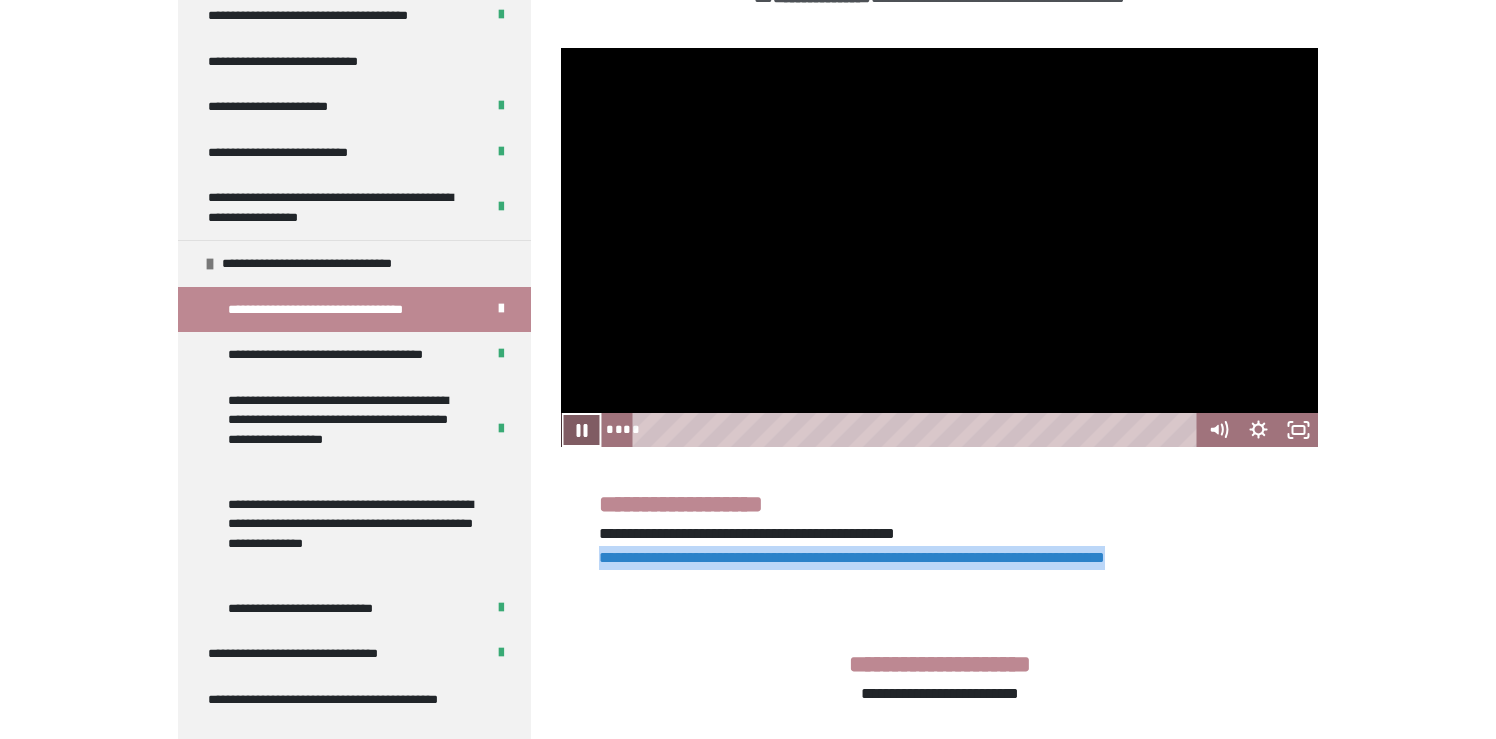 click 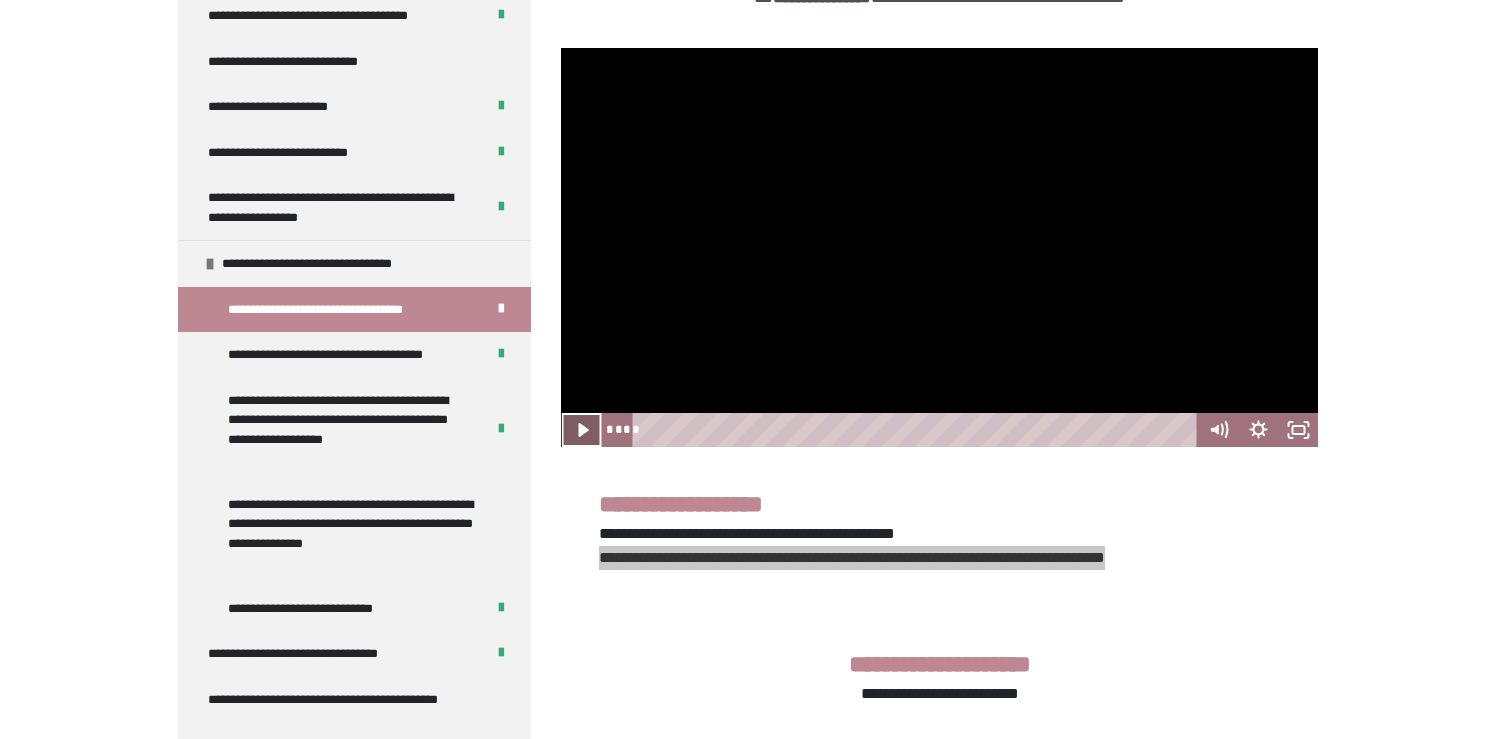 click 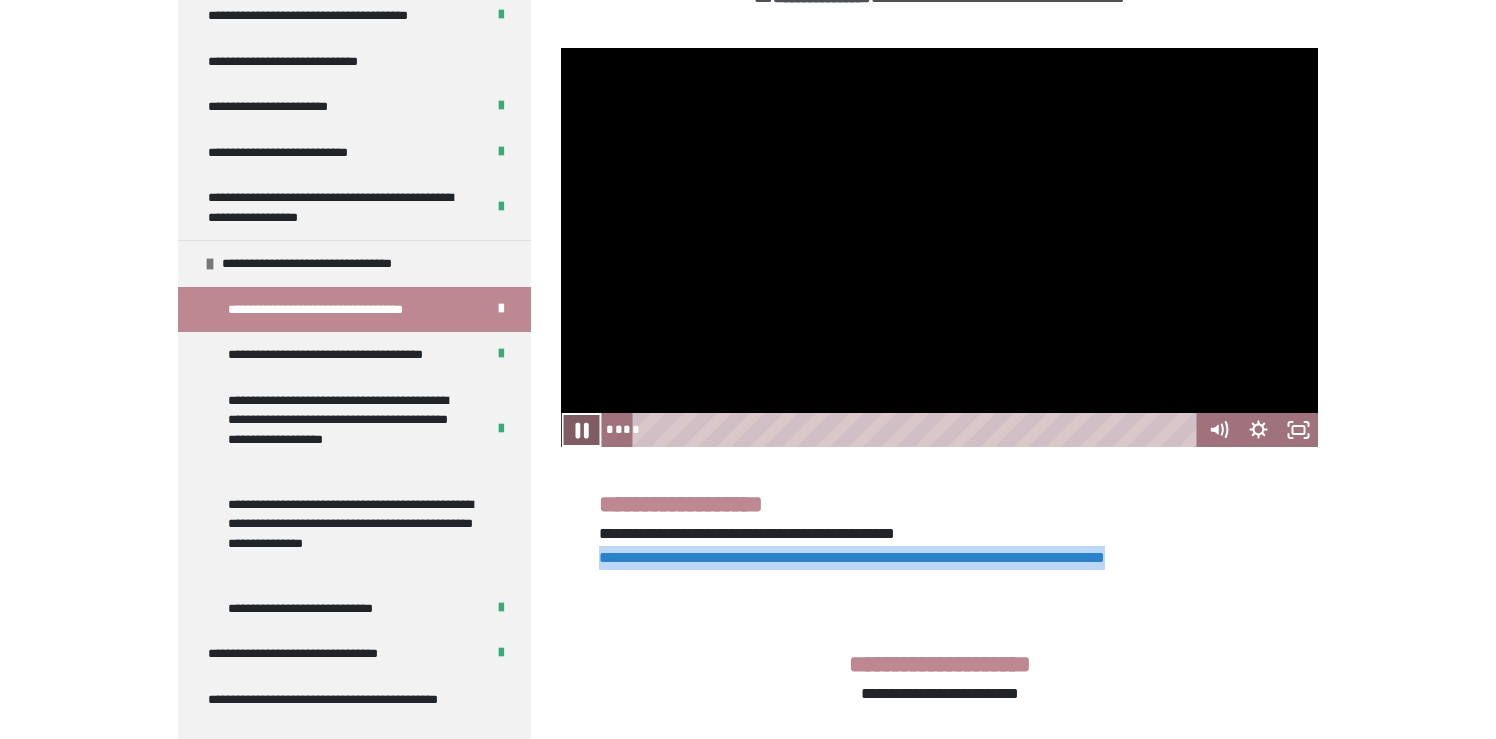 click 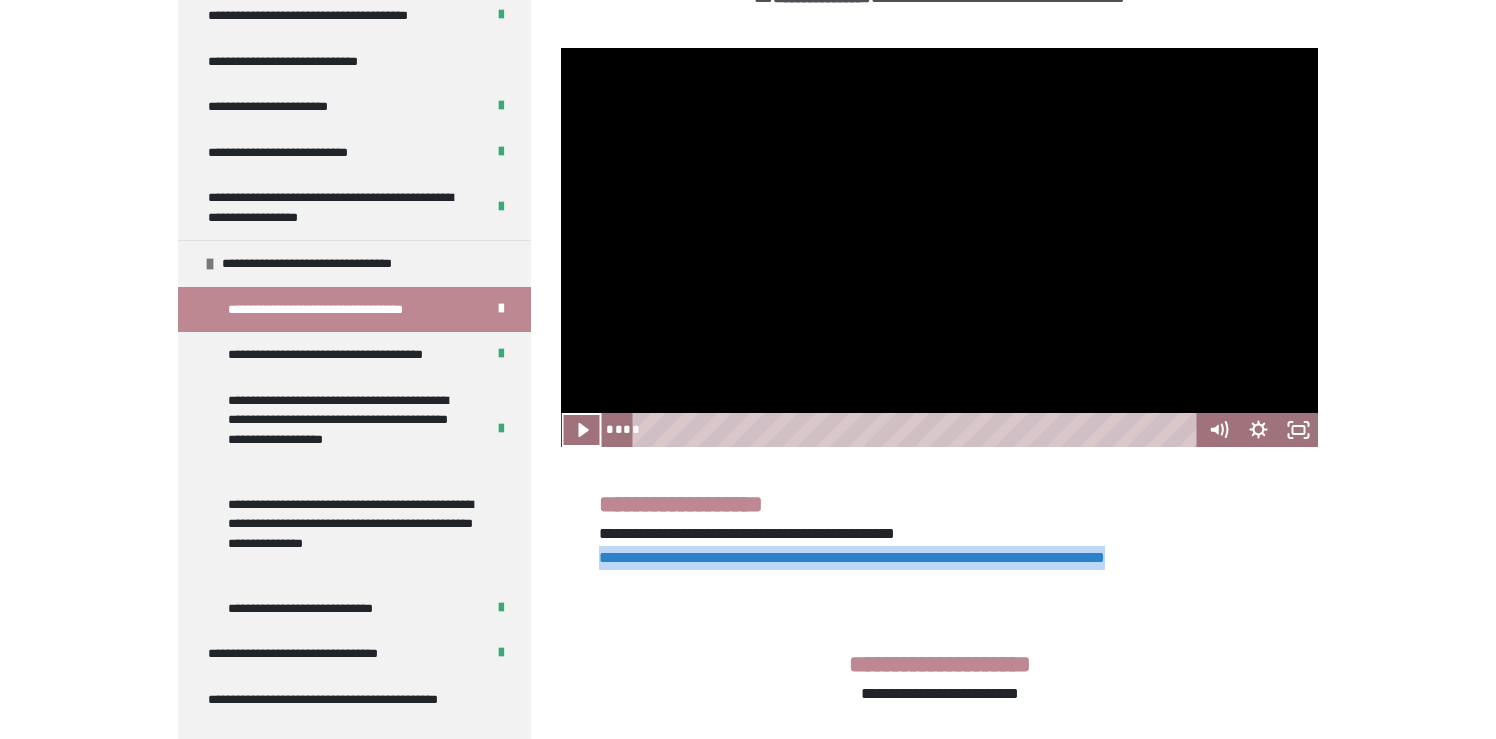 click 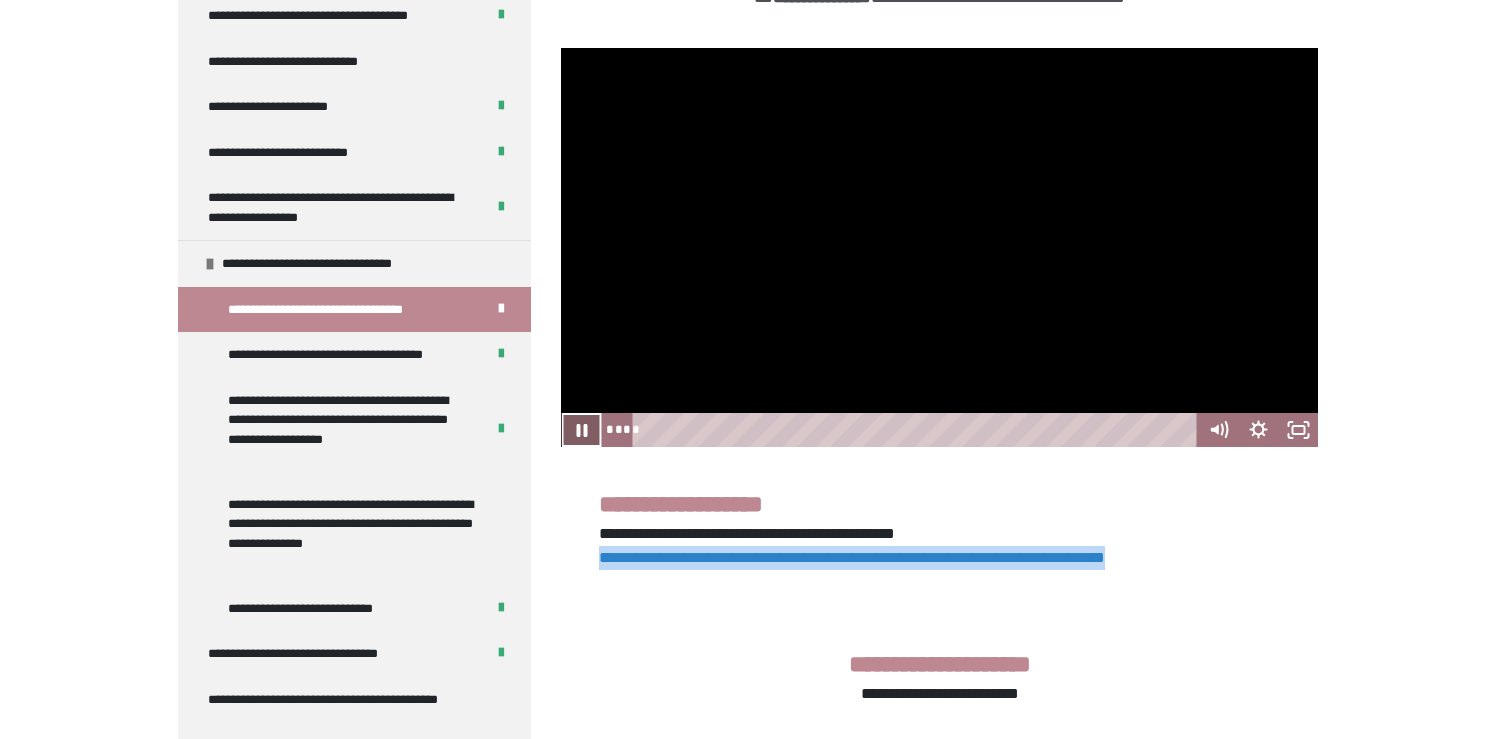 click 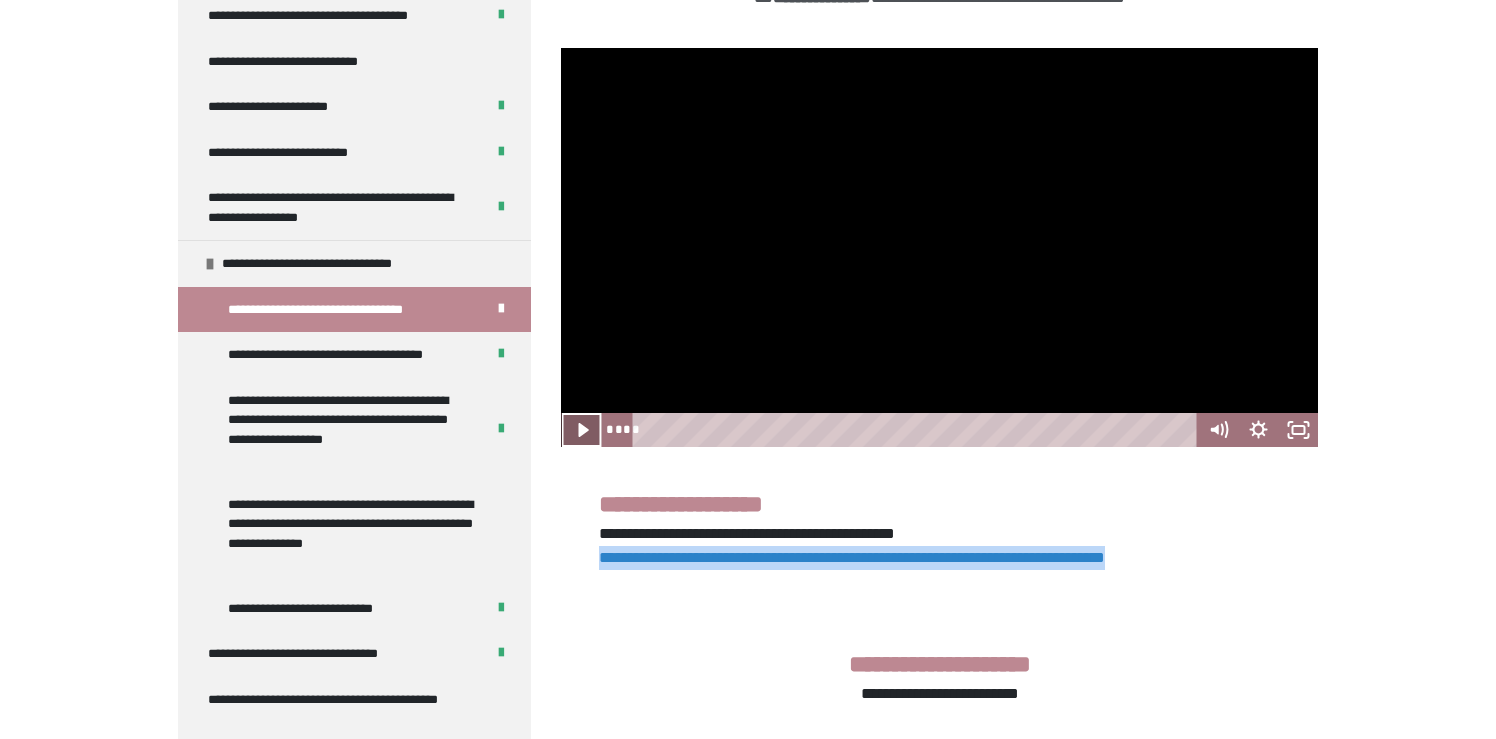 click 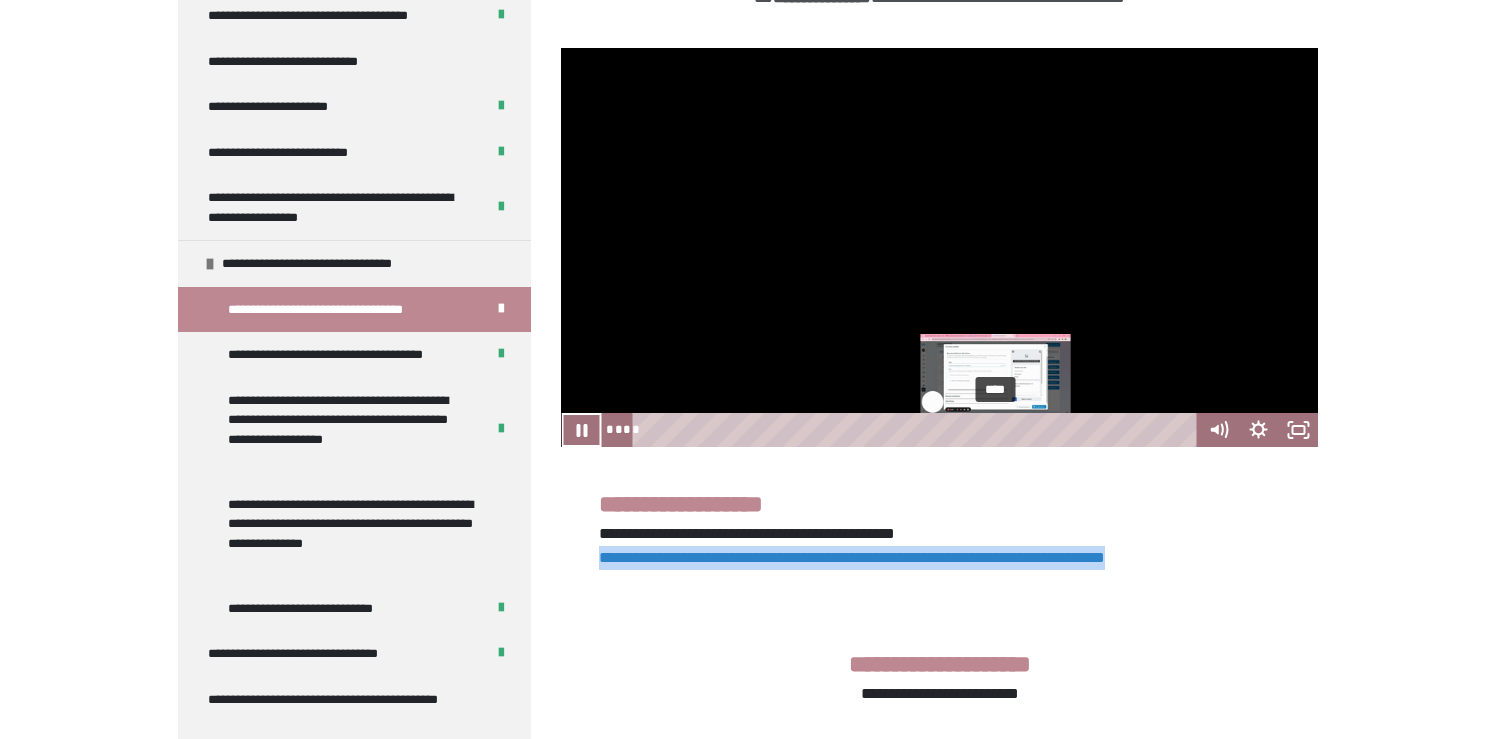 click on "****" at bounding box center [918, 430] 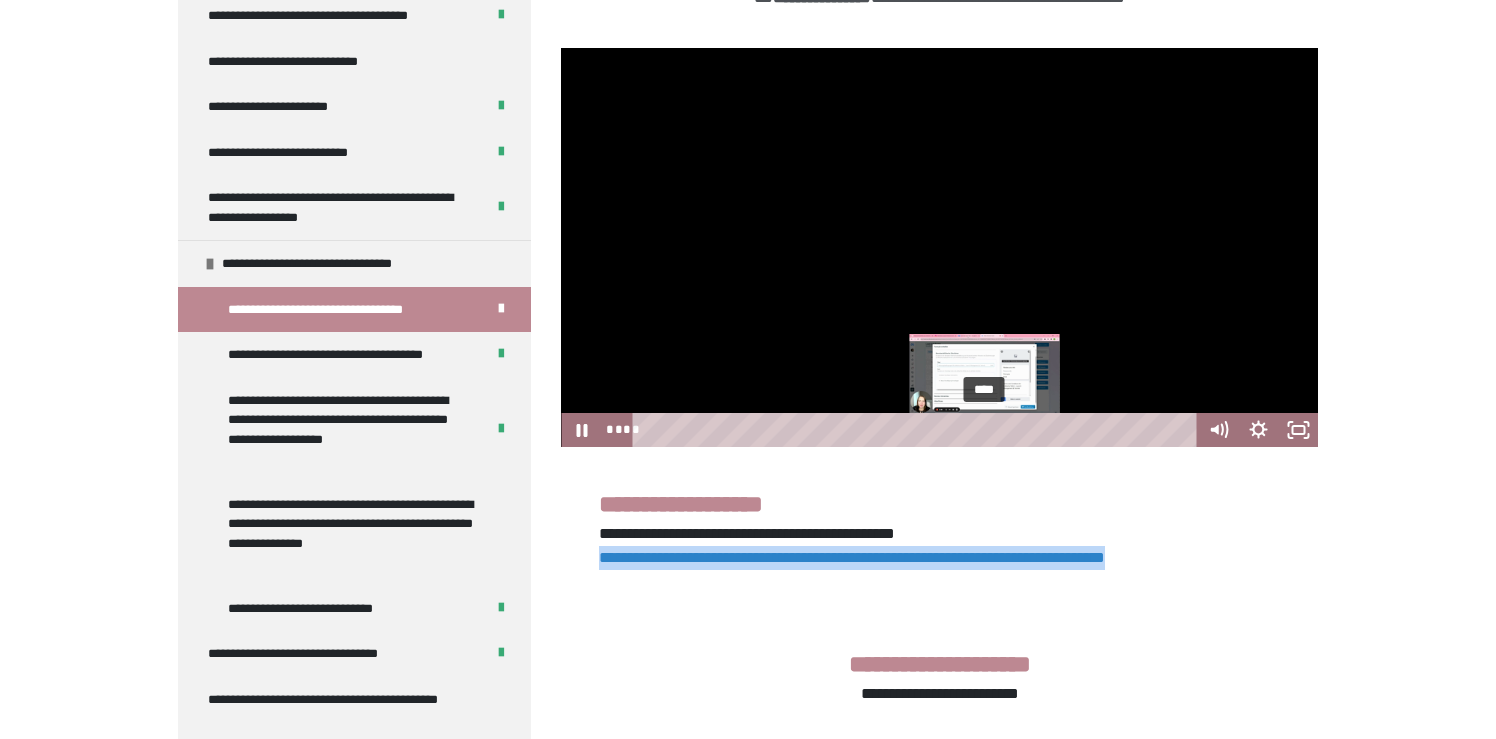 click on "****" at bounding box center (918, 430) 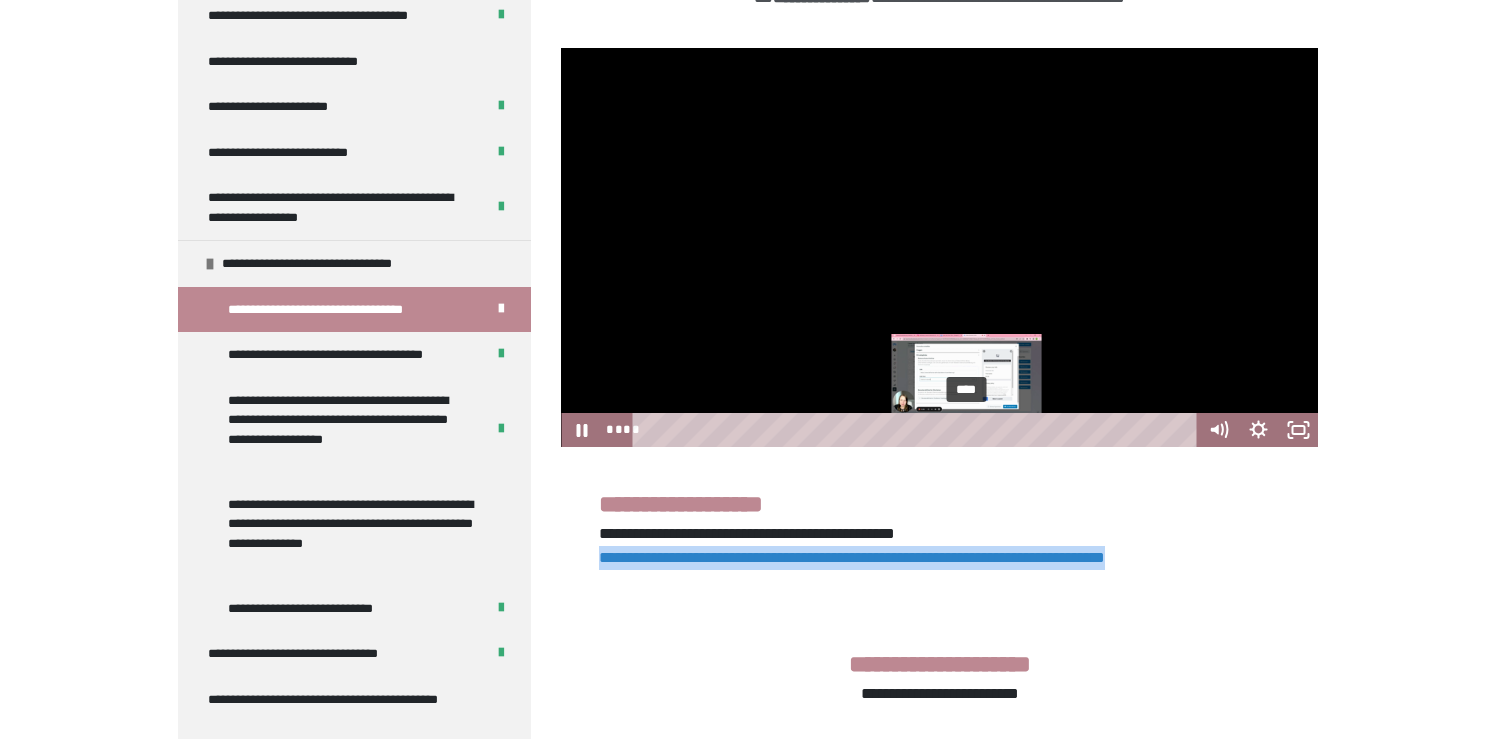click on "****" at bounding box center (918, 430) 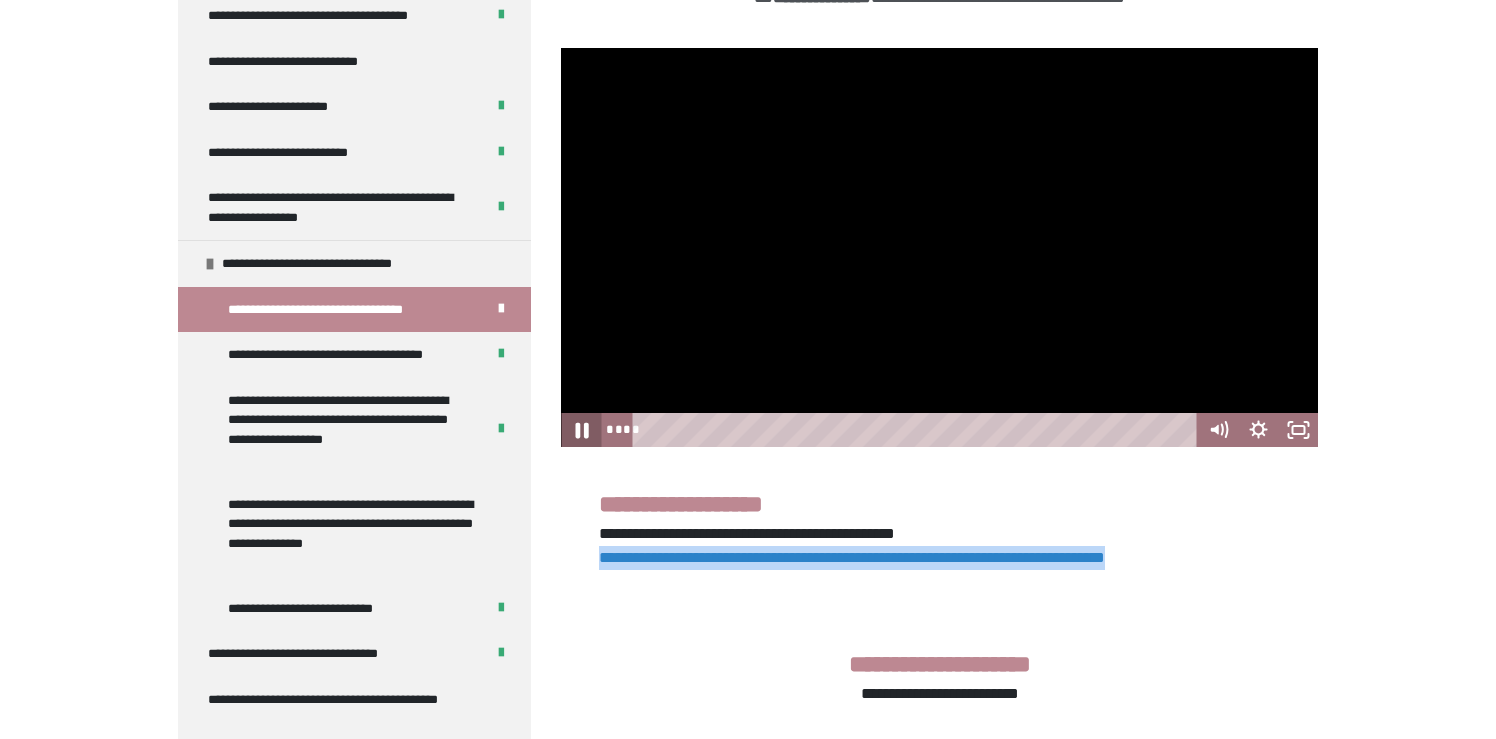 click 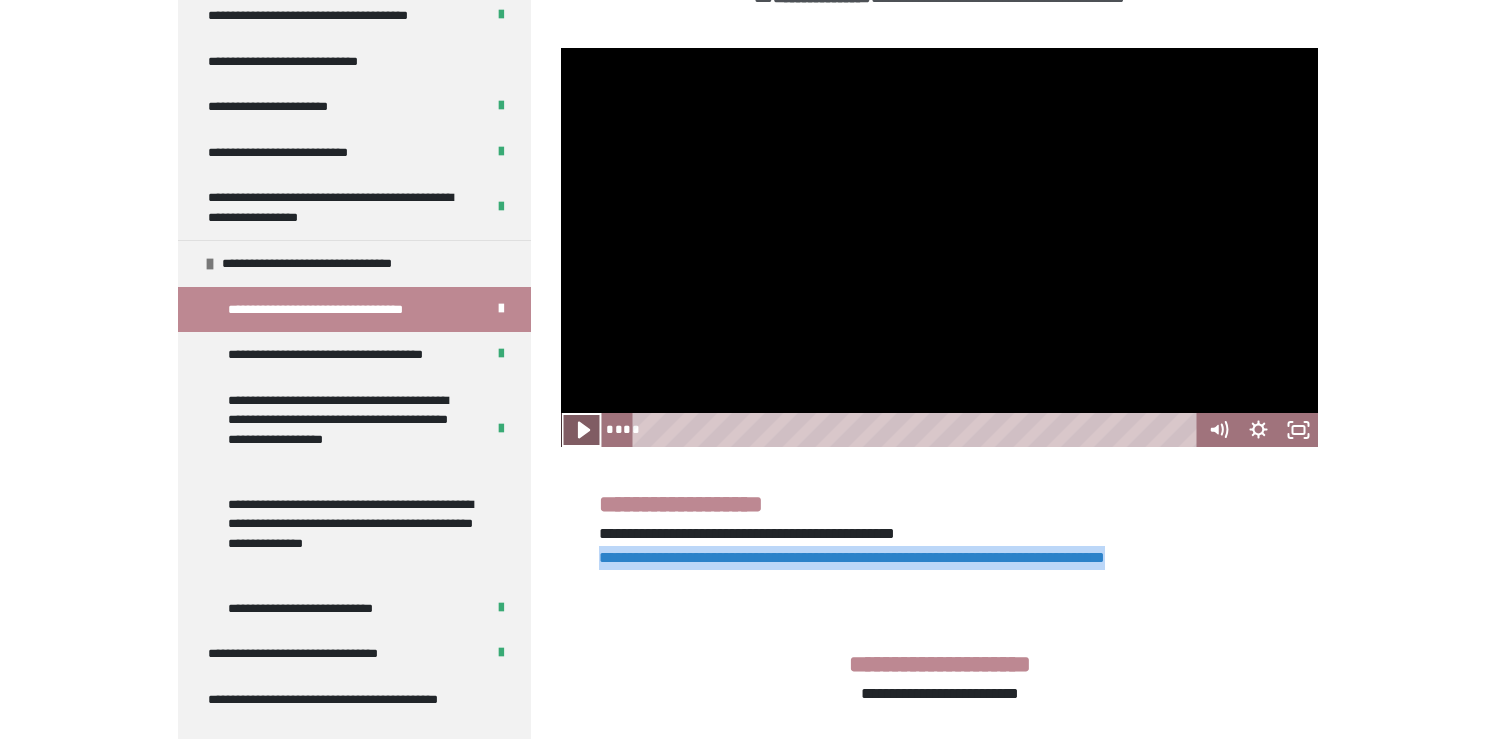 click 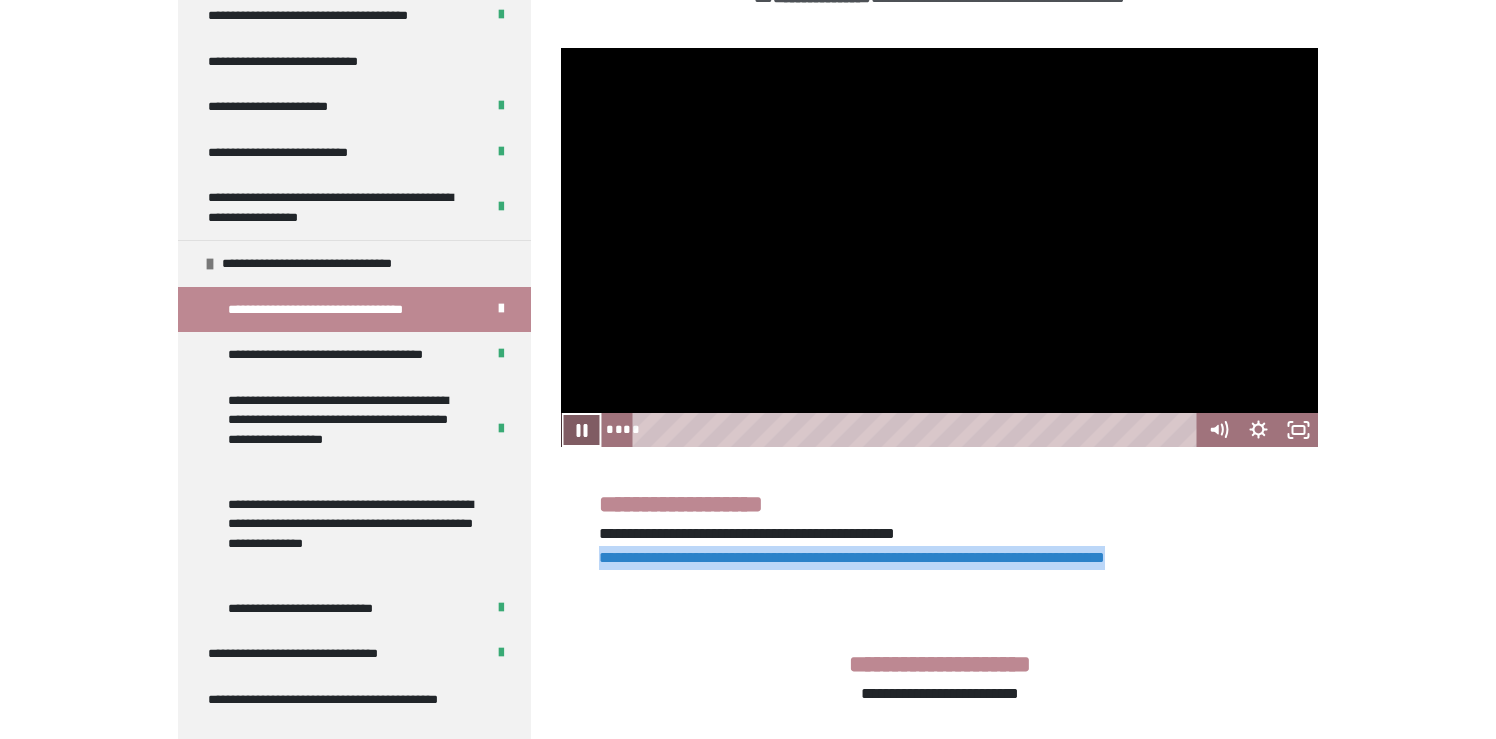 click 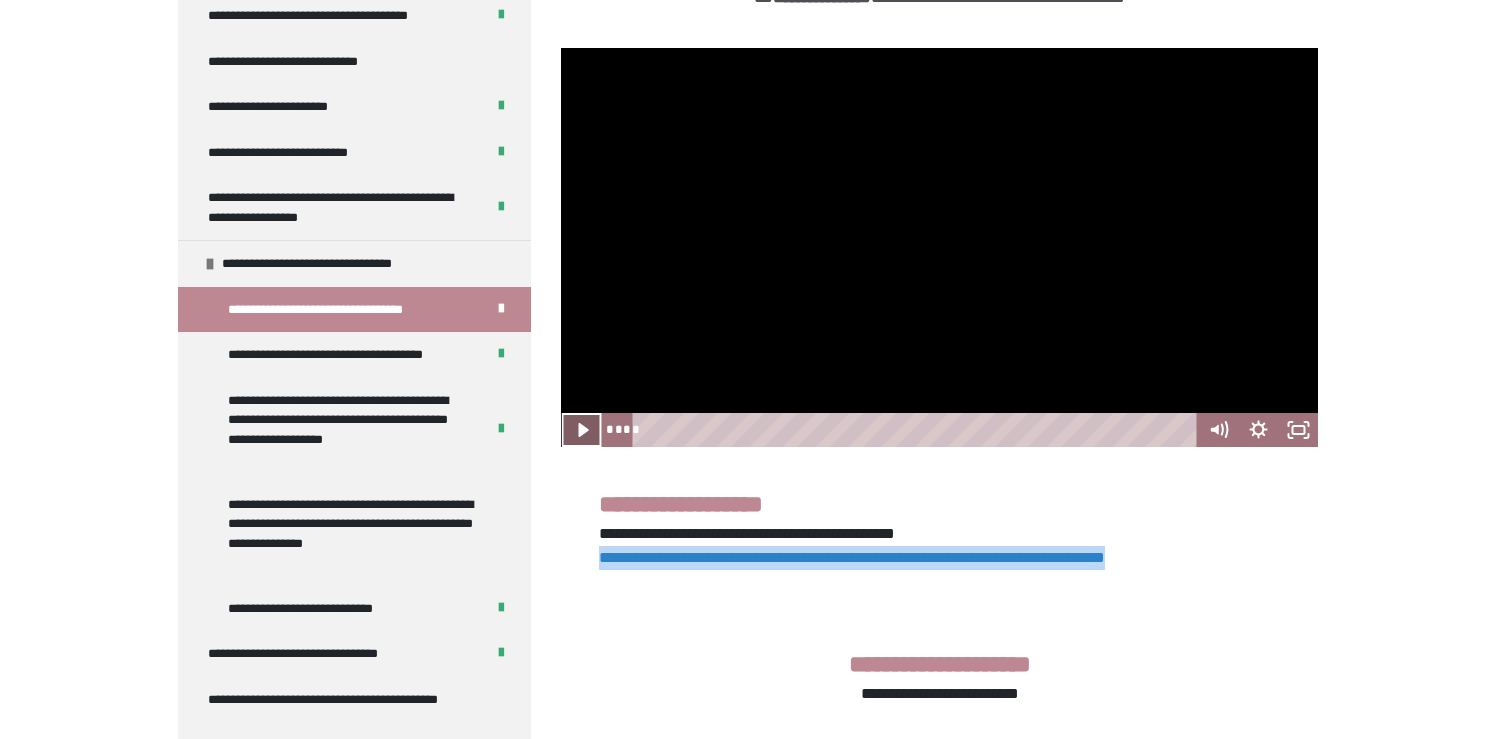 click 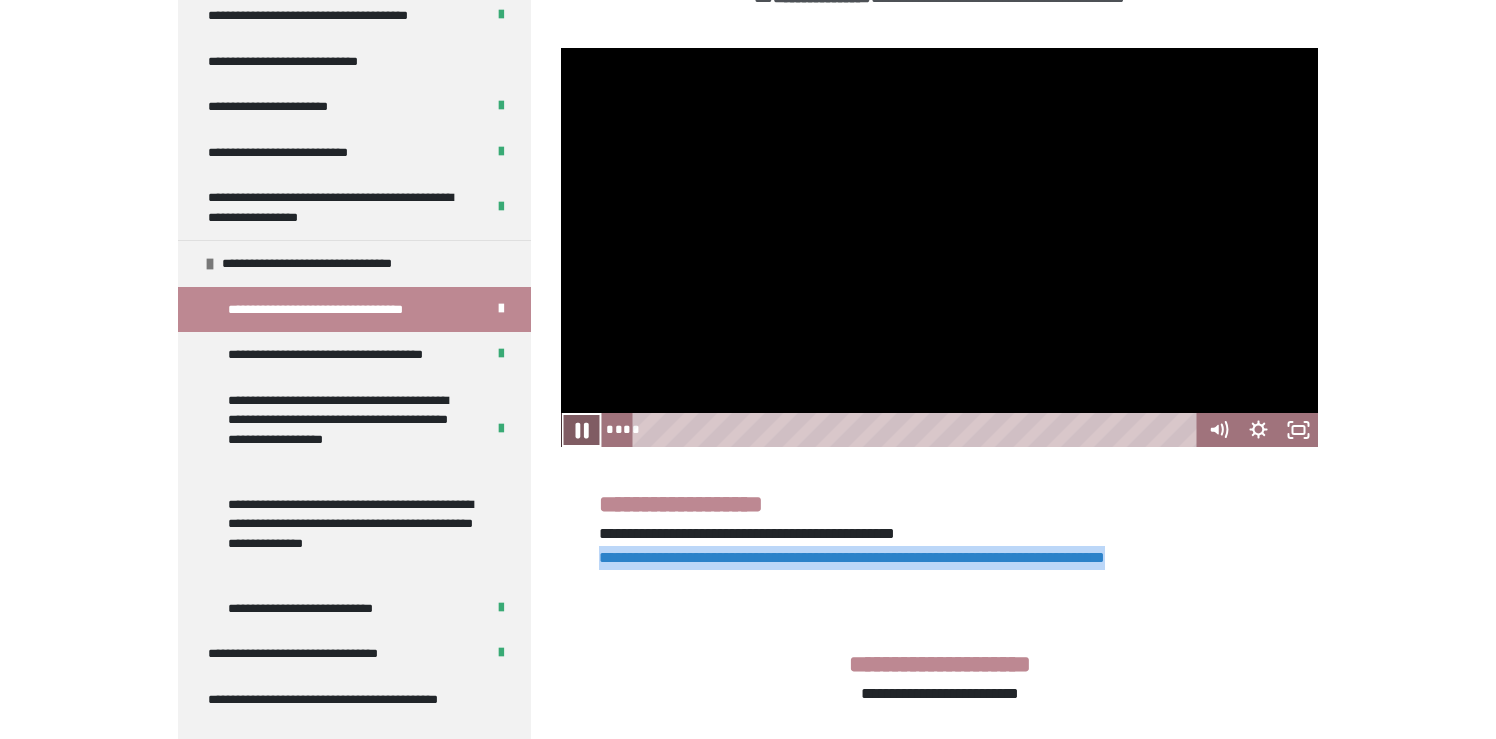 click 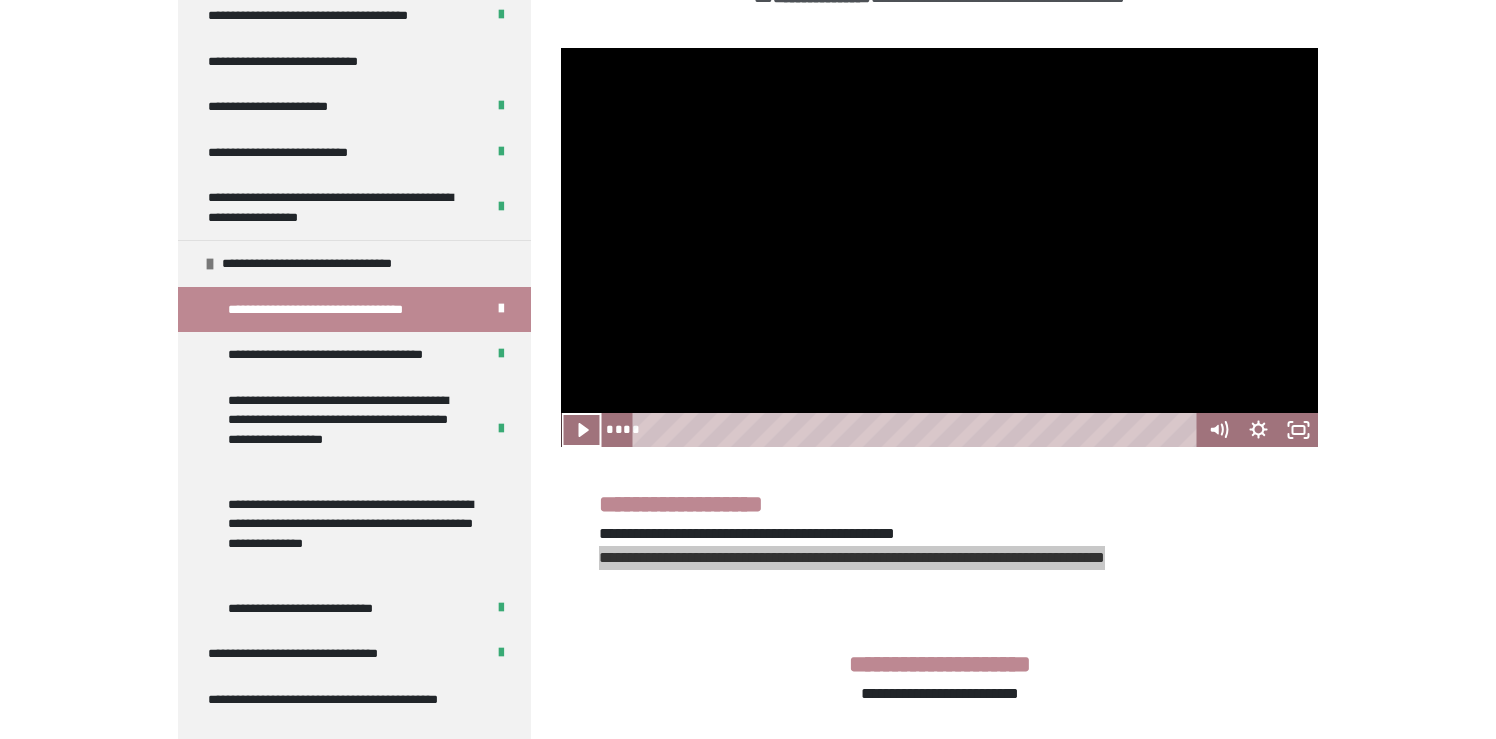 click 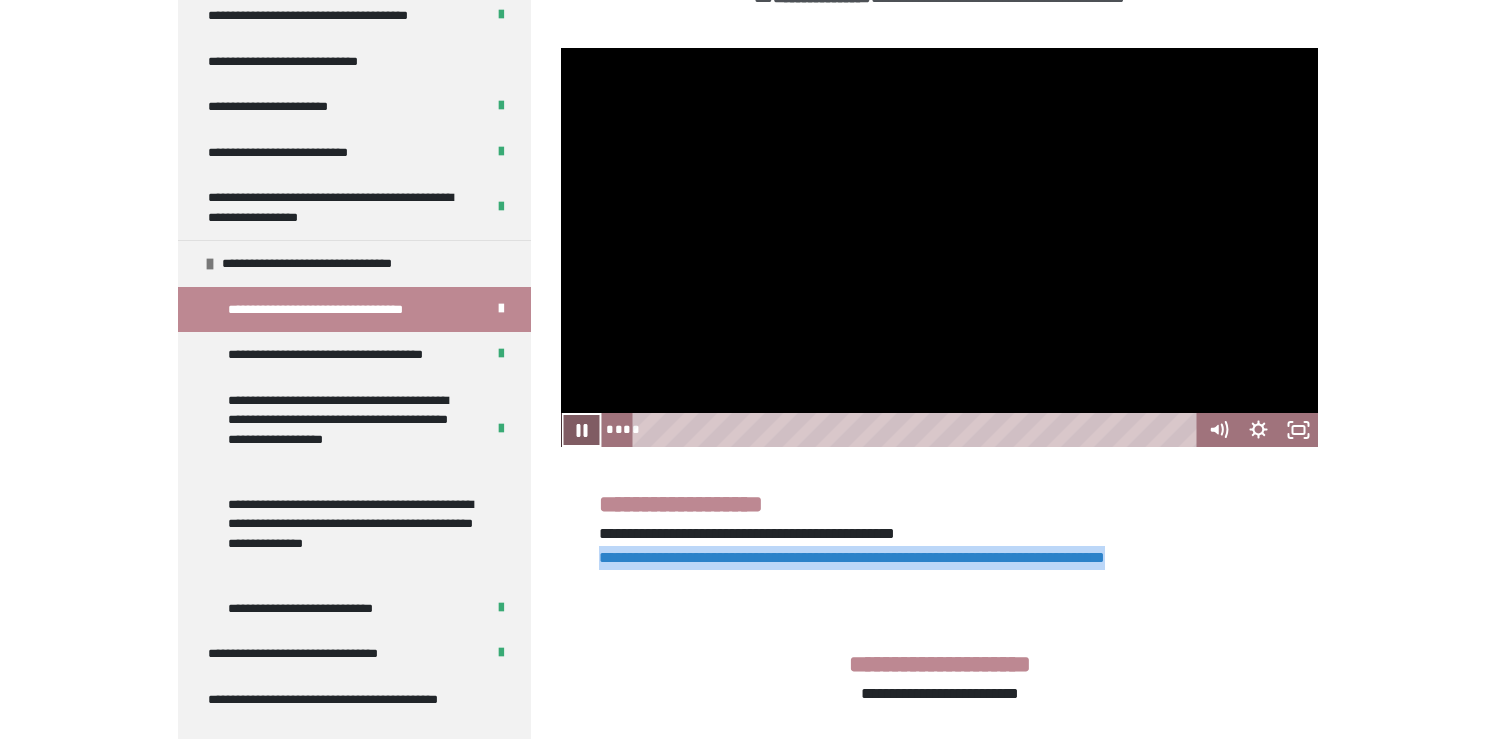 click 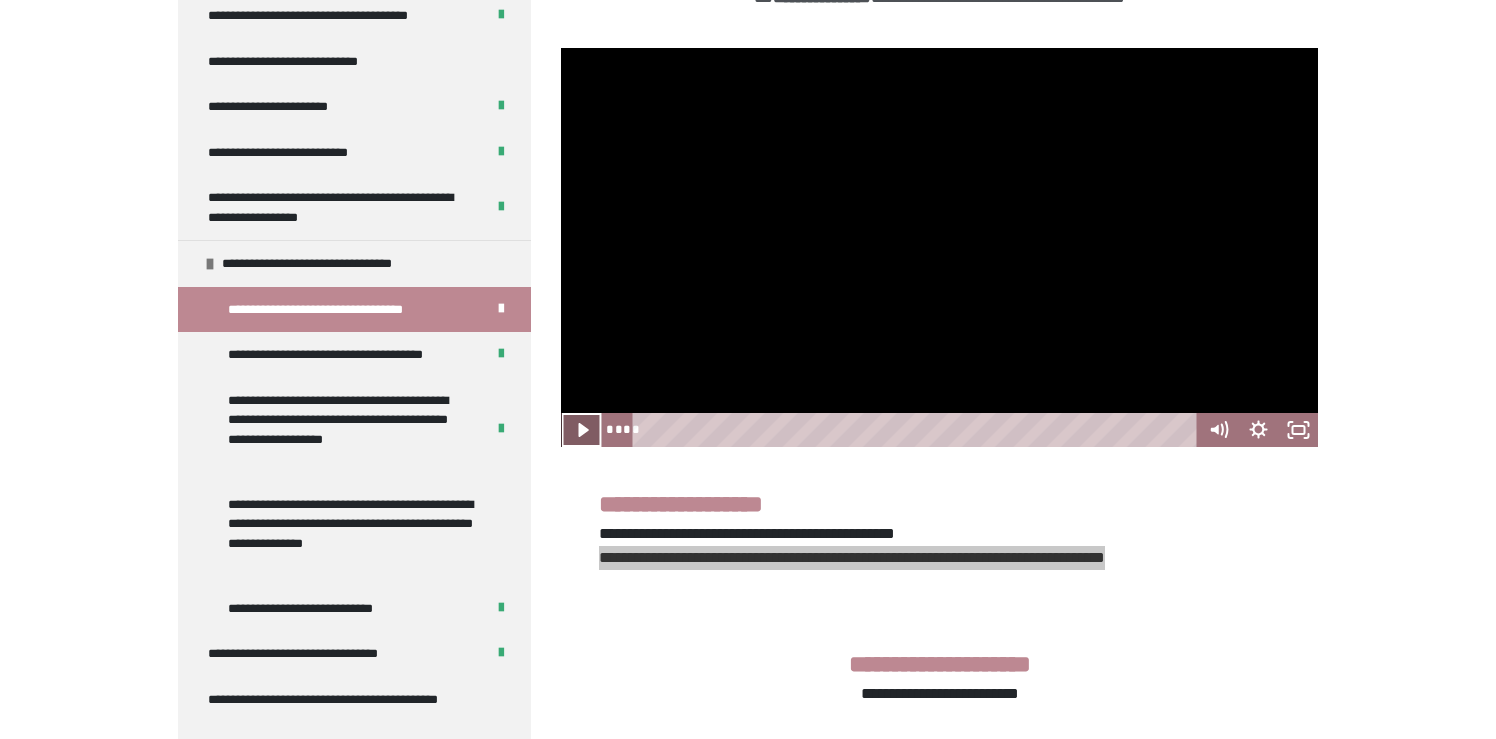 click 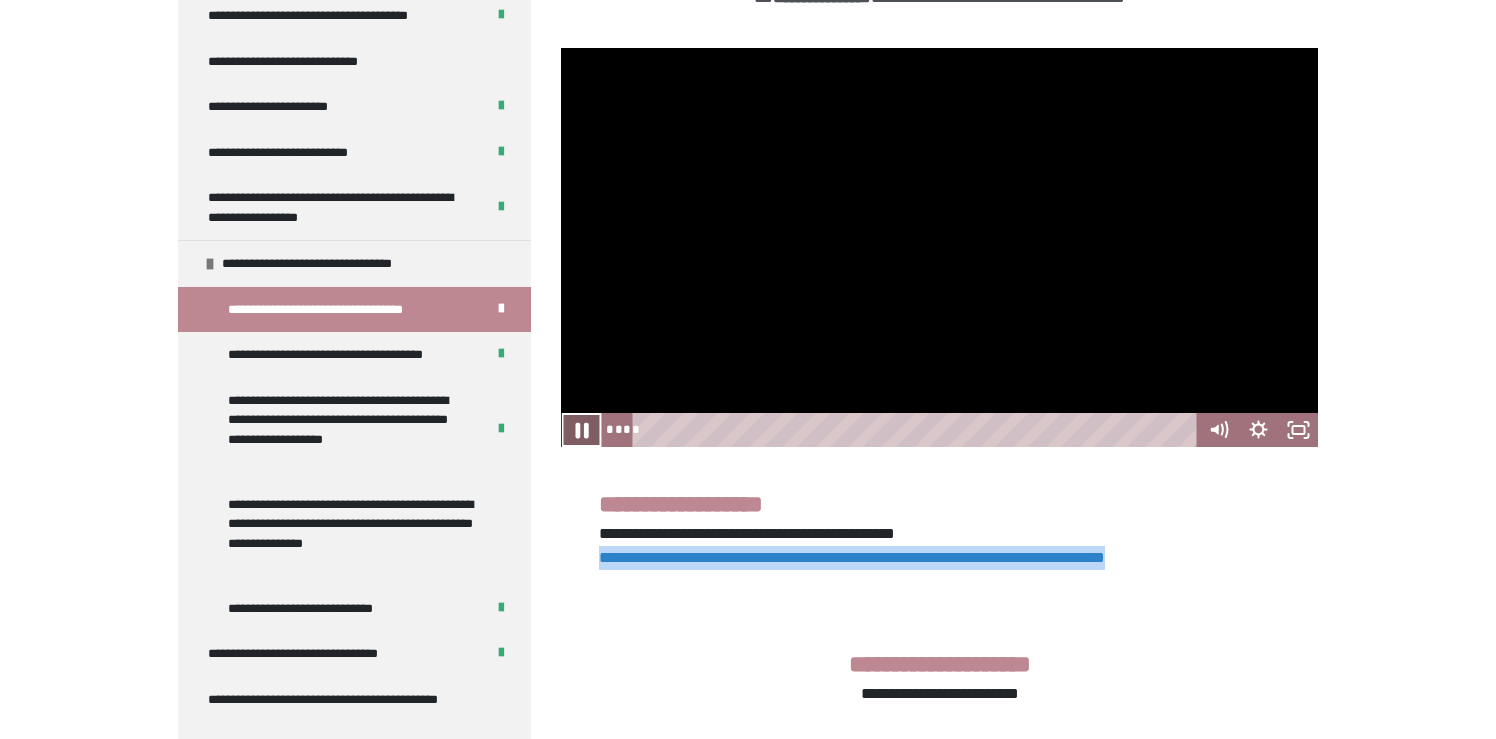 click 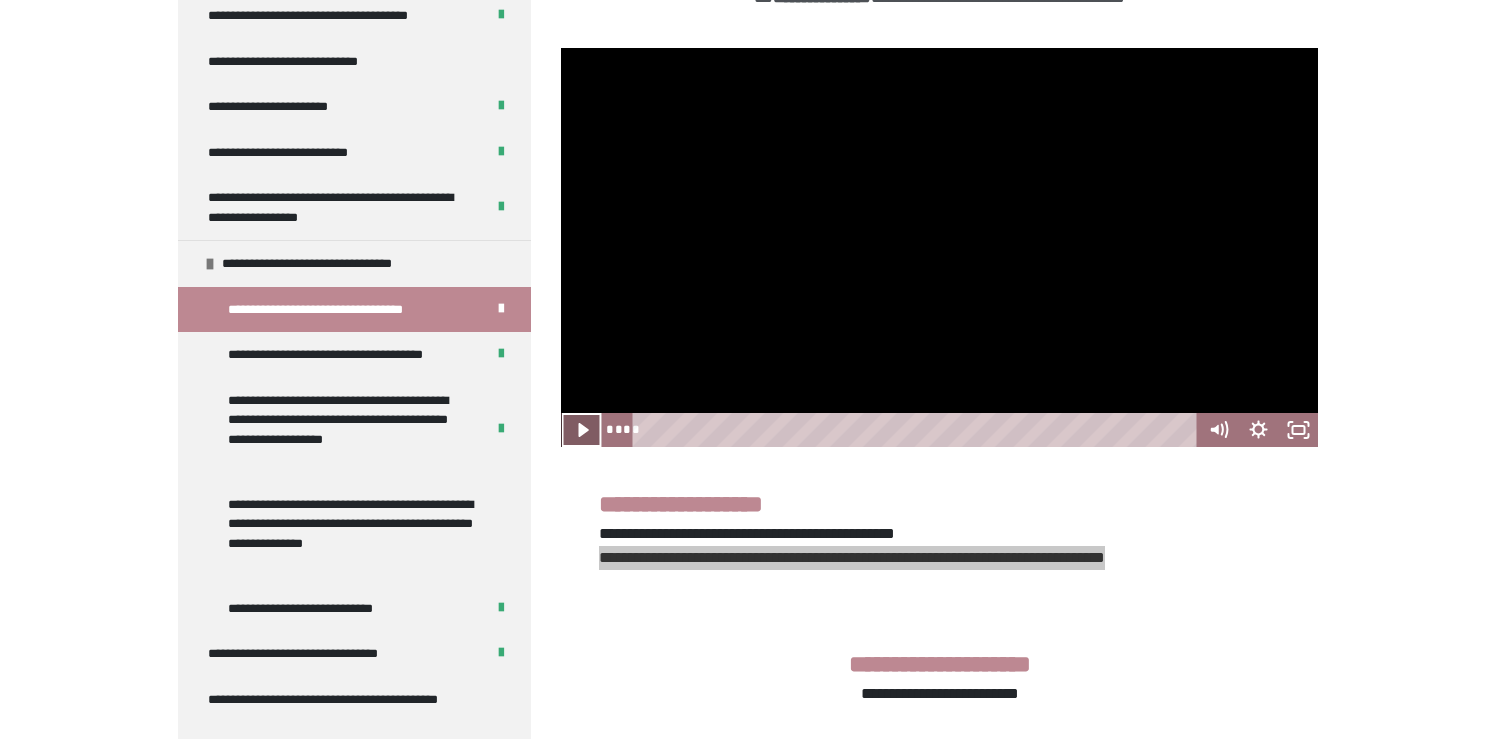 click 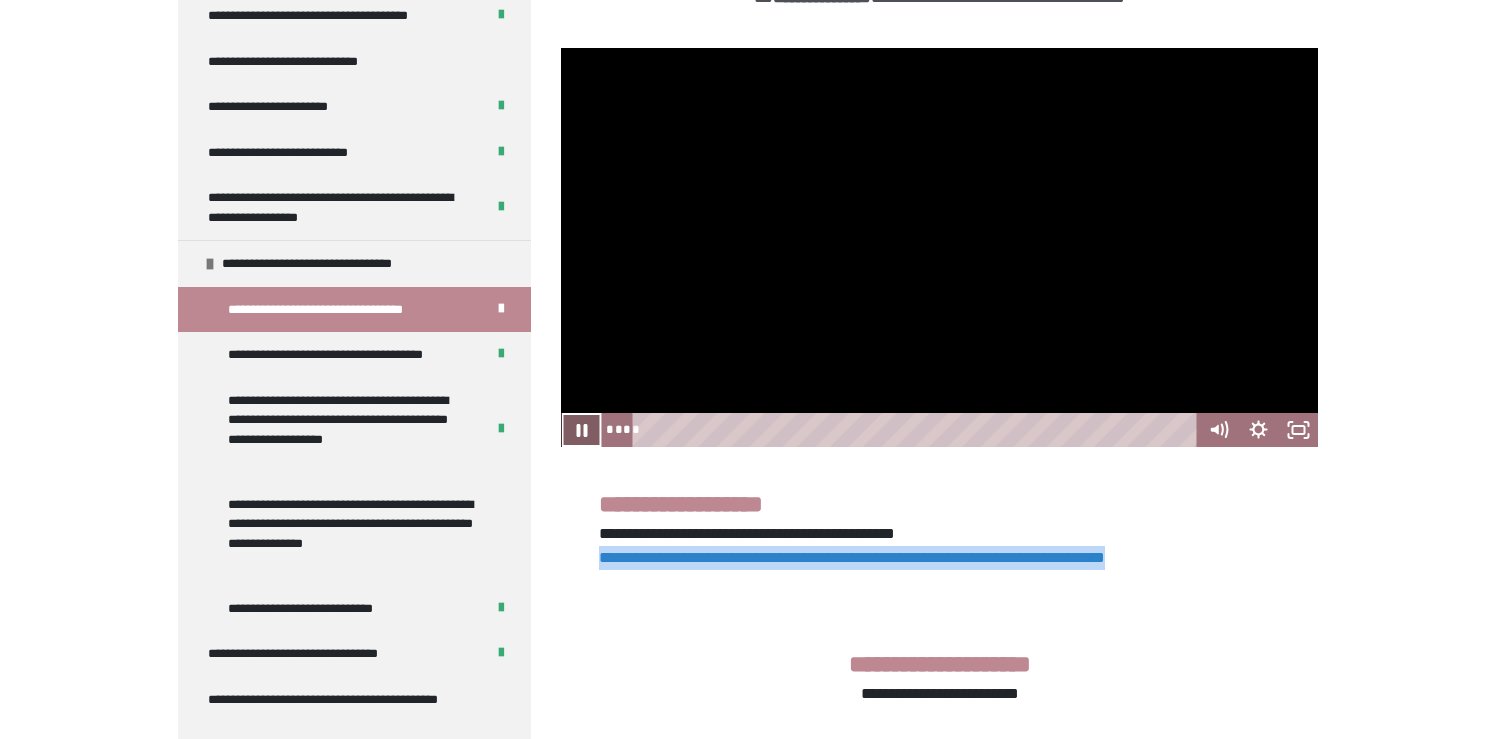 click 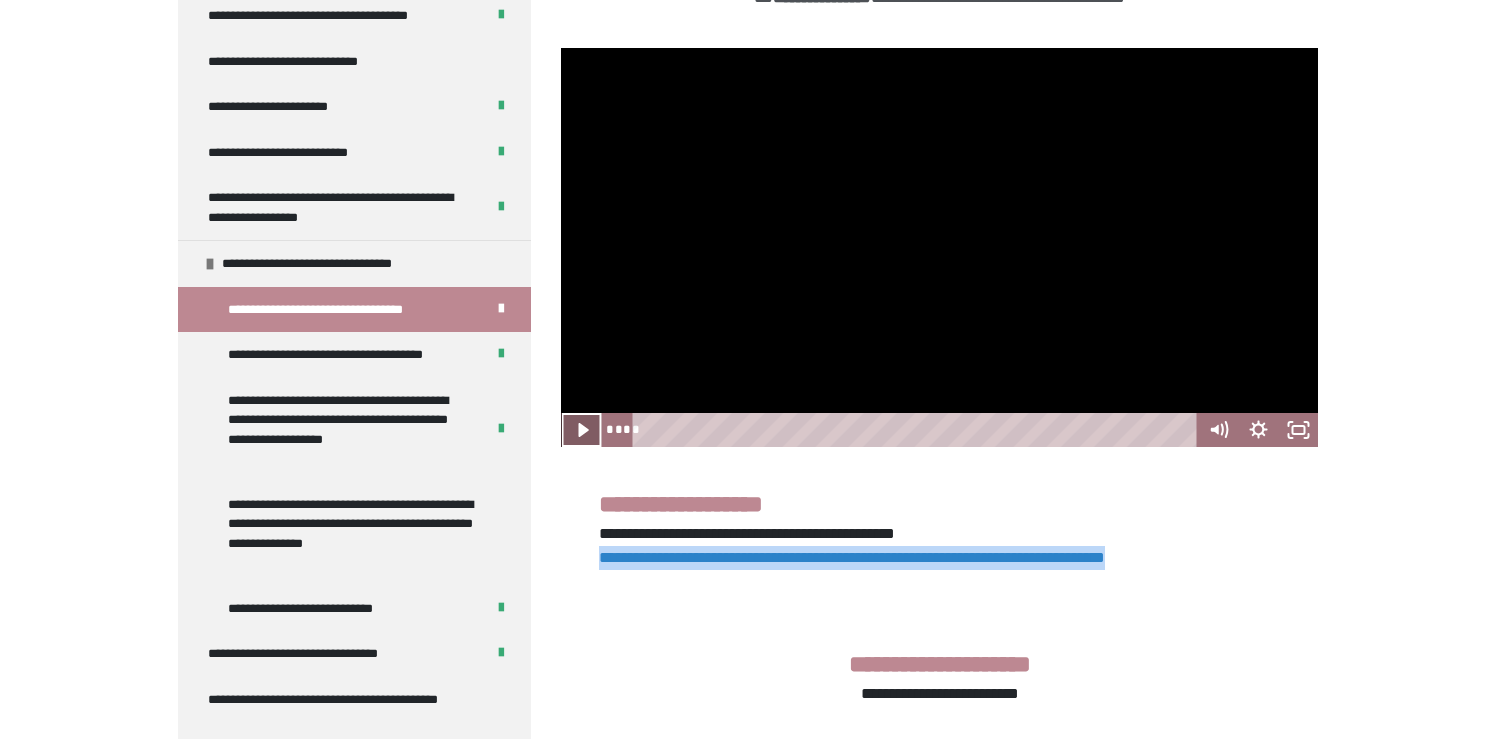 click 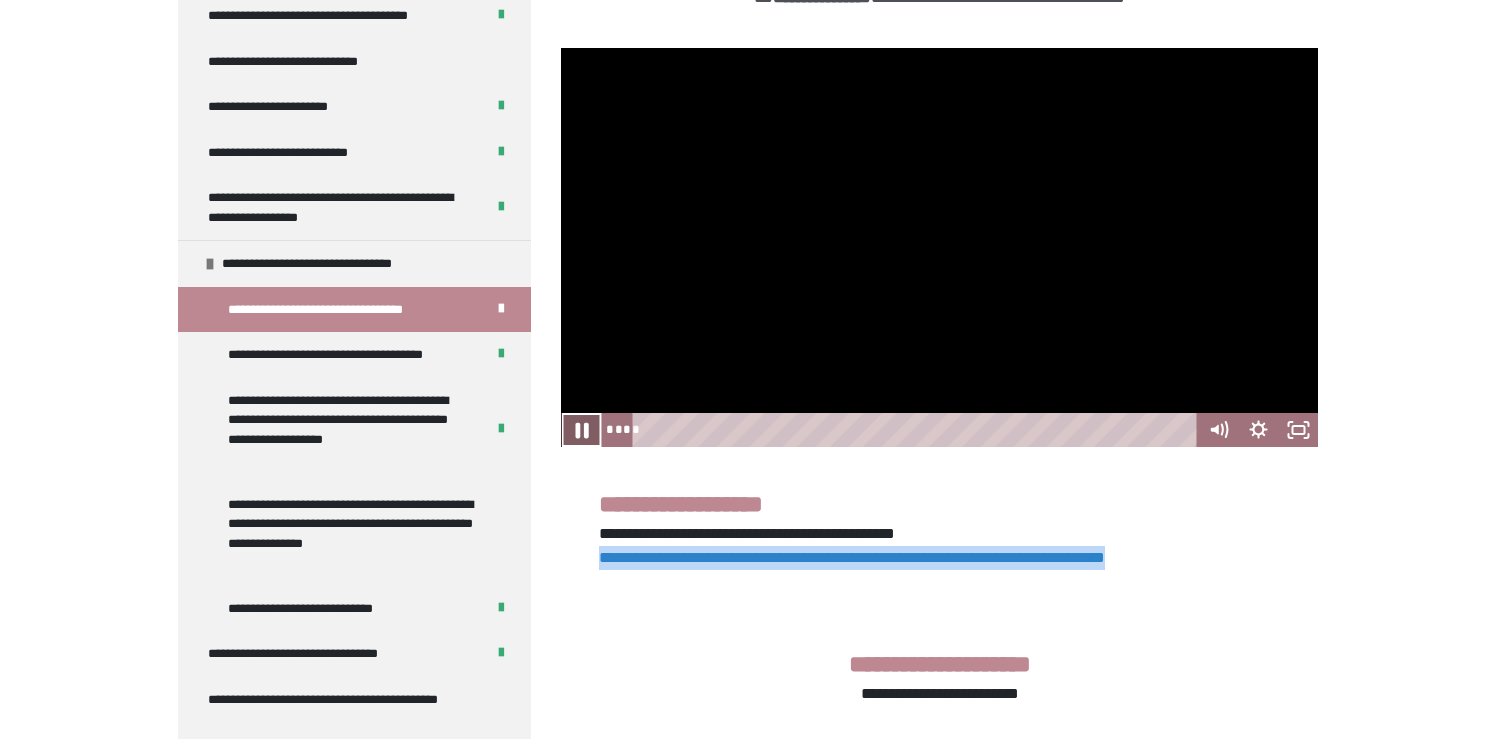 click 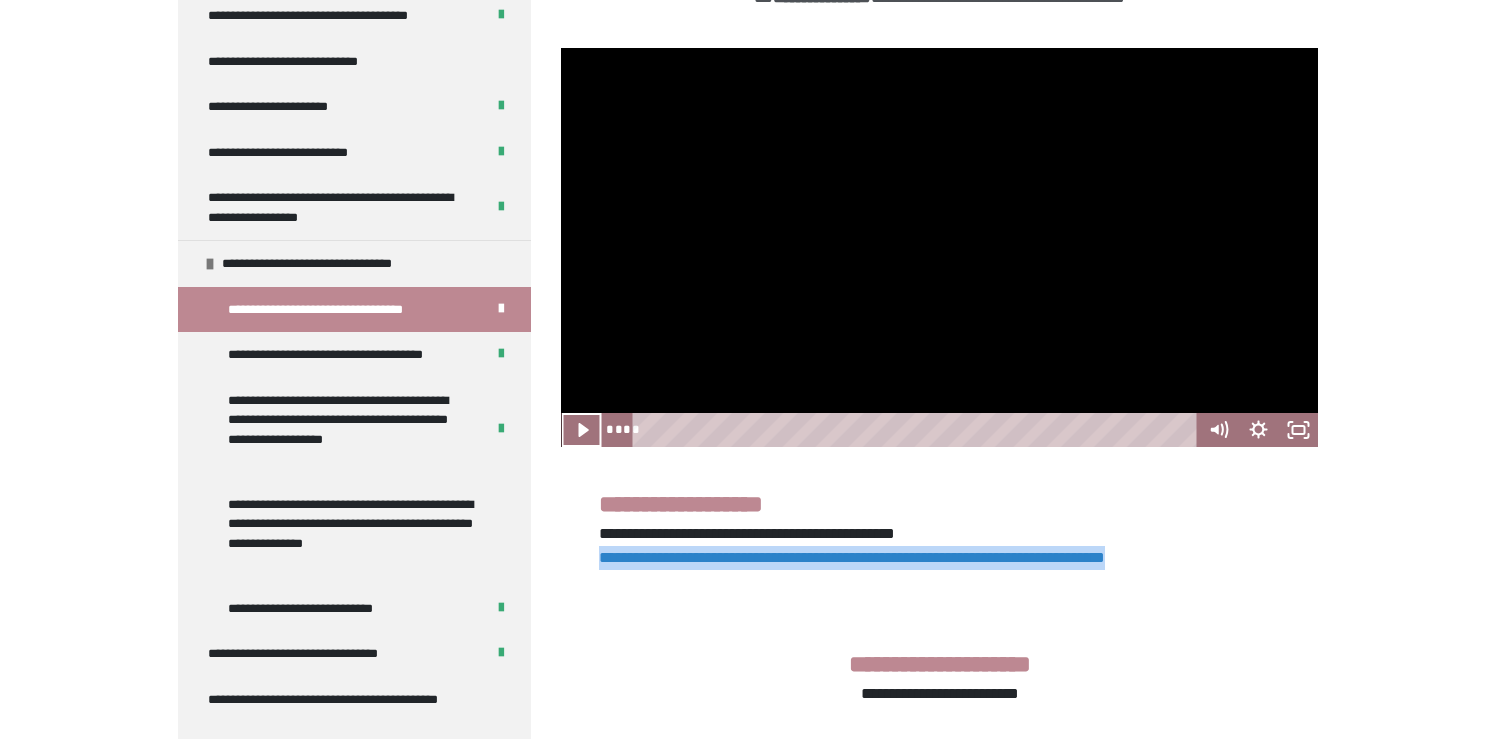click 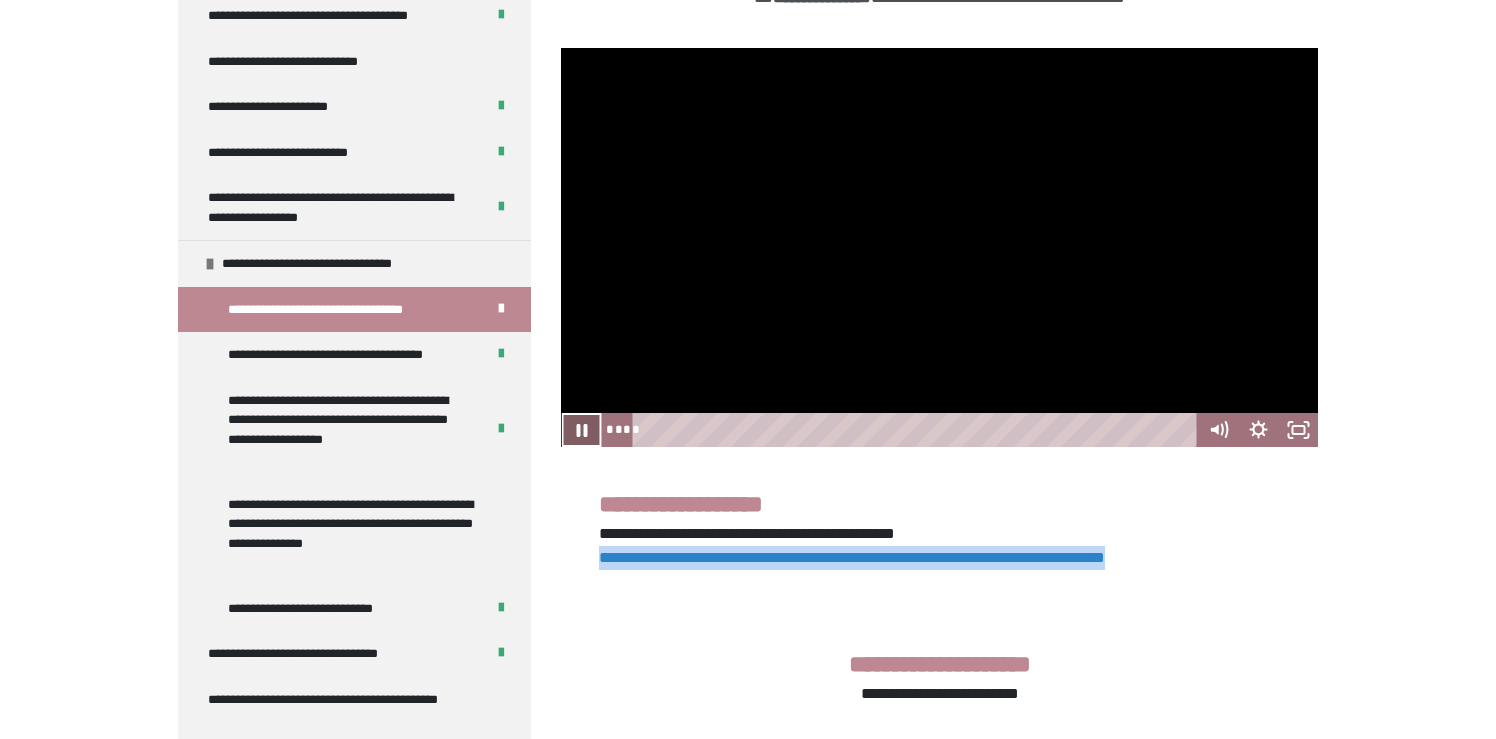 click 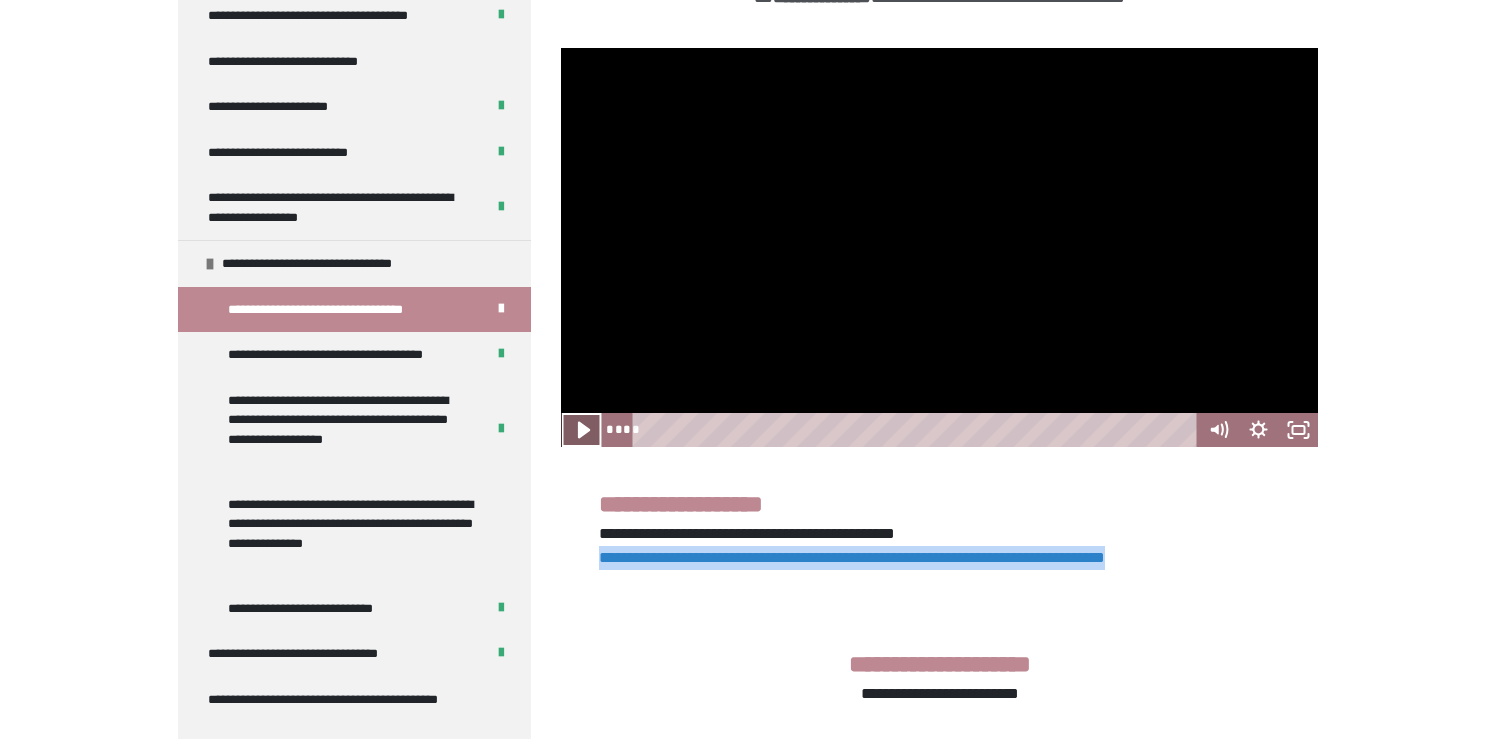 click 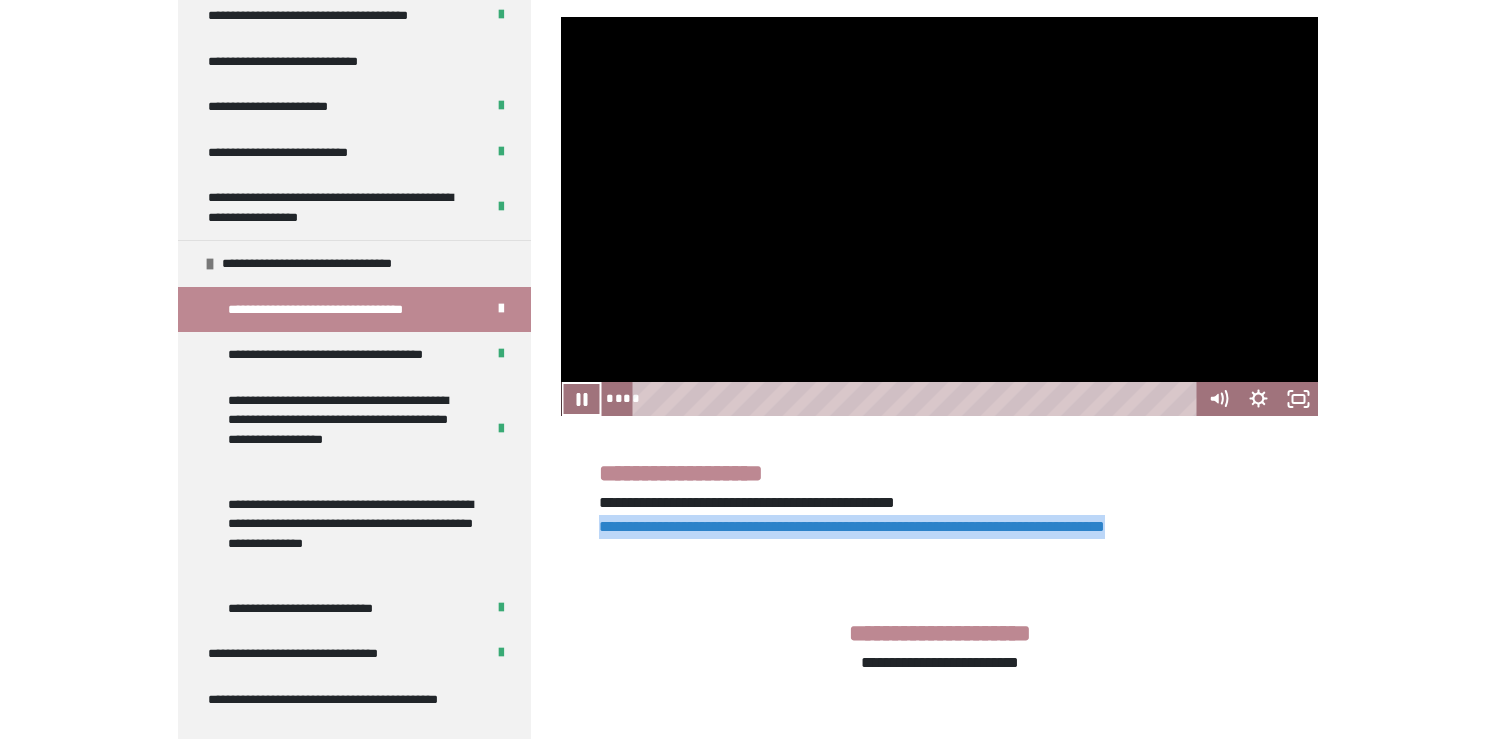 scroll, scrollTop: 548, scrollLeft: 0, axis: vertical 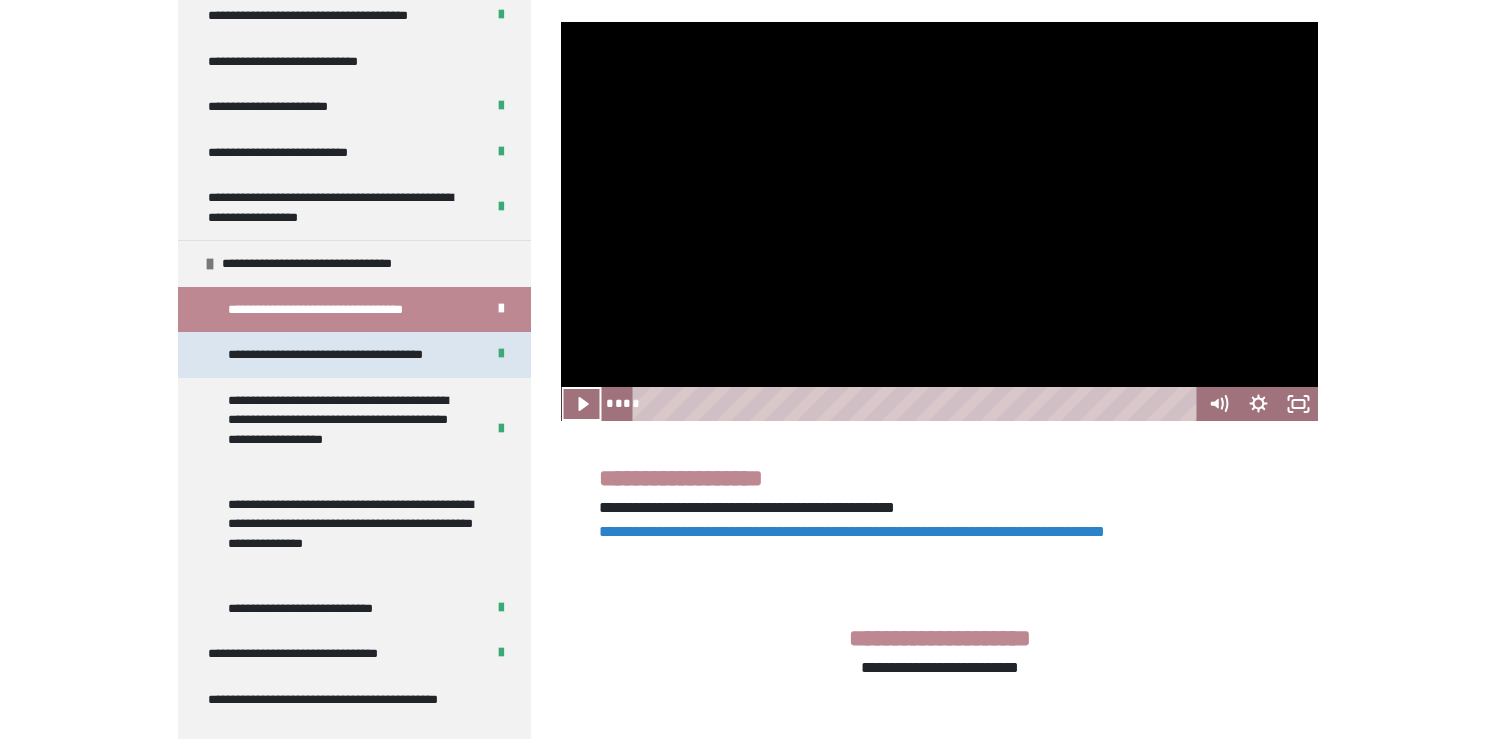 click on "**********" at bounding box center (346, 355) 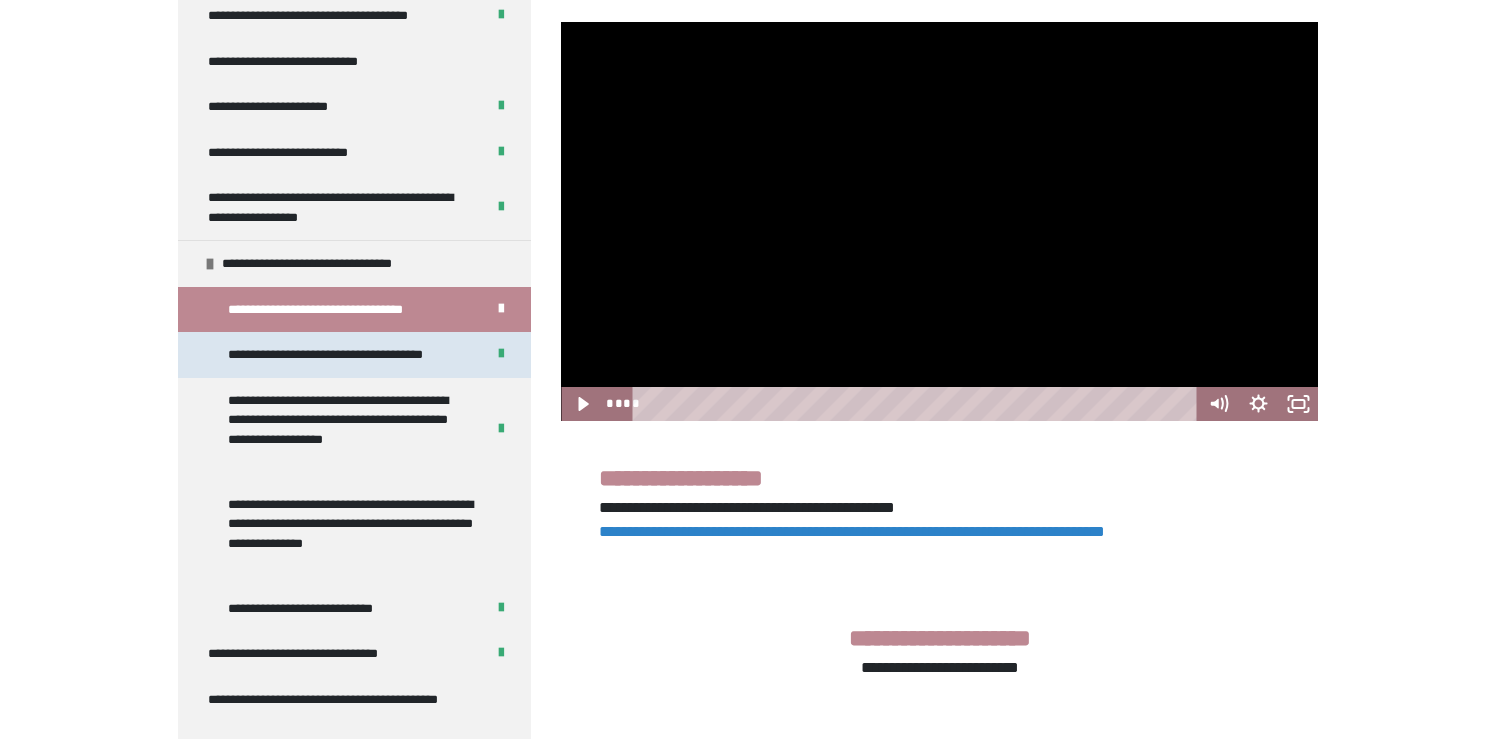 scroll, scrollTop: 361, scrollLeft: 0, axis: vertical 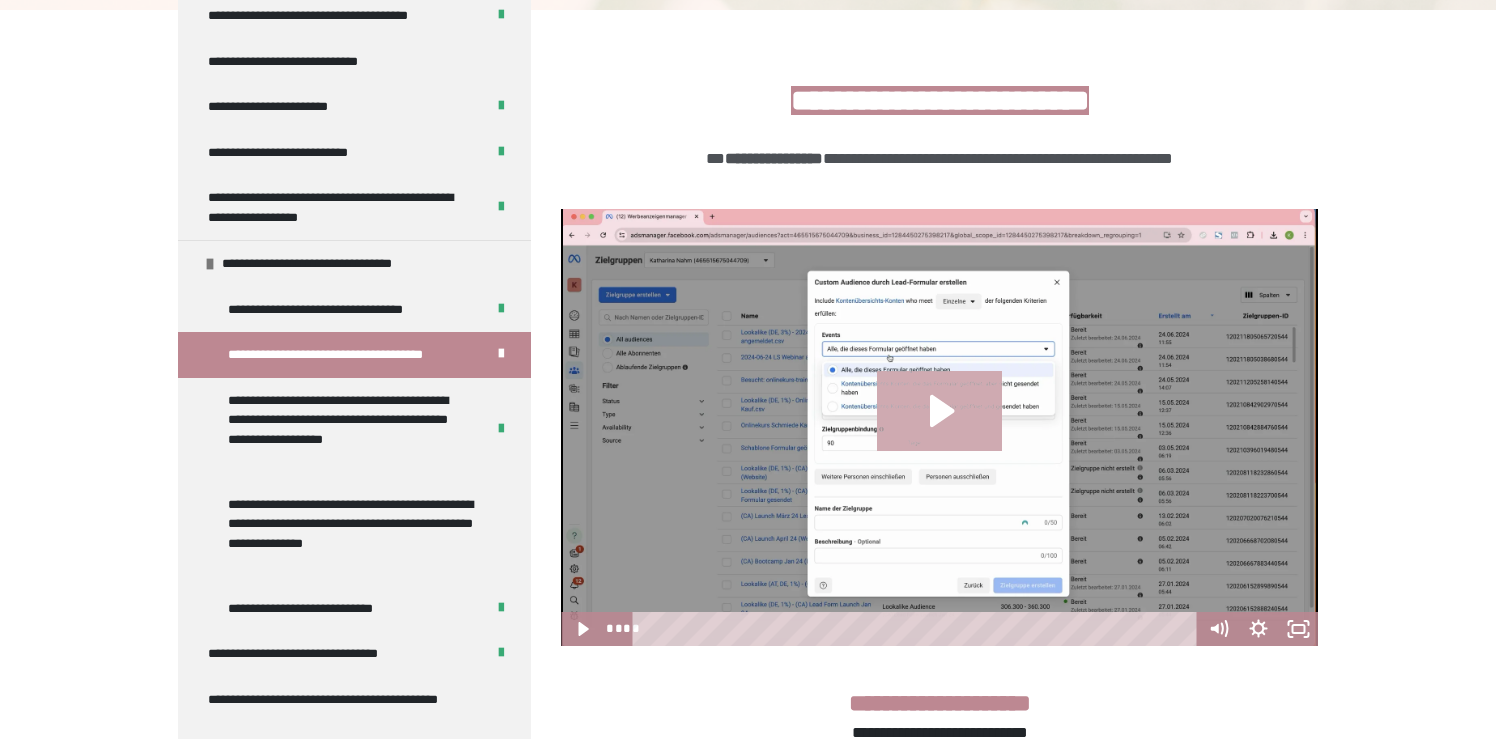 click 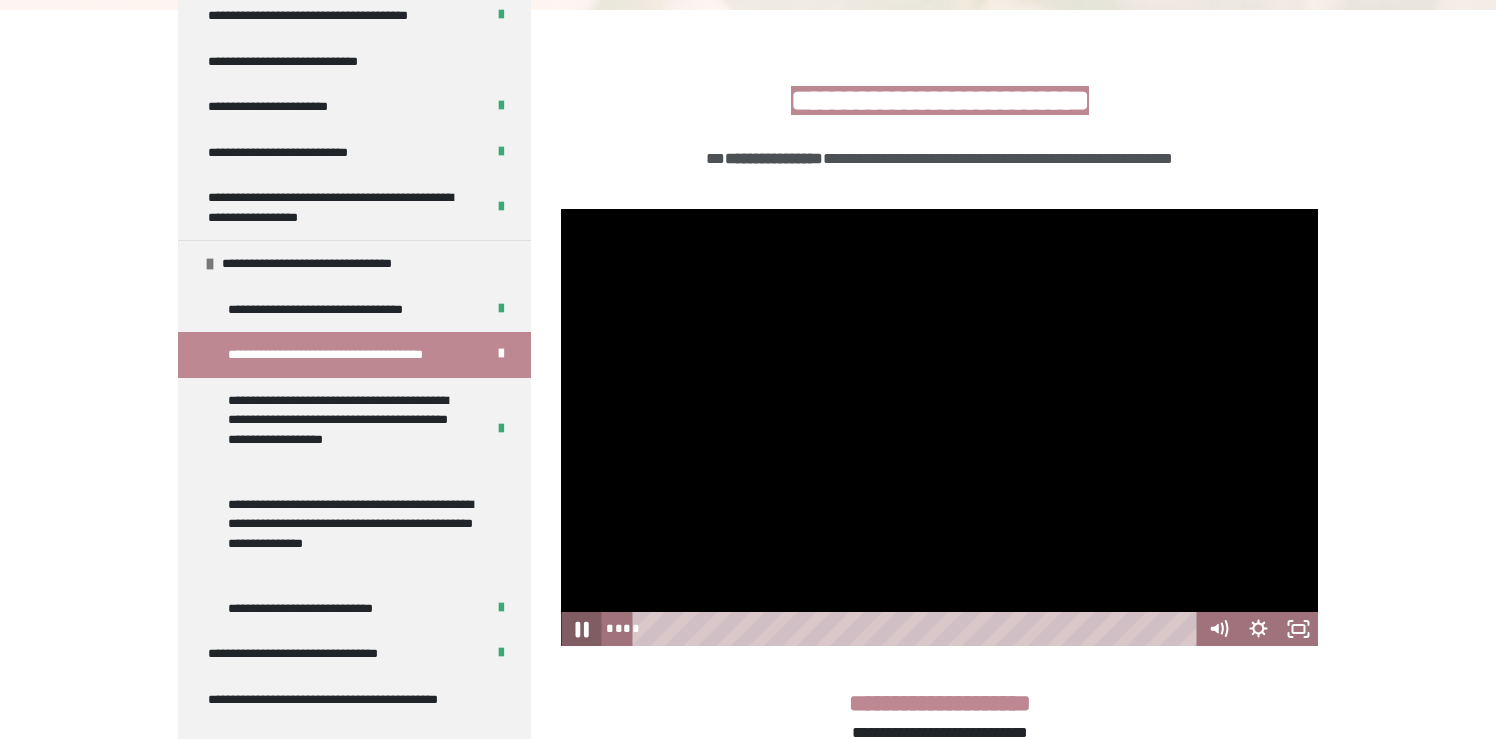 click 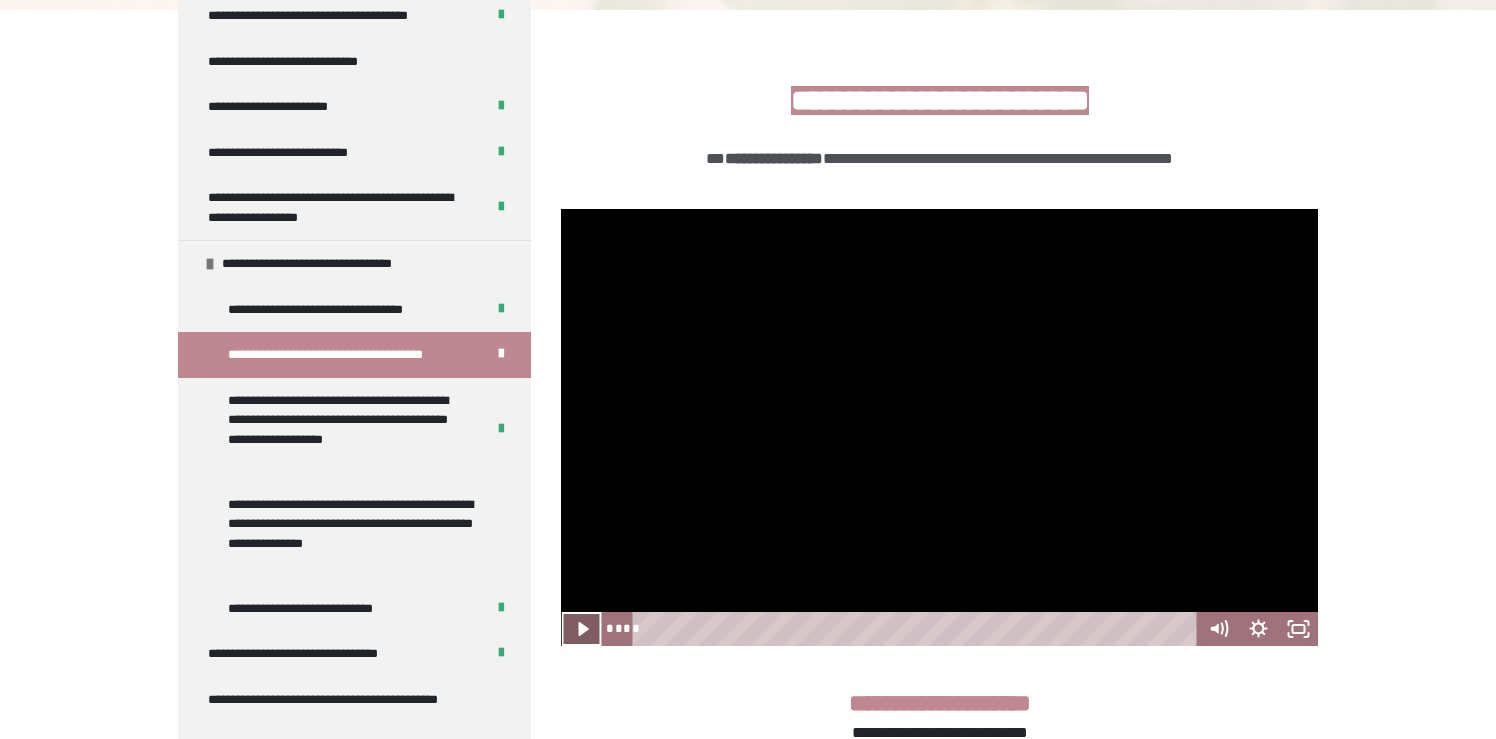 click 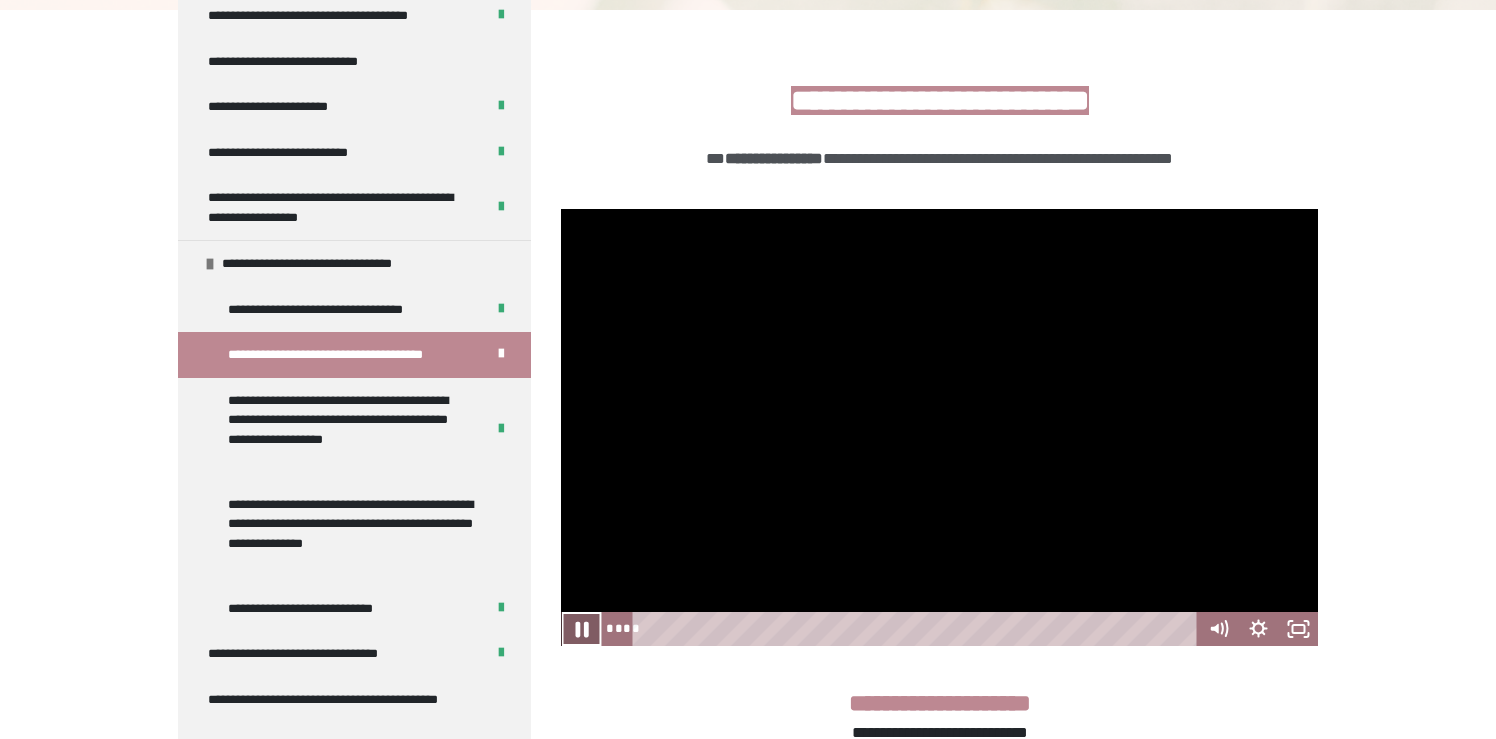 click 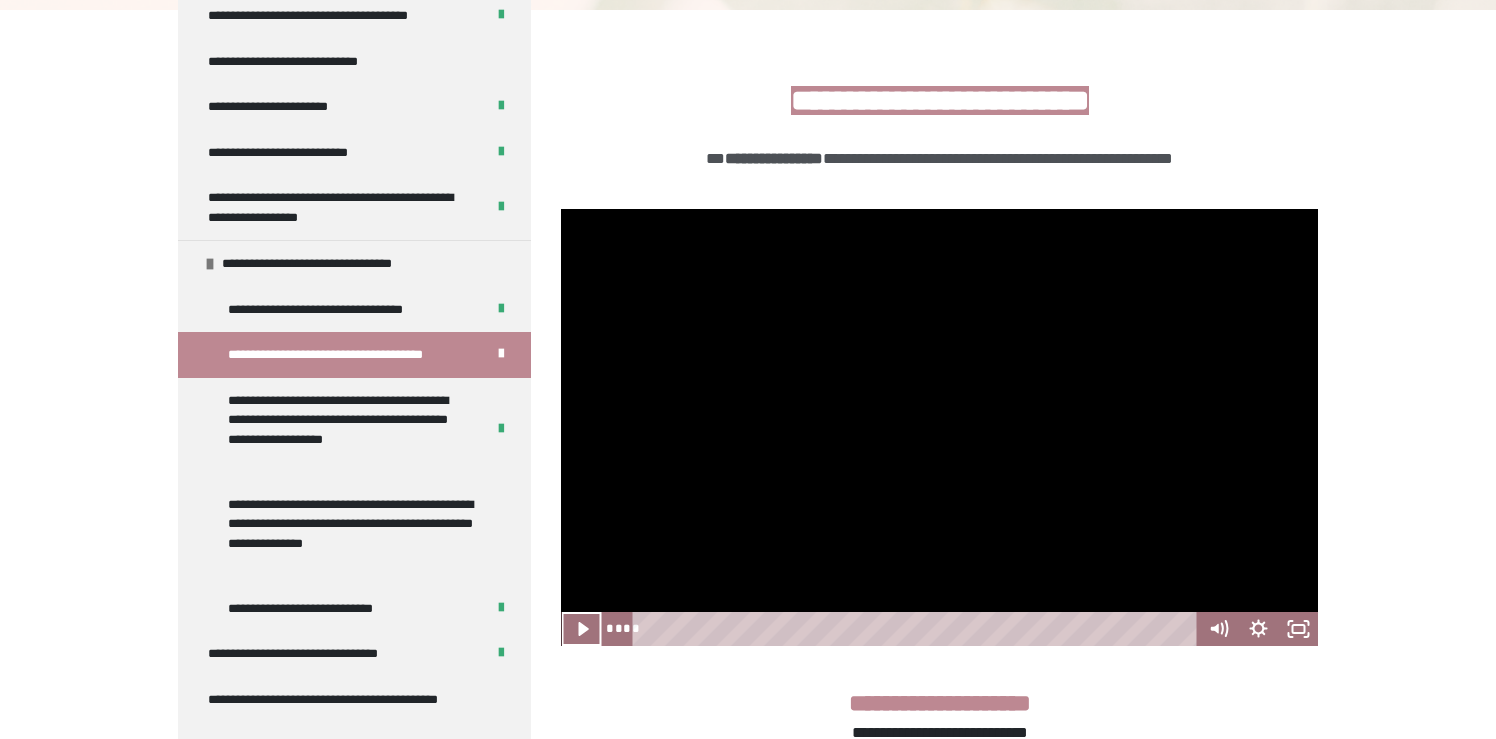 click 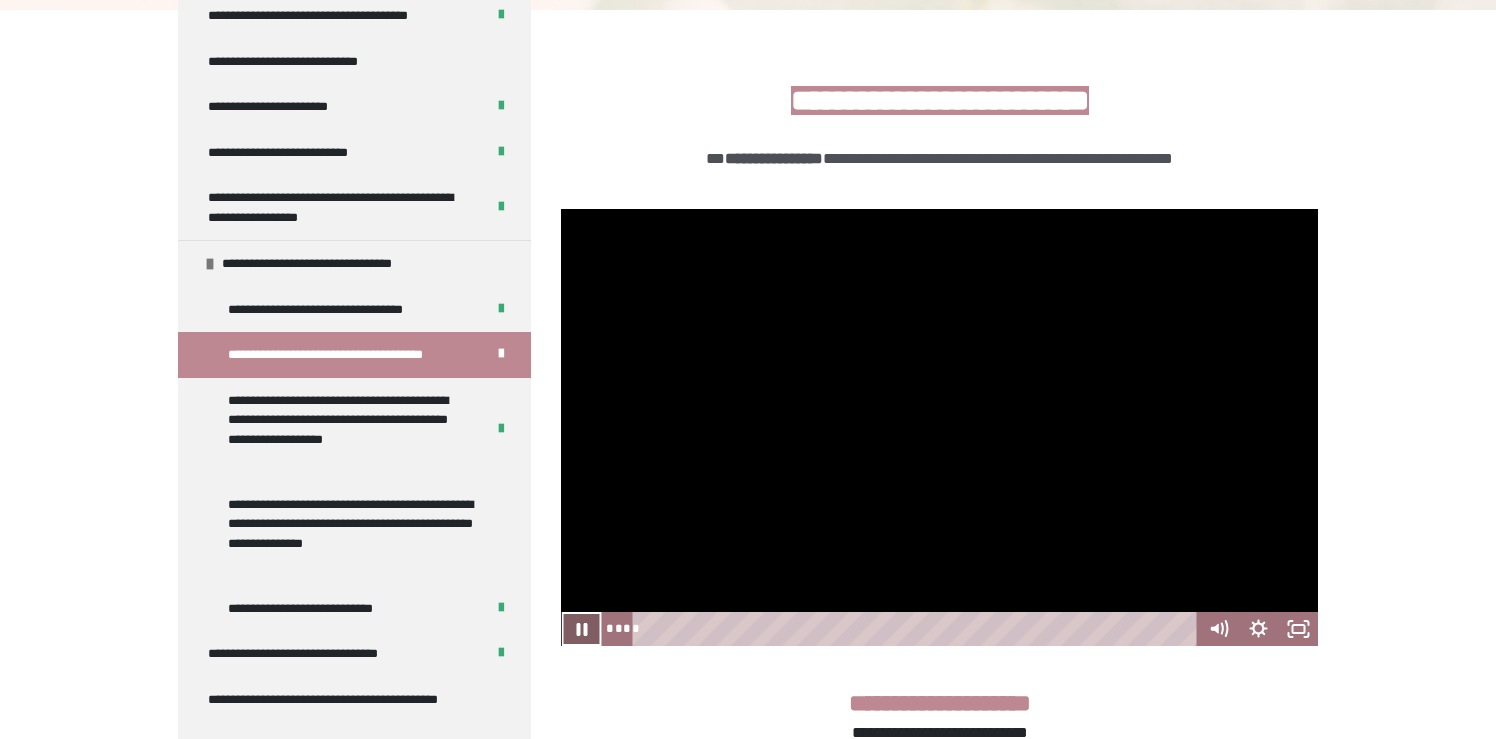click 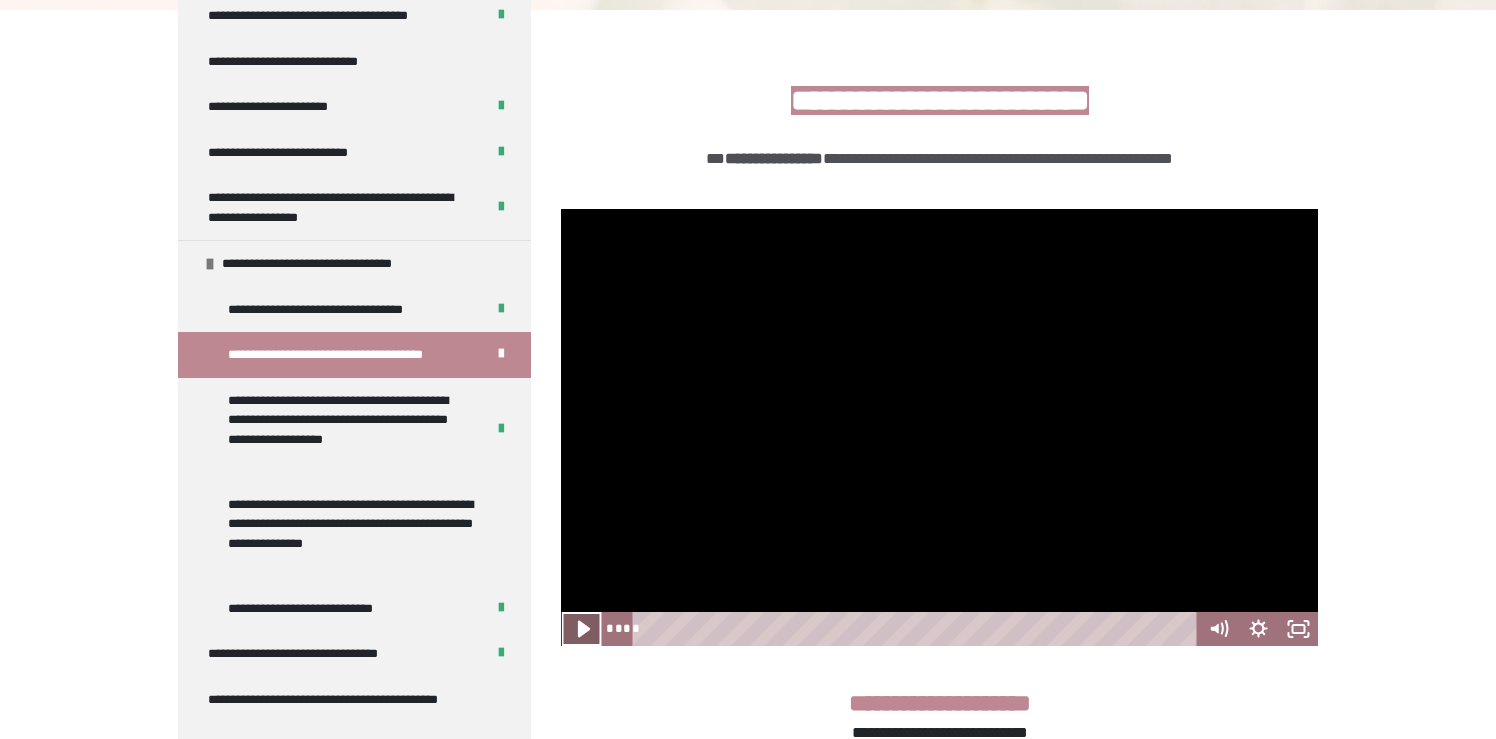 click 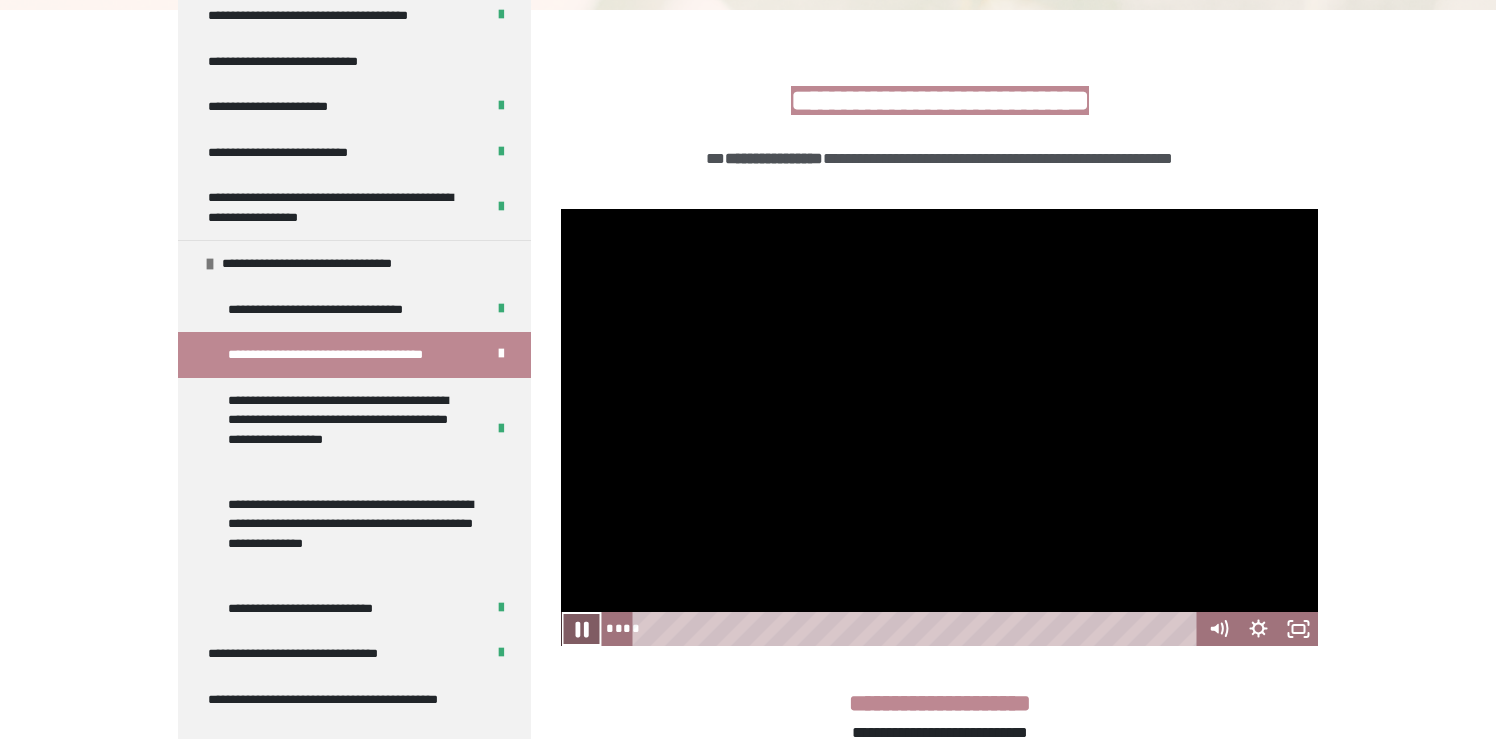 click 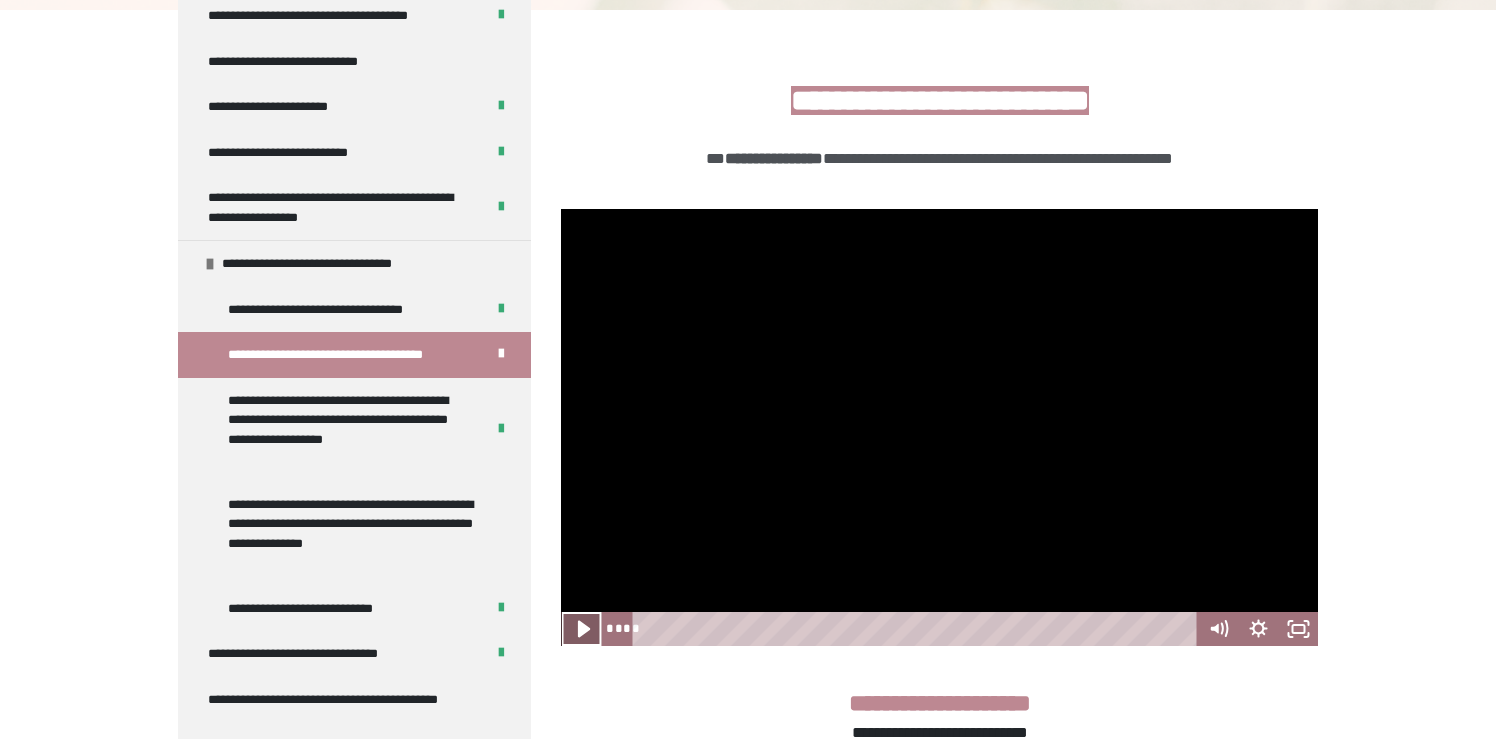 click 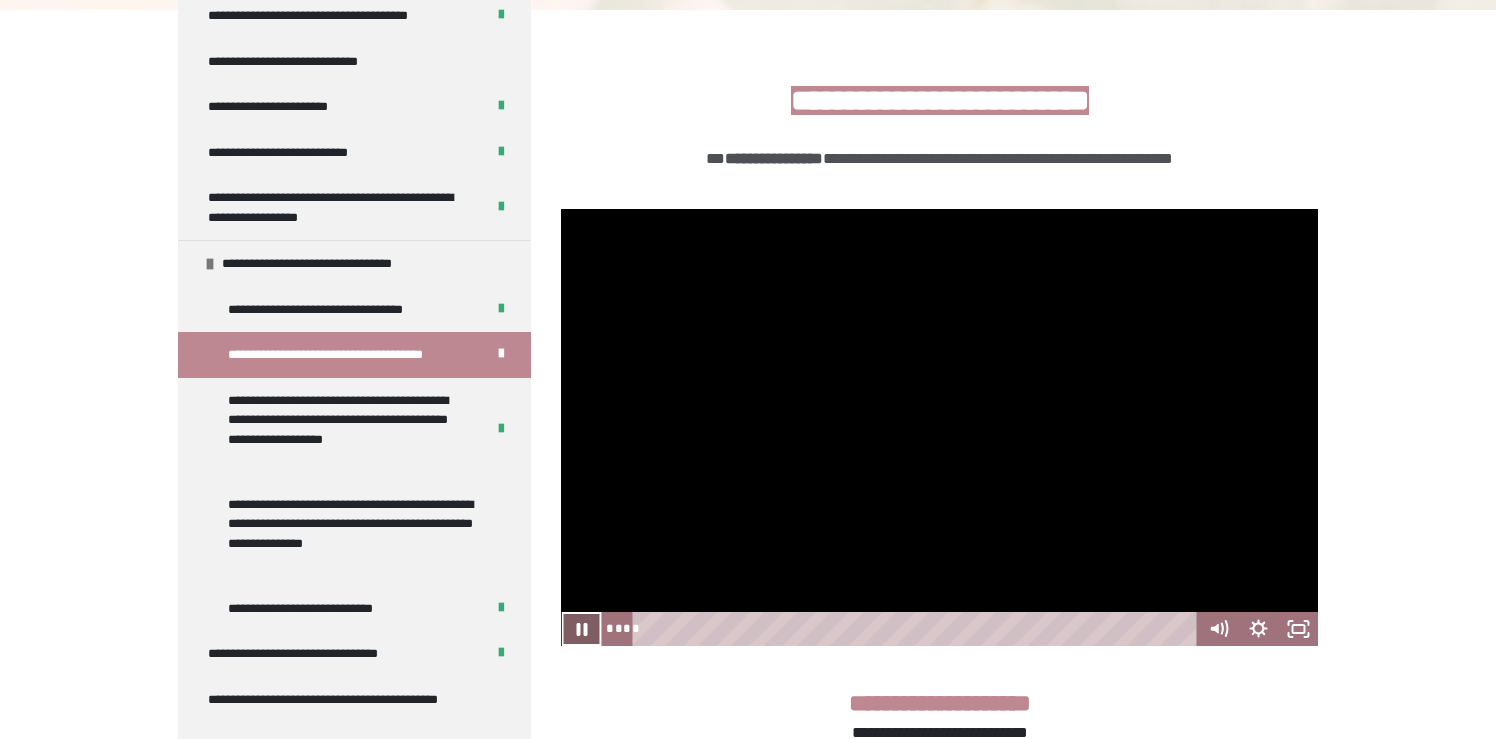 click 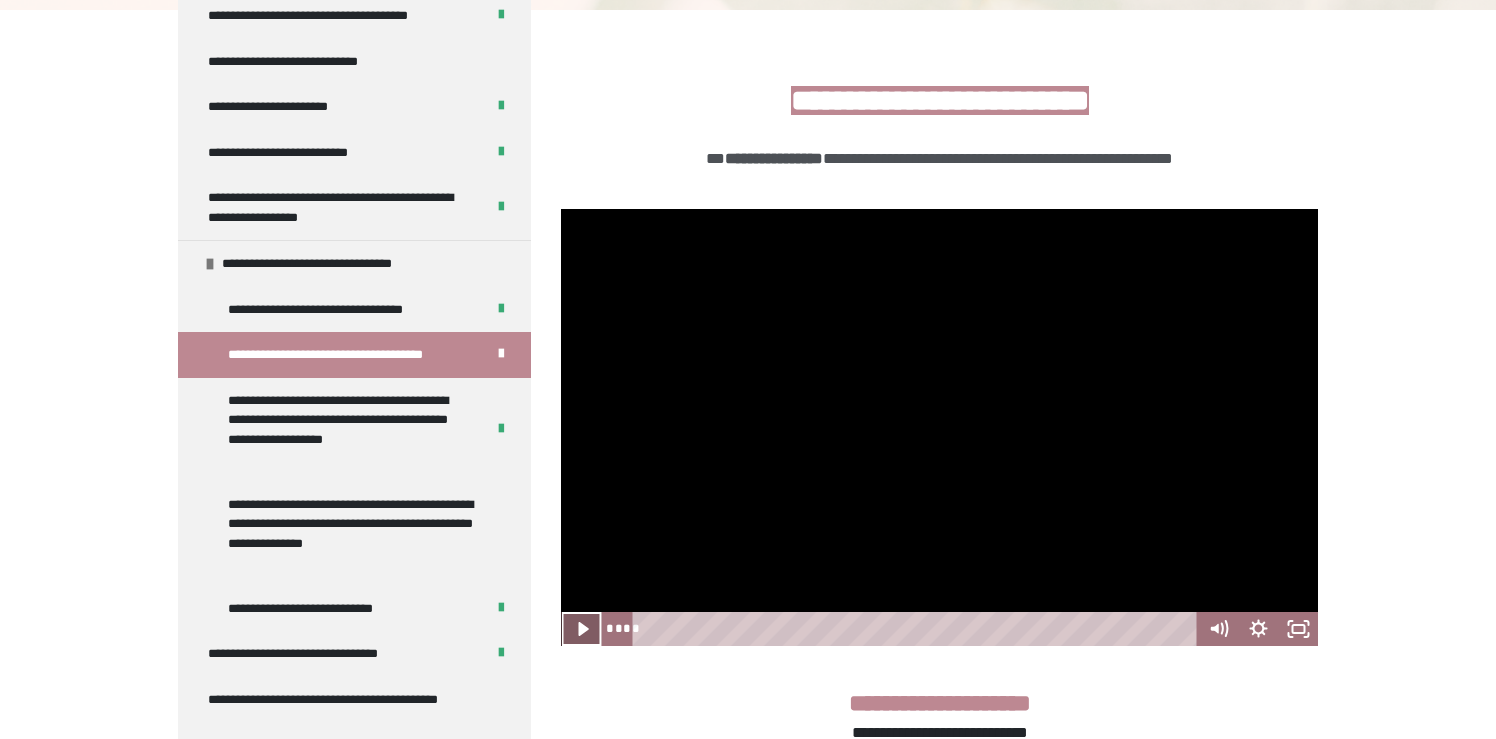 click 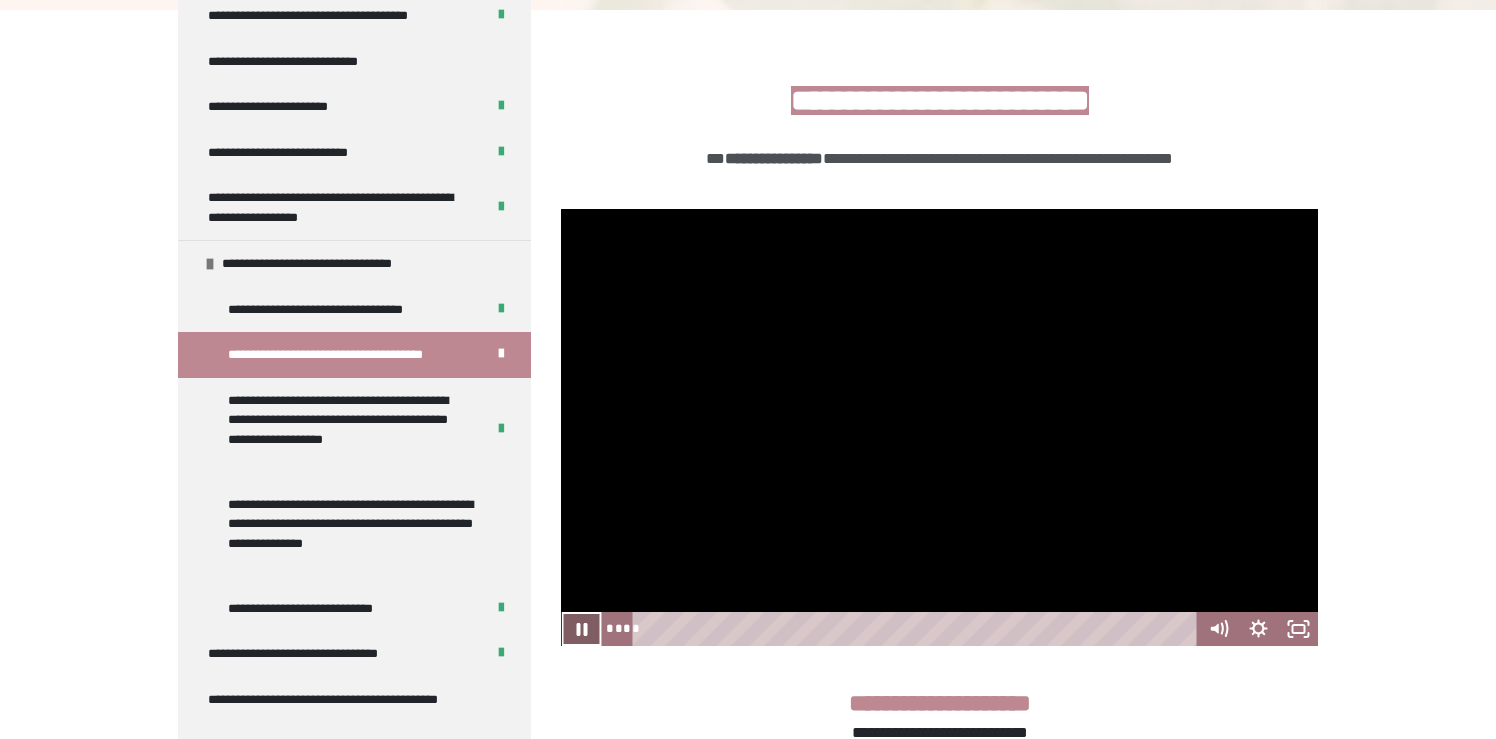 click 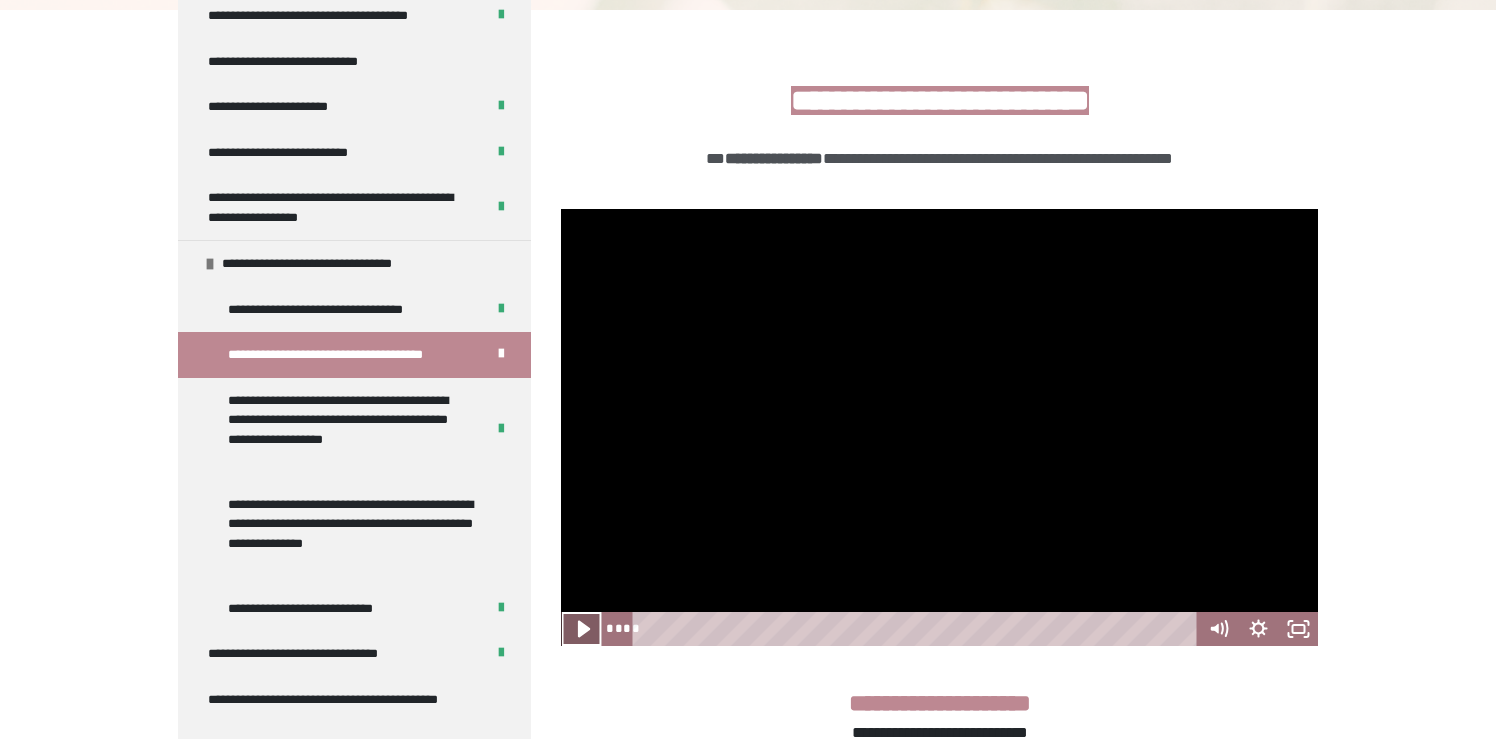 click 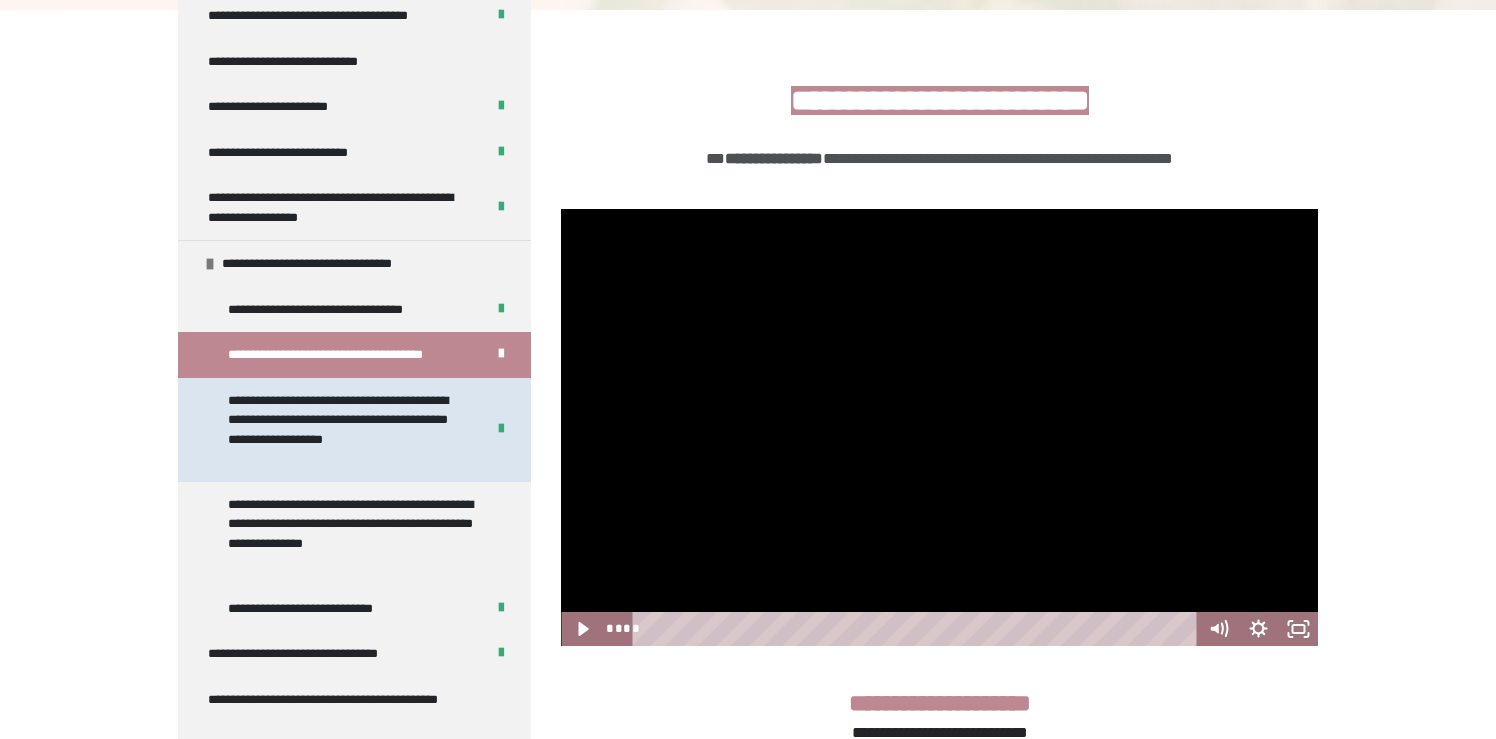 click on "**********" at bounding box center (348, 430) 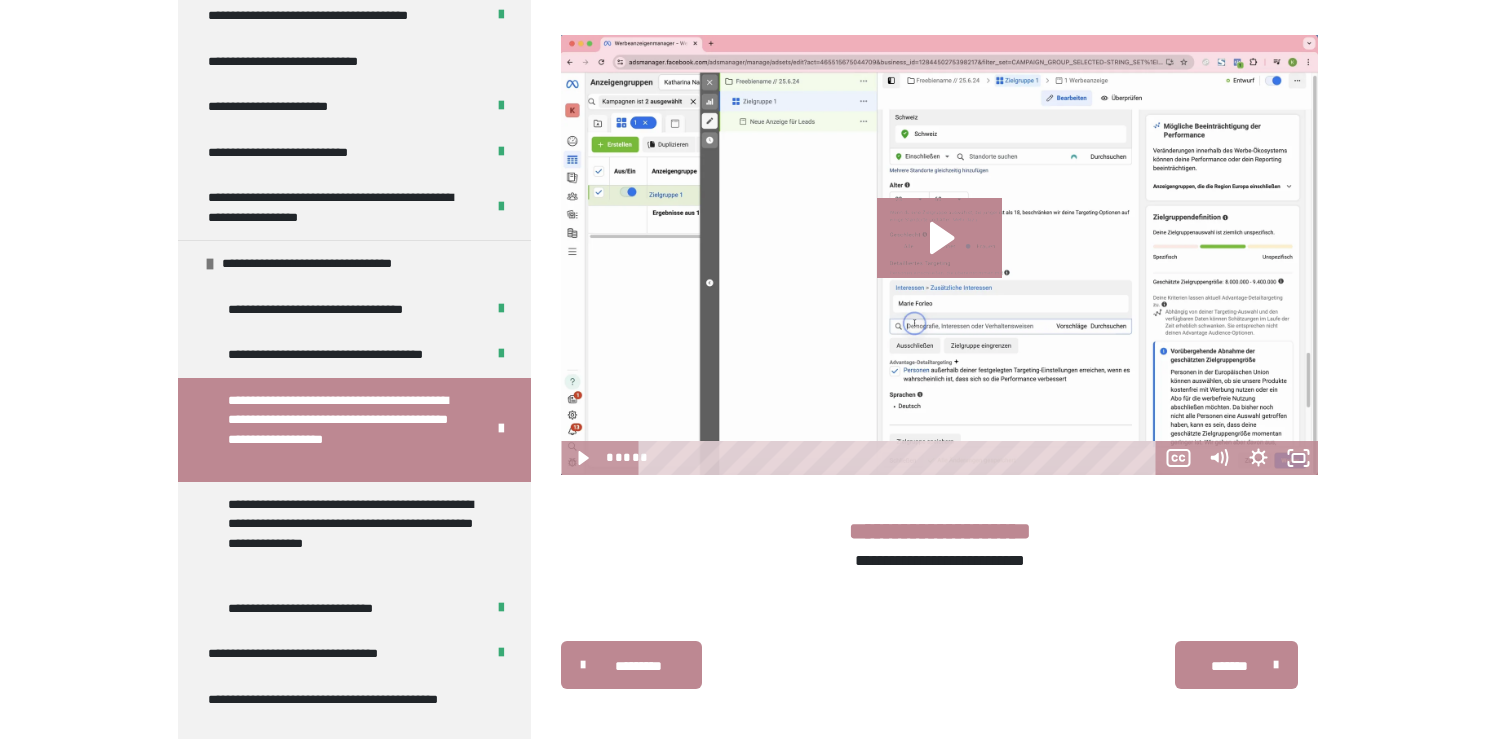scroll, scrollTop: 720, scrollLeft: 0, axis: vertical 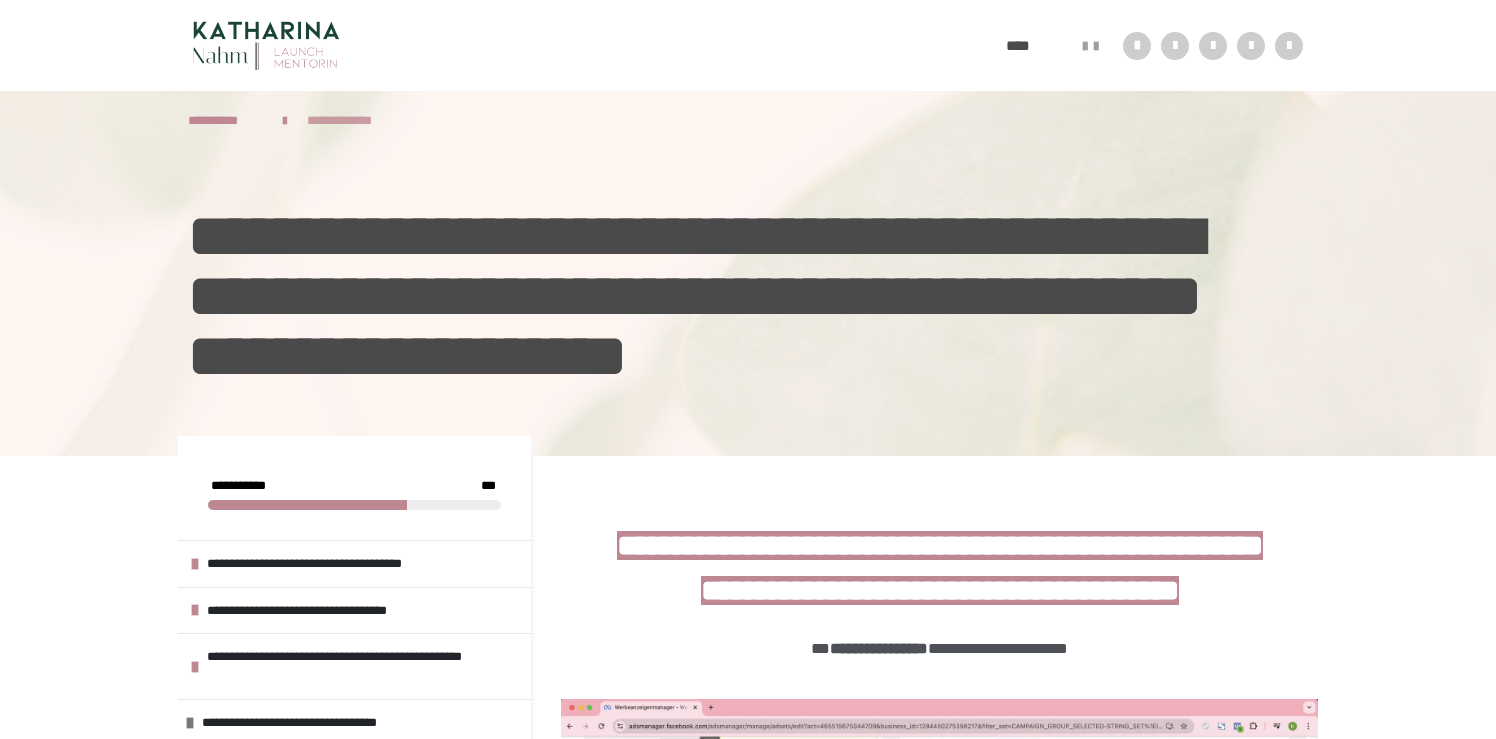 click on "**********" at bounding box center [352, 121] 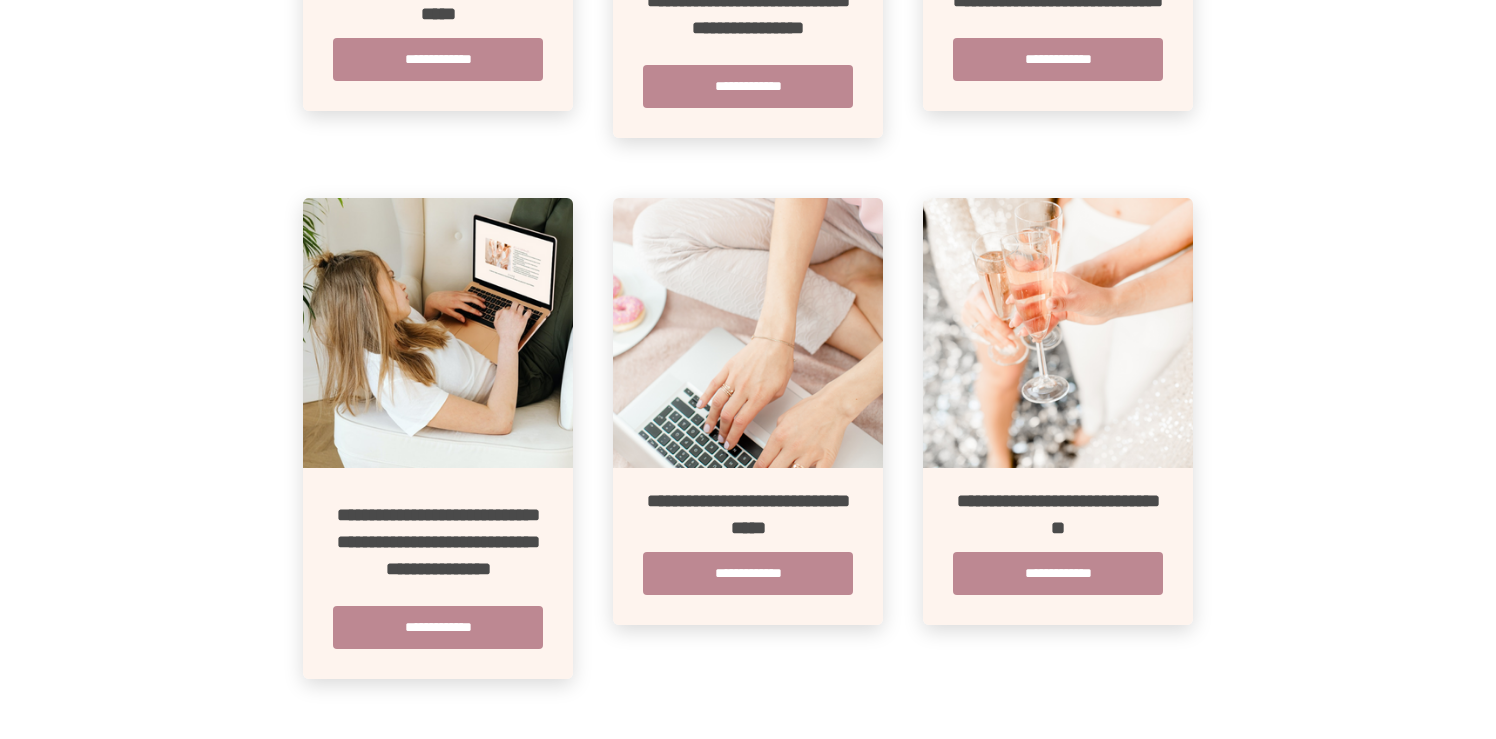 scroll, scrollTop: 0, scrollLeft: 0, axis: both 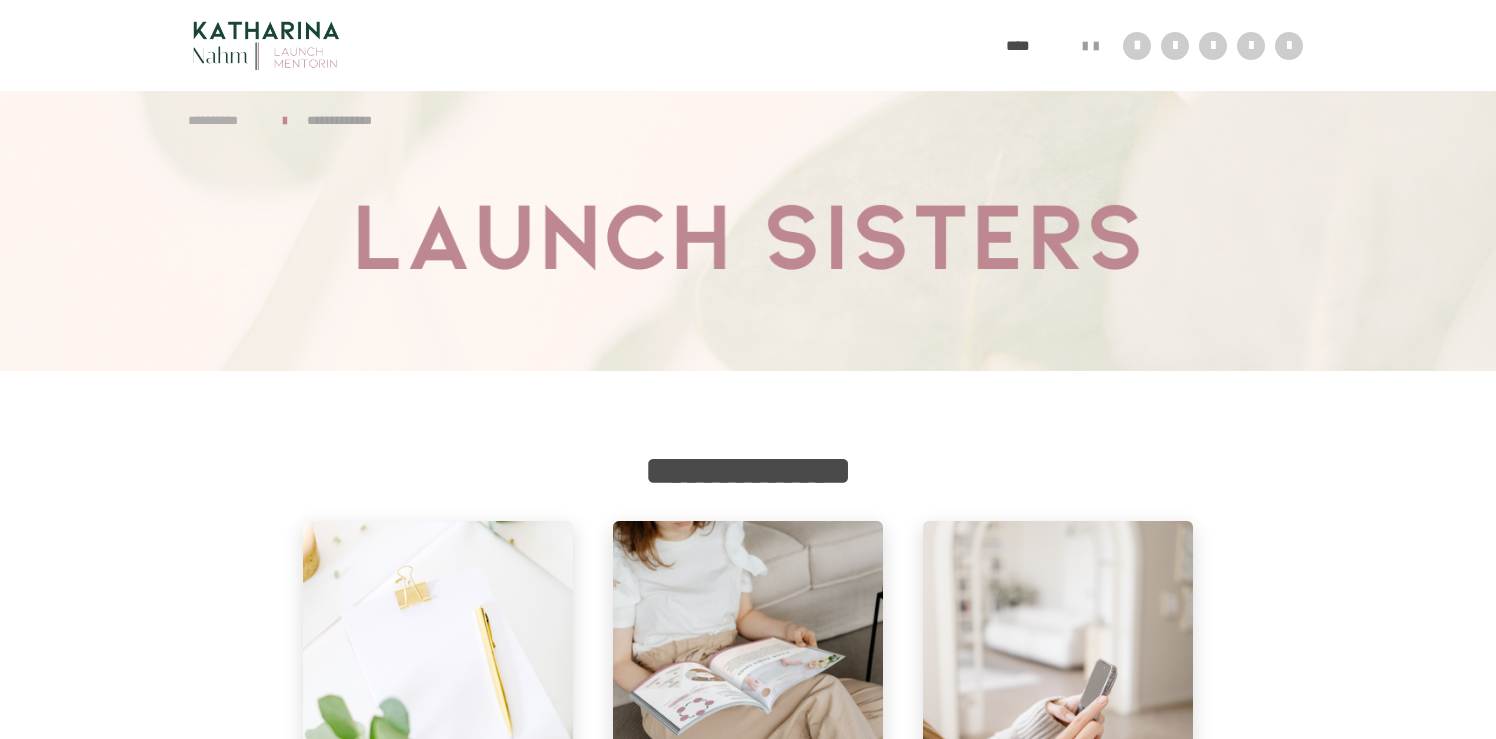 click on "**********" at bounding box center [225, 121] 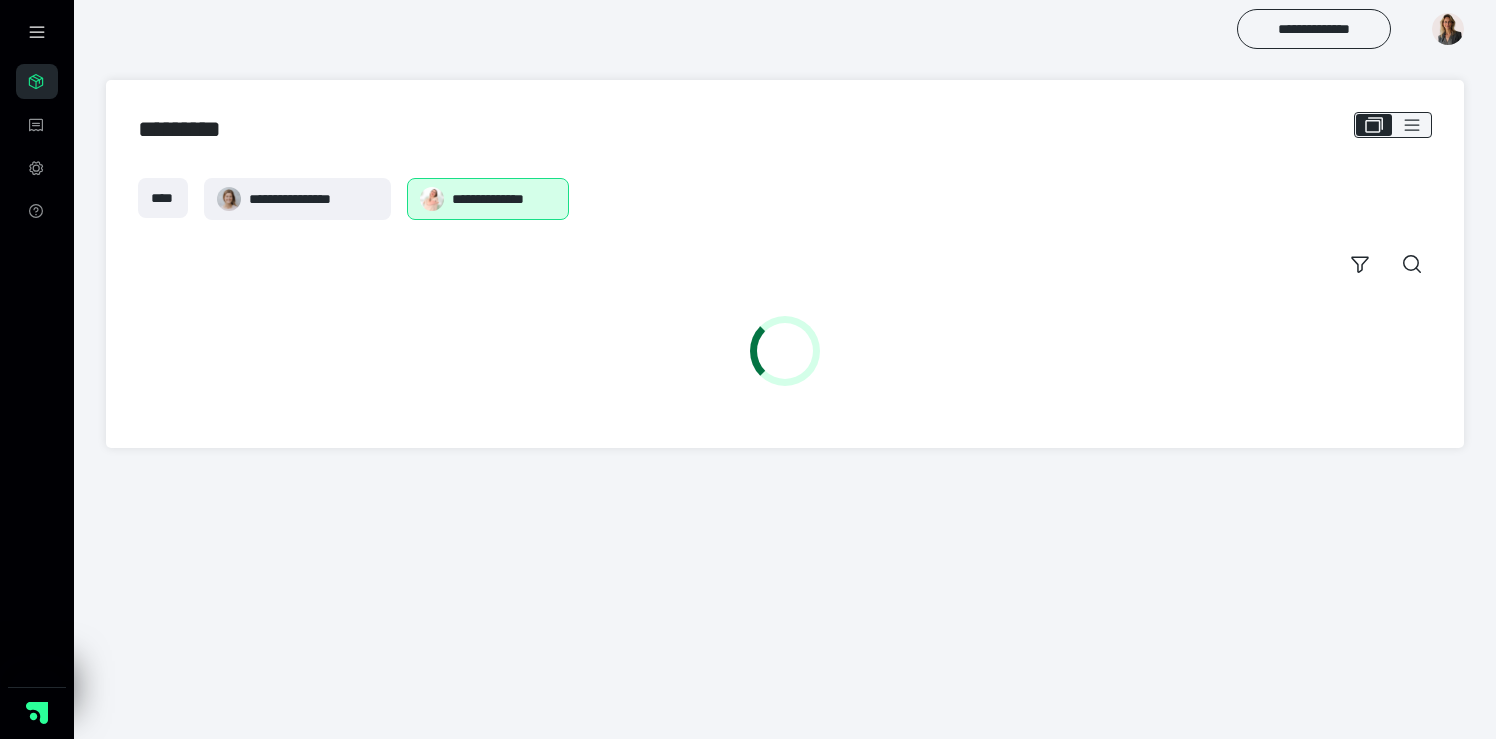 scroll, scrollTop: 0, scrollLeft: 0, axis: both 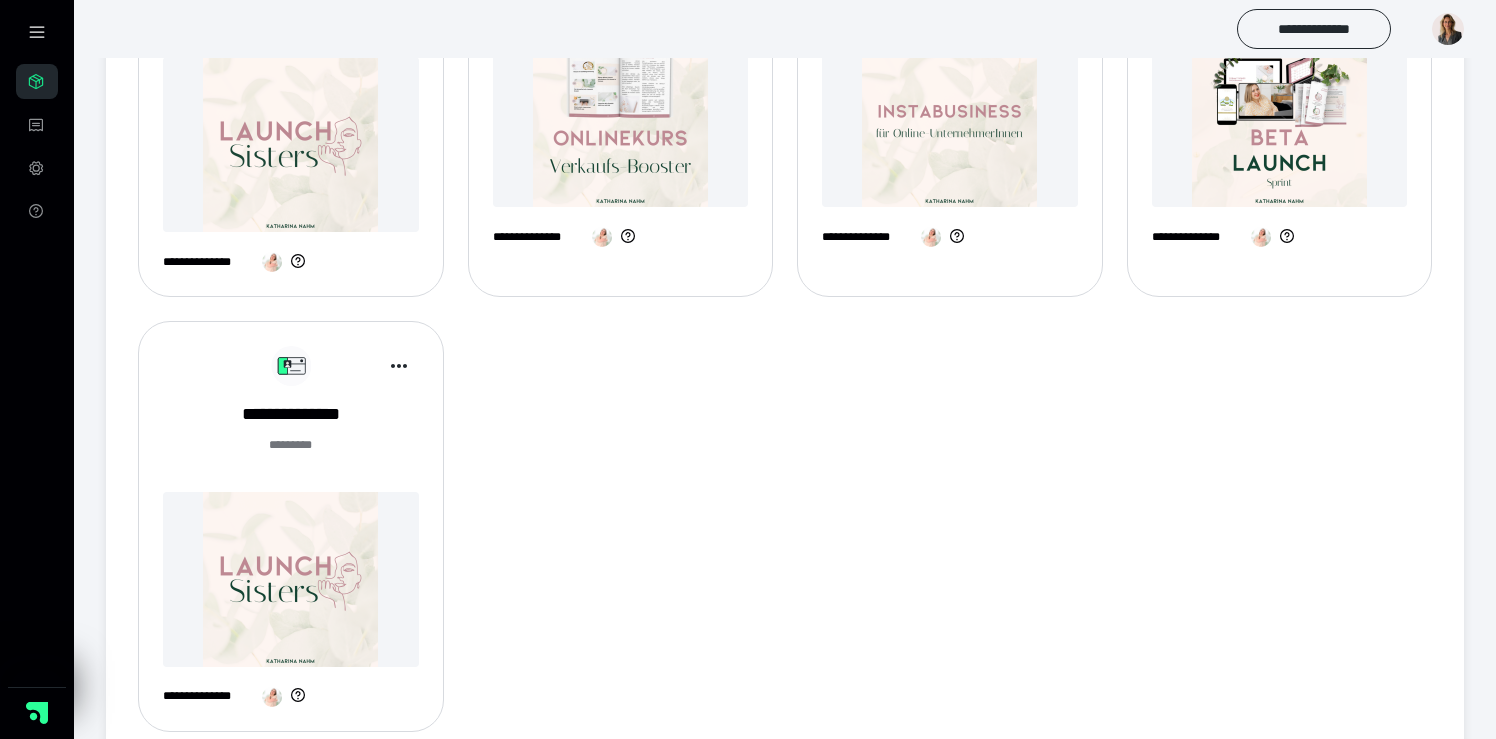 click on "**********" at bounding box center (291, 534) 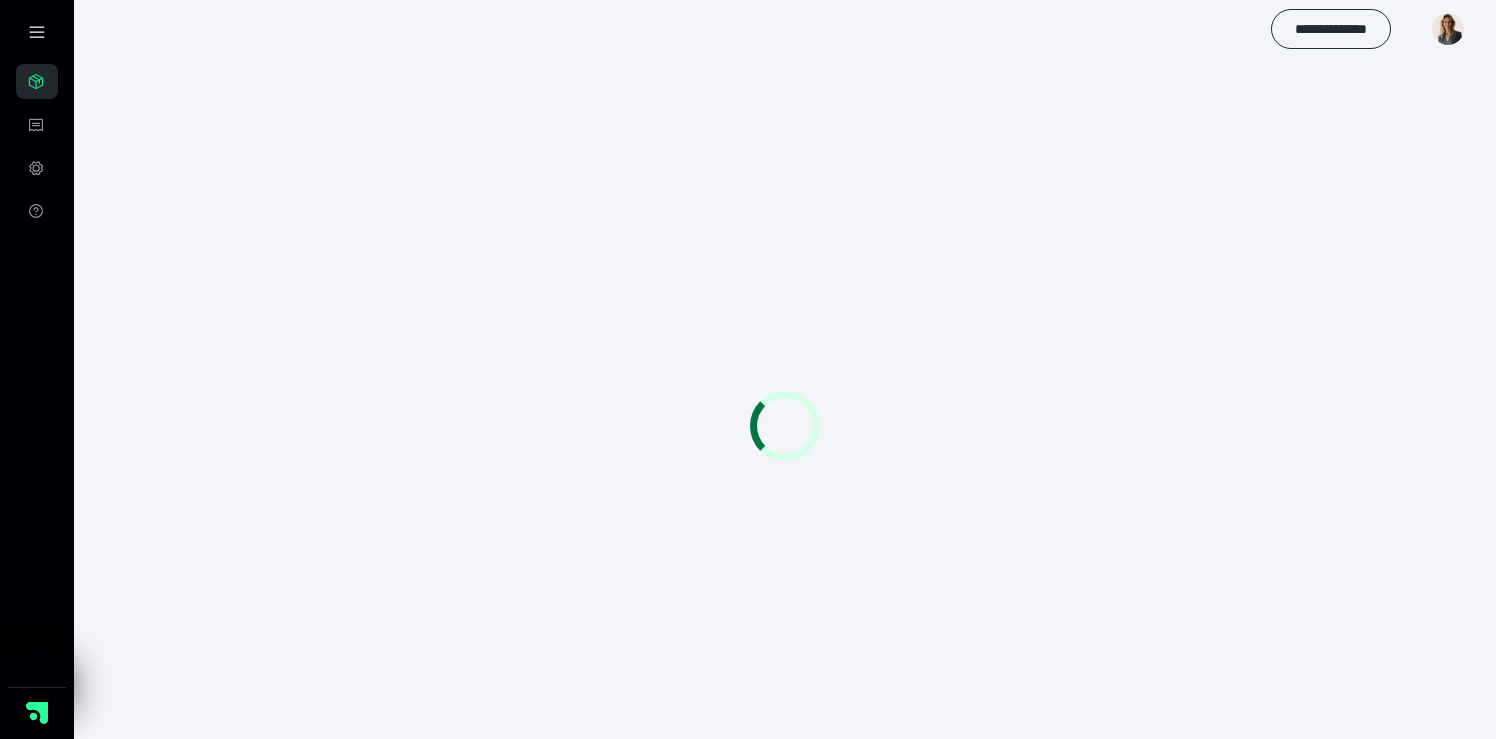 scroll, scrollTop: 0, scrollLeft: 0, axis: both 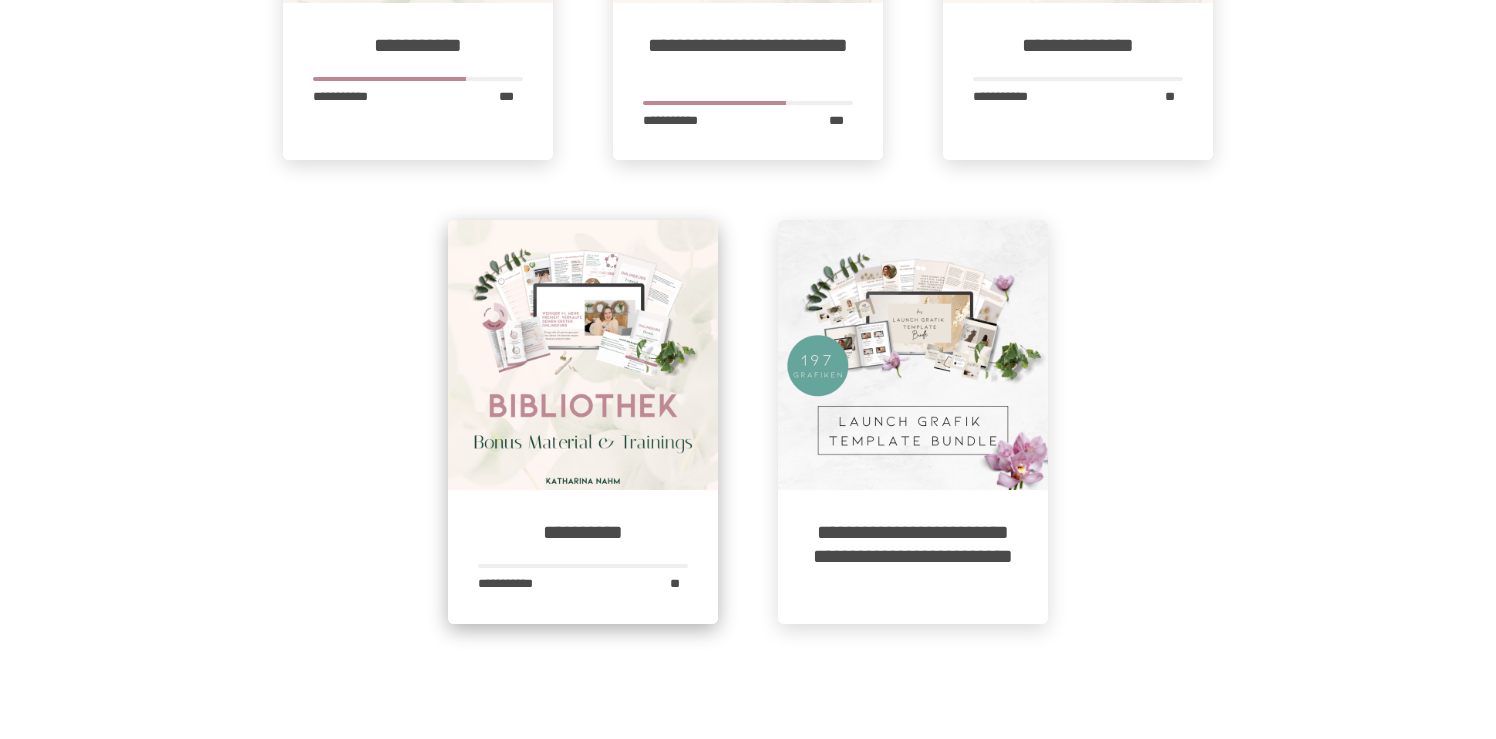 click at bounding box center [583, 566] 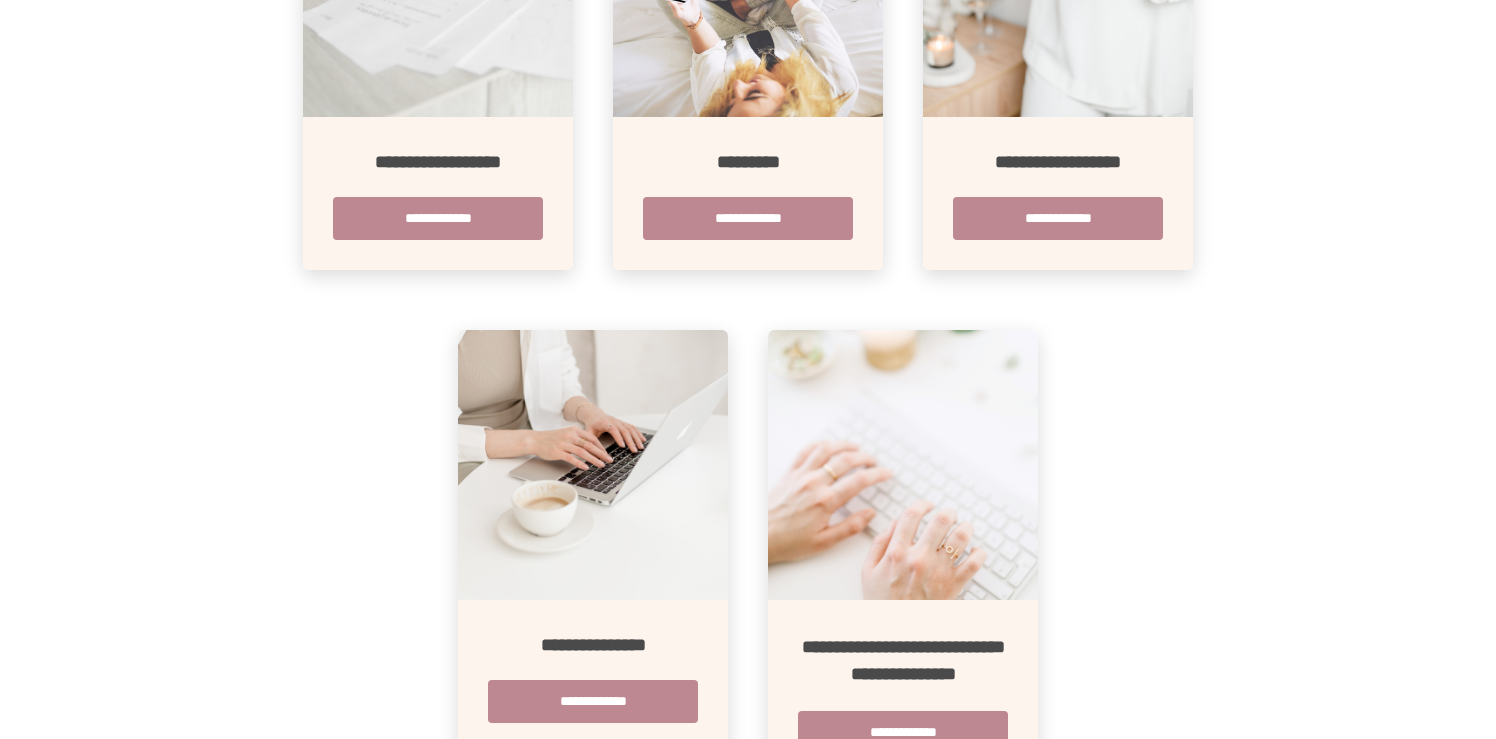 scroll, scrollTop: 779, scrollLeft: 0, axis: vertical 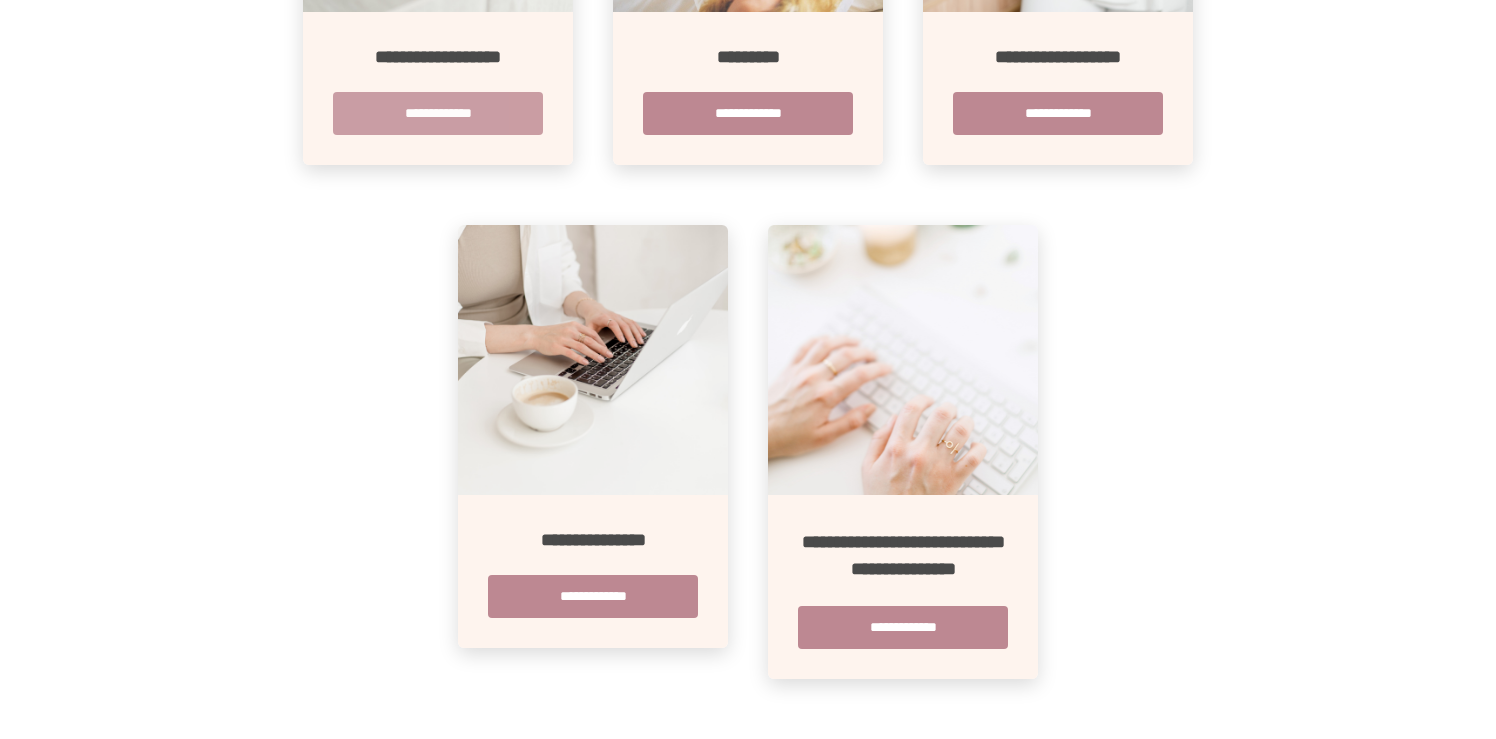 click on "**********" at bounding box center [438, 113] 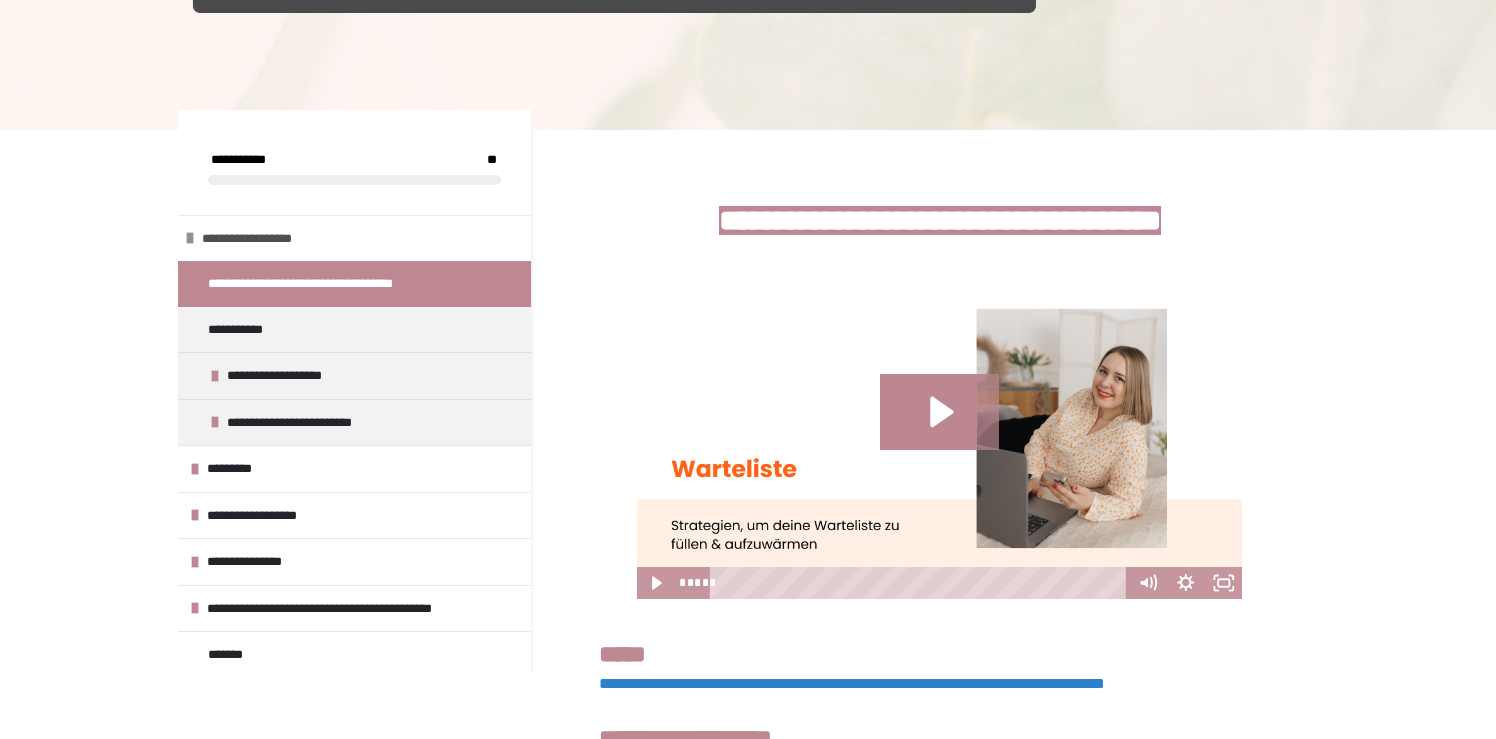 scroll, scrollTop: 277, scrollLeft: 0, axis: vertical 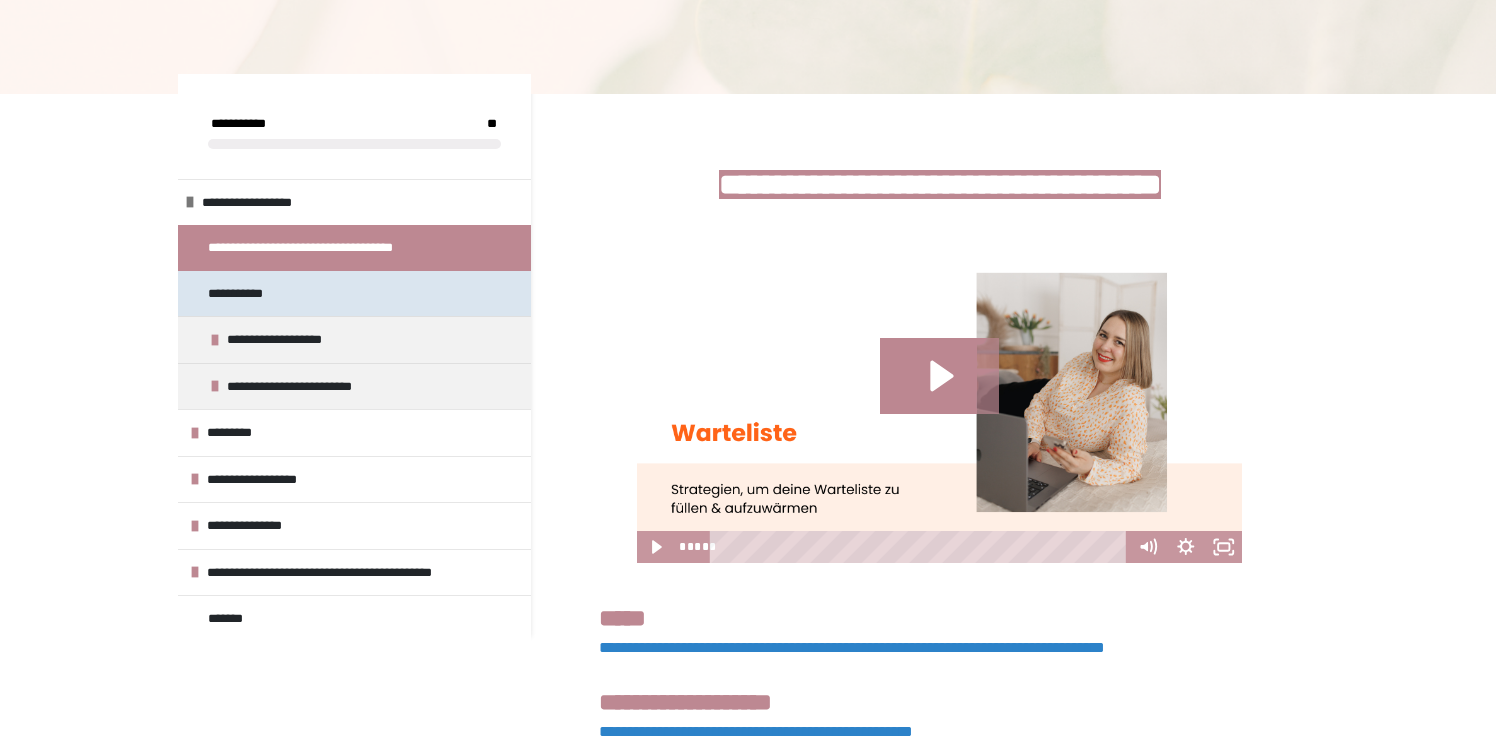 click on "**********" at bounding box center (354, 294) 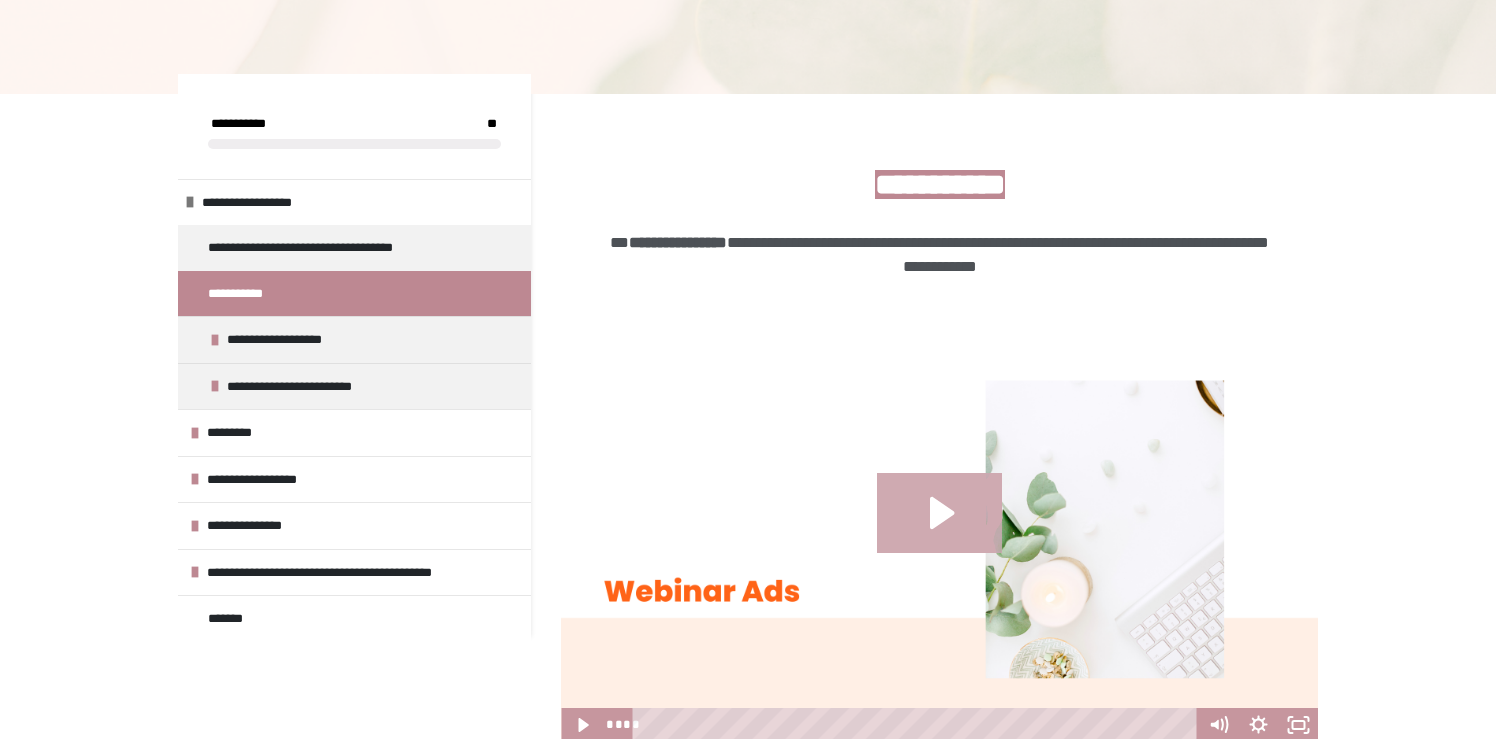 click 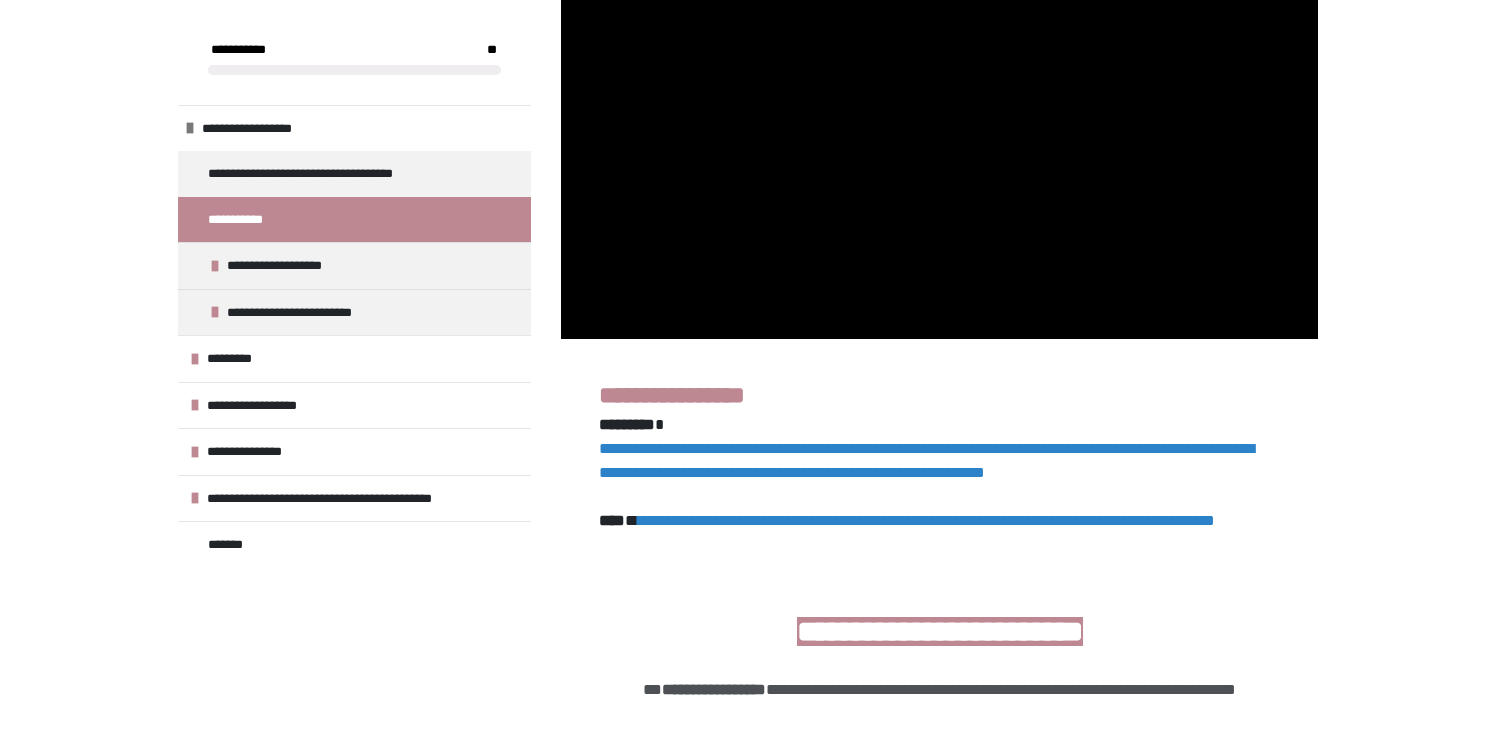 scroll, scrollTop: 683, scrollLeft: 0, axis: vertical 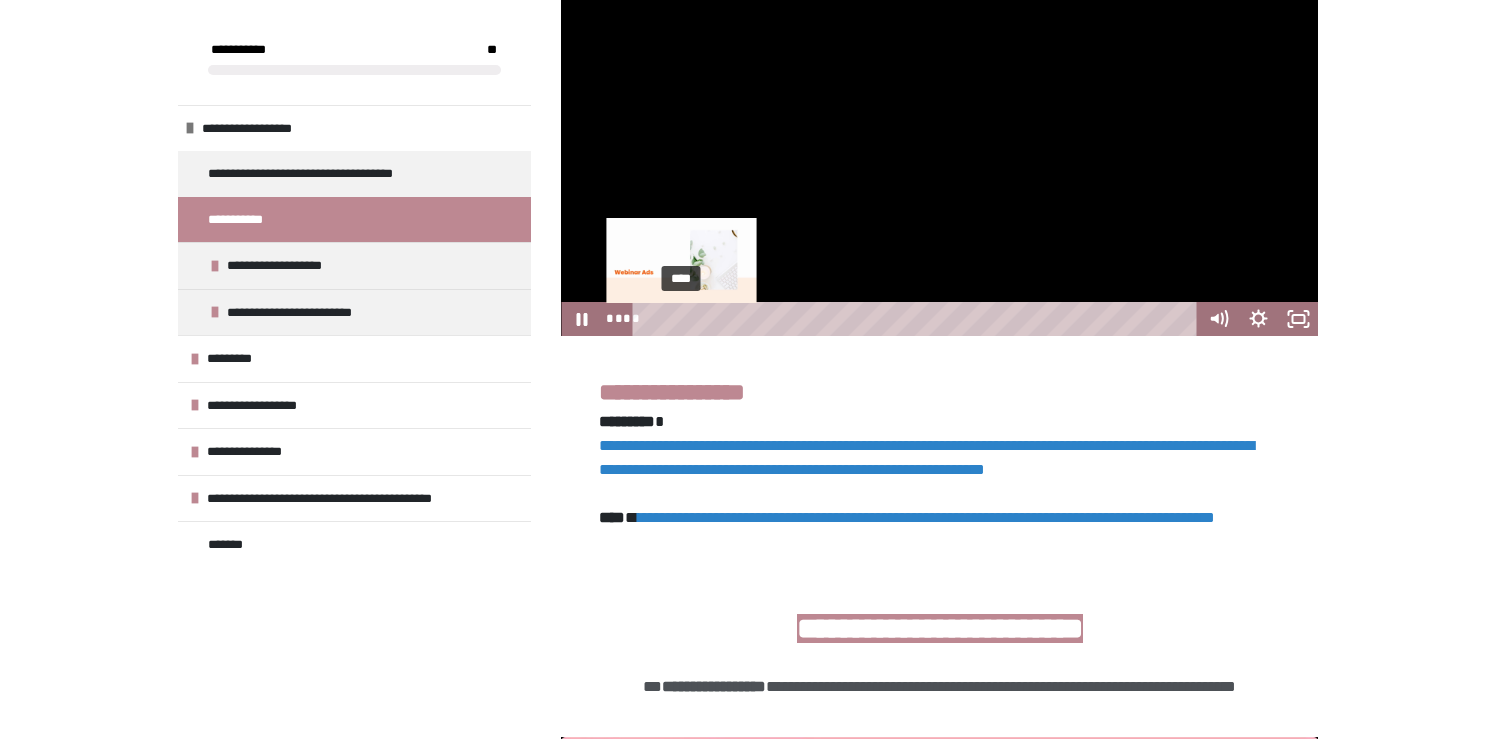 click on "****" at bounding box center (918, 319) 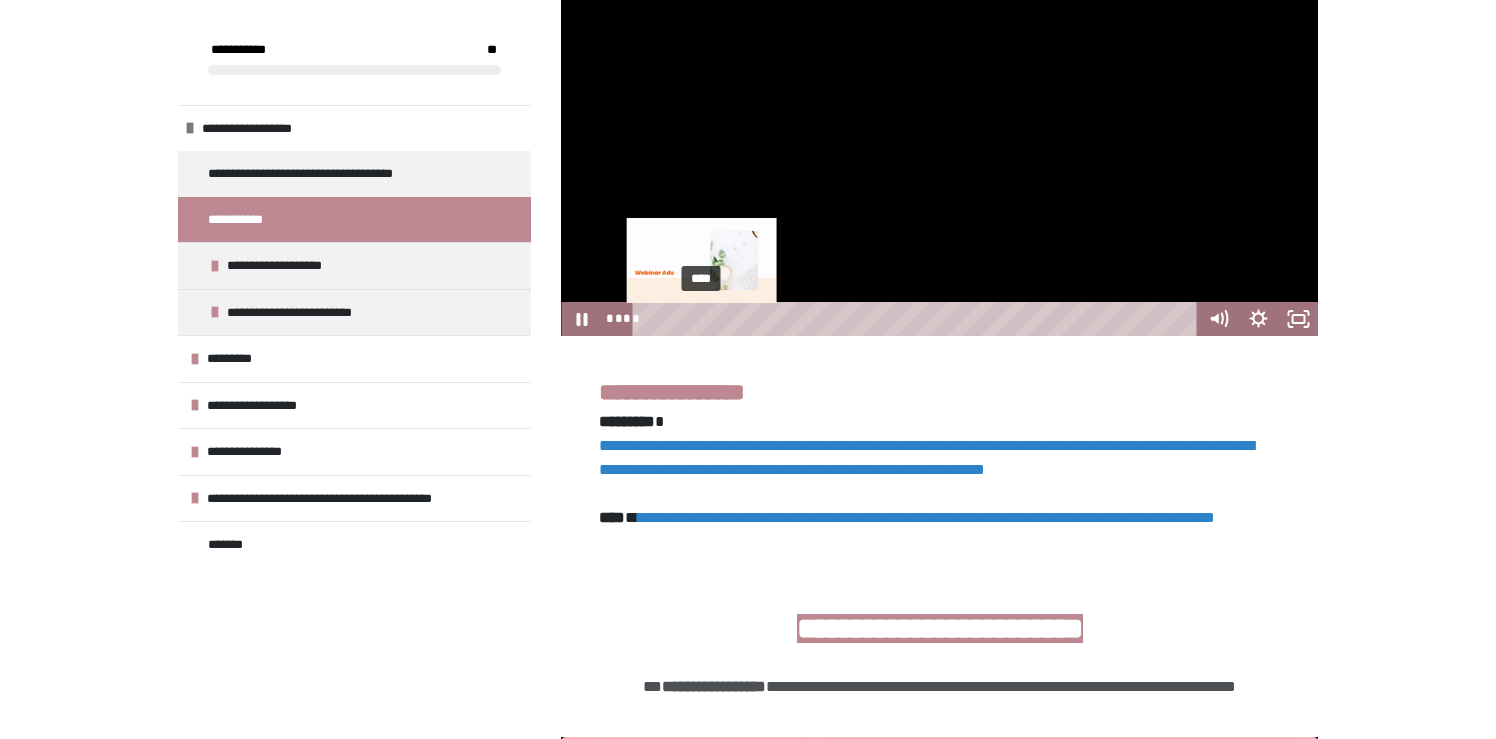 click on "****" at bounding box center [918, 319] 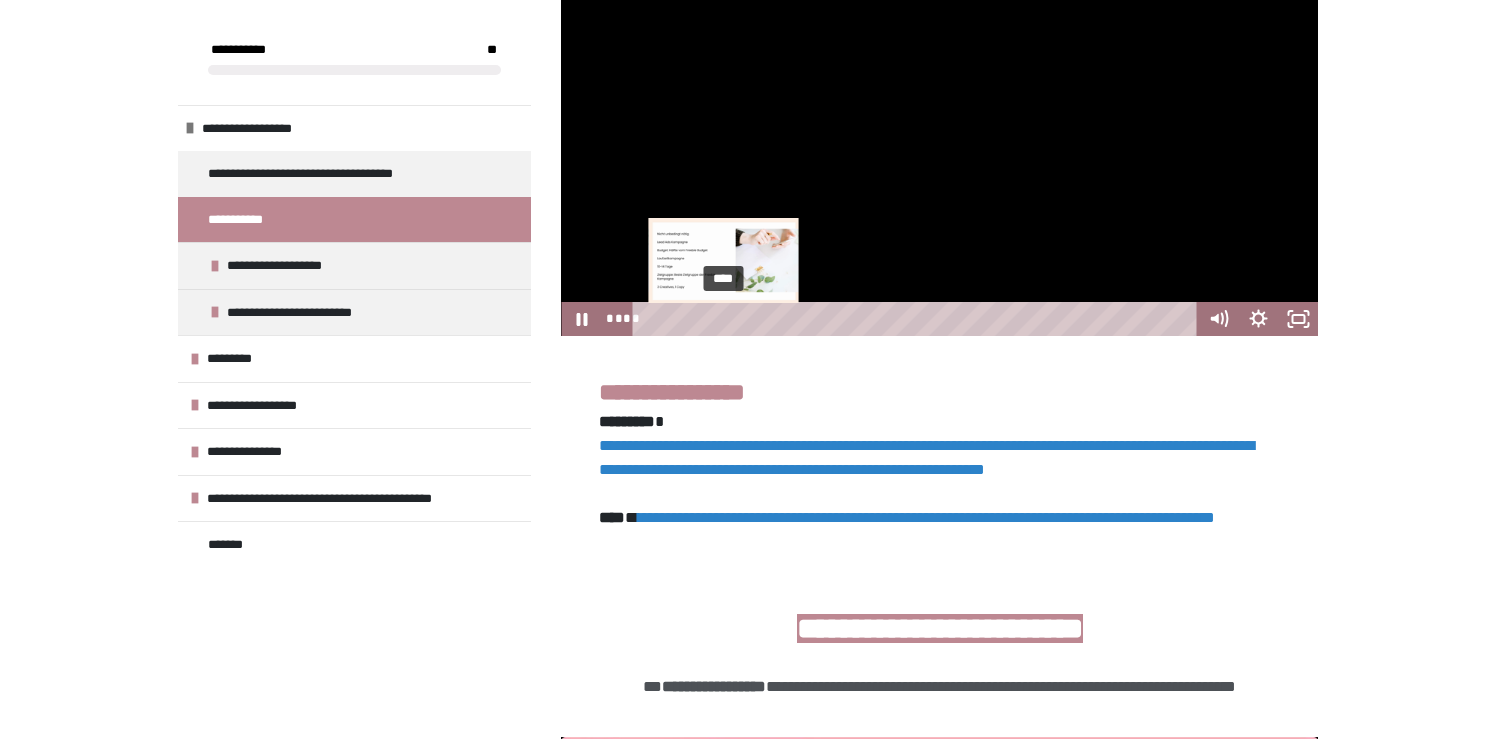 click on "****" at bounding box center [918, 319] 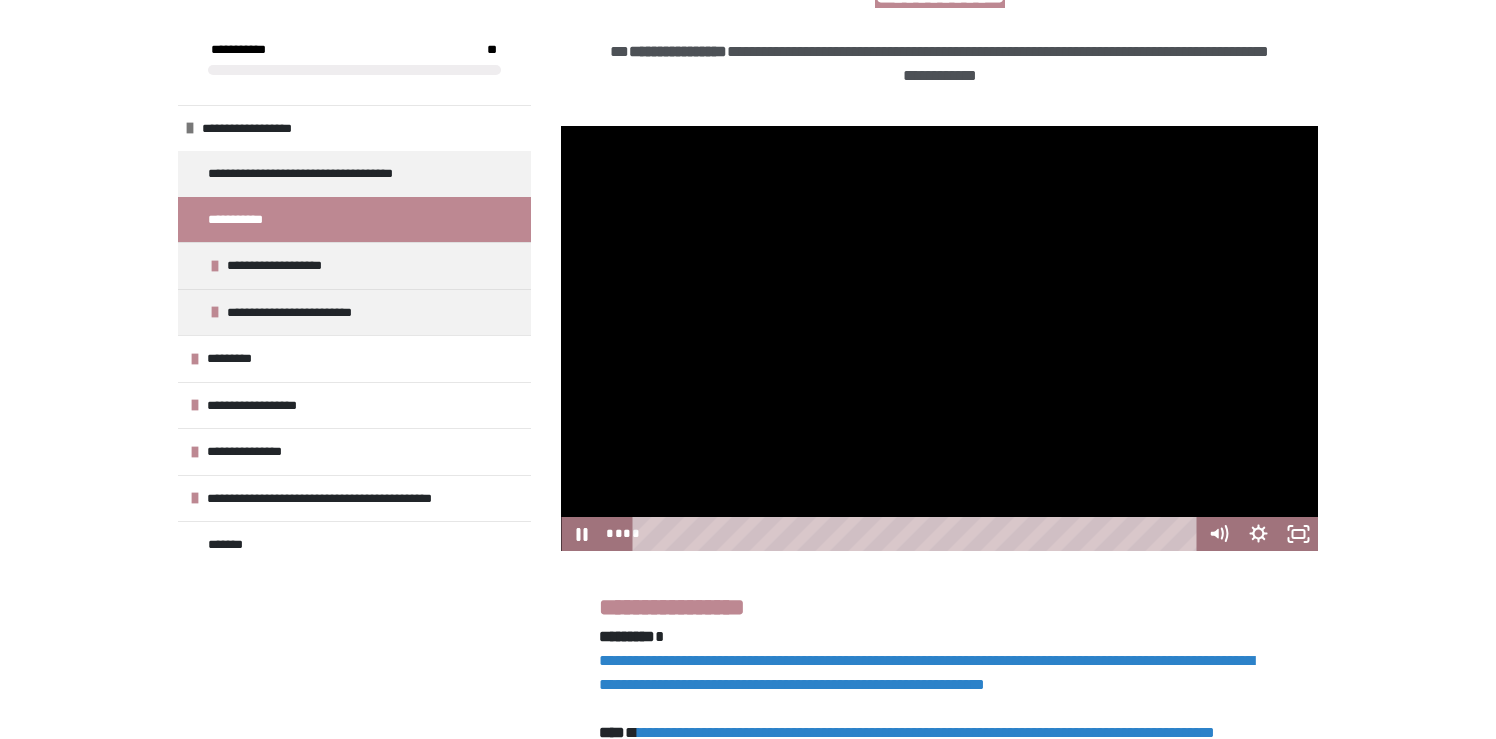 scroll, scrollTop: 465, scrollLeft: 0, axis: vertical 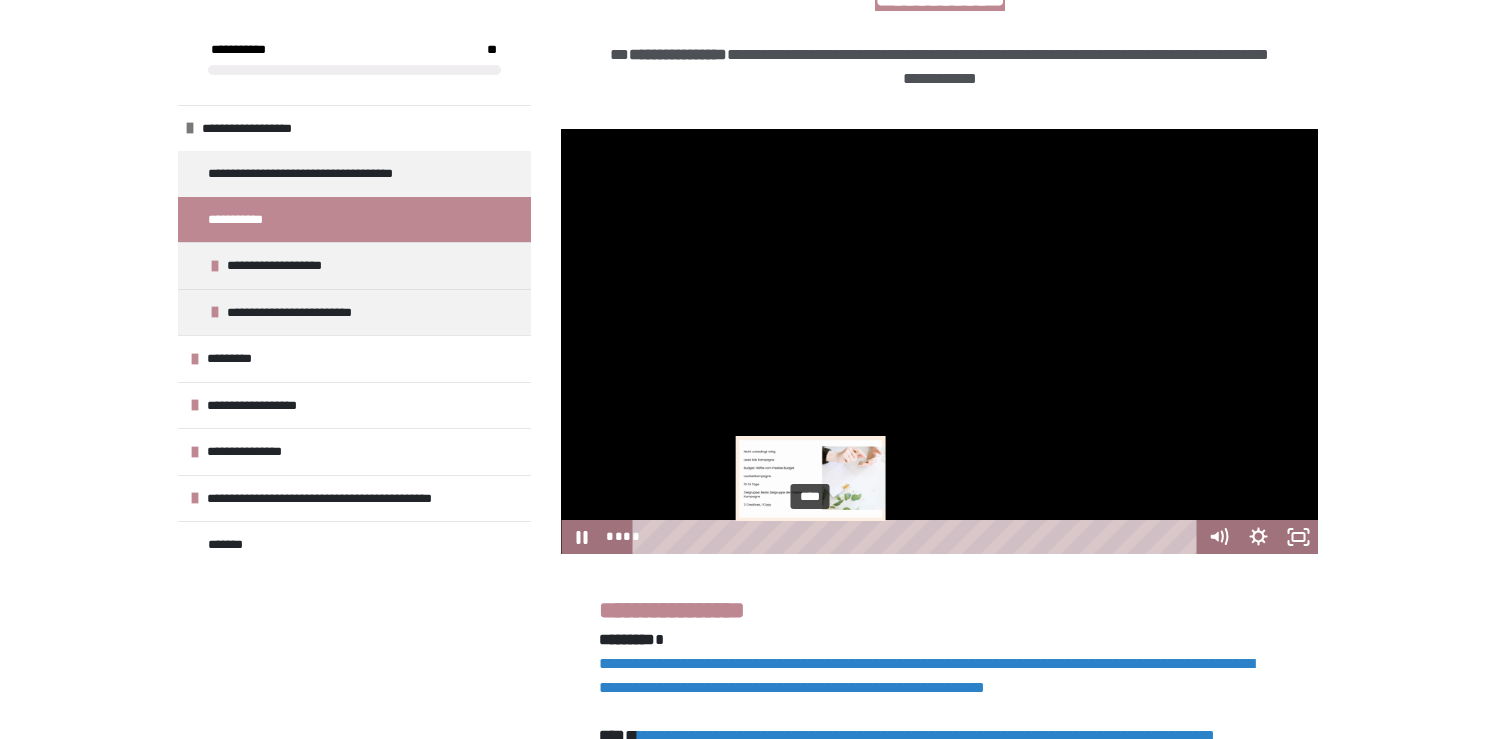 click on "****" at bounding box center (918, 537) 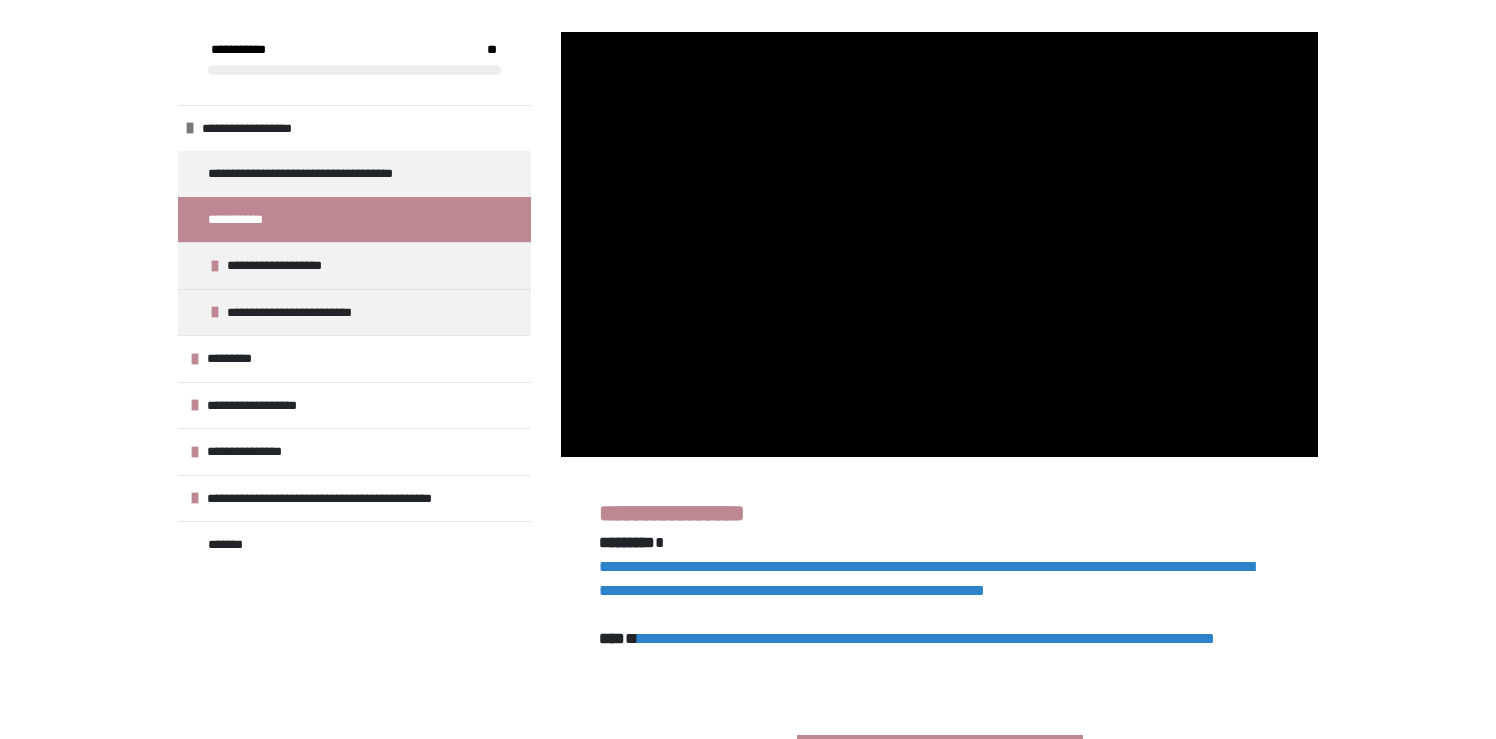 scroll, scrollTop: 548, scrollLeft: 0, axis: vertical 